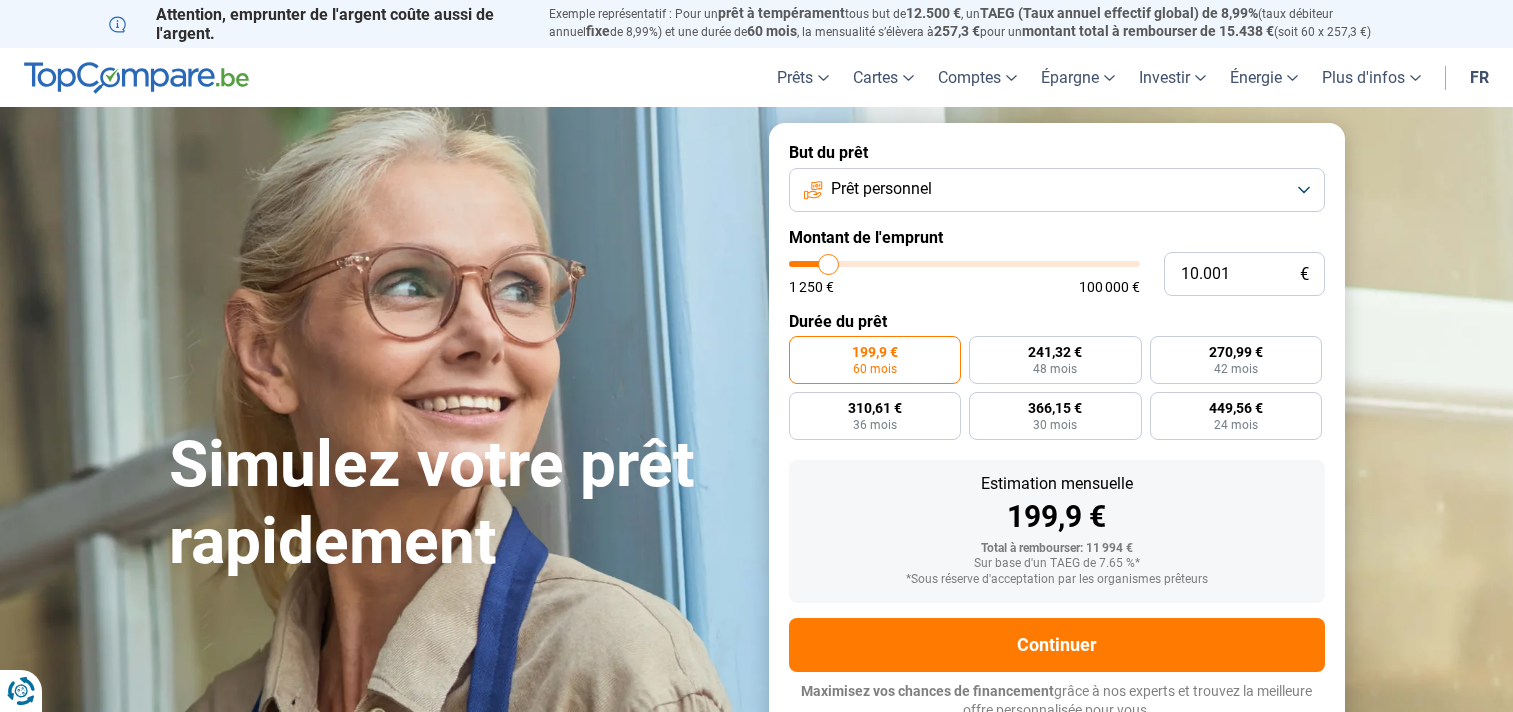 scroll, scrollTop: 0, scrollLeft: 0, axis: both 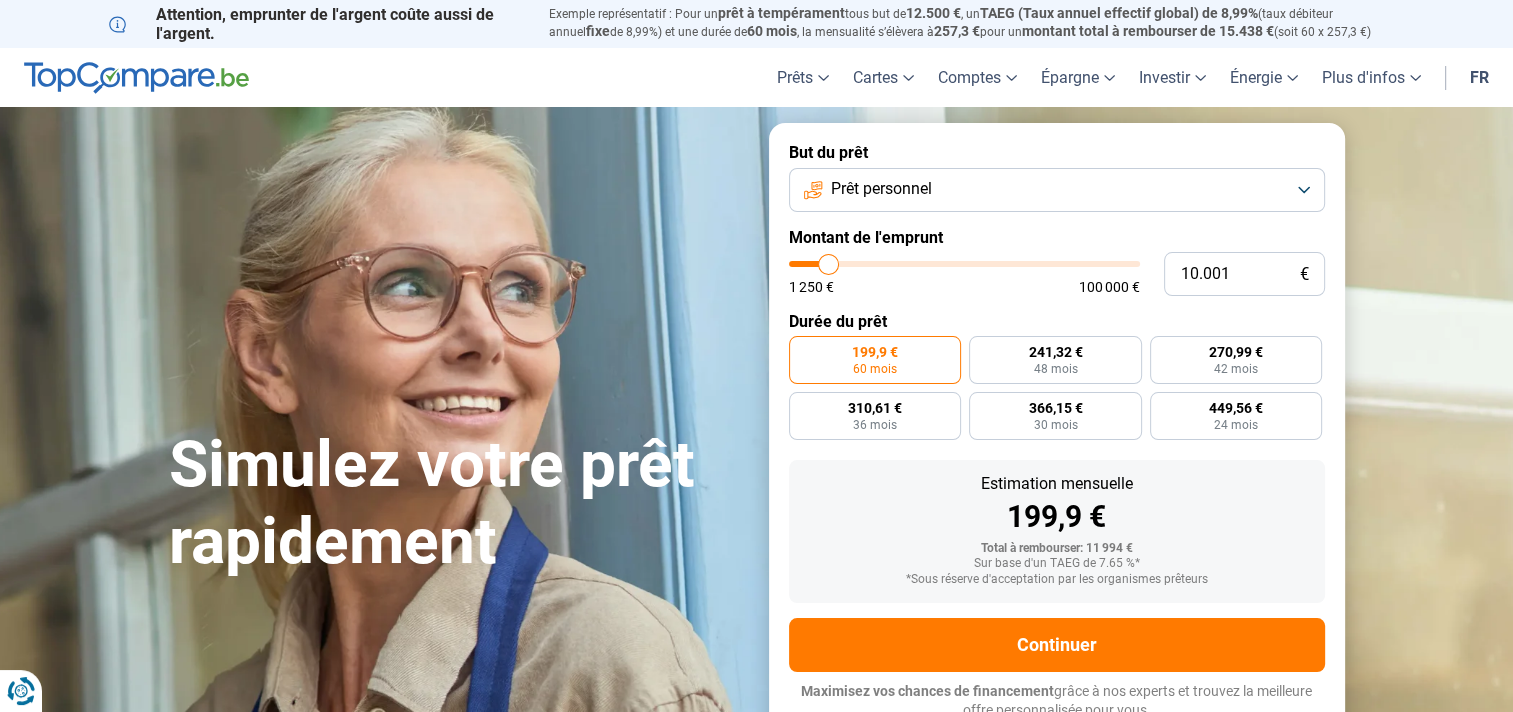type on "34.000" 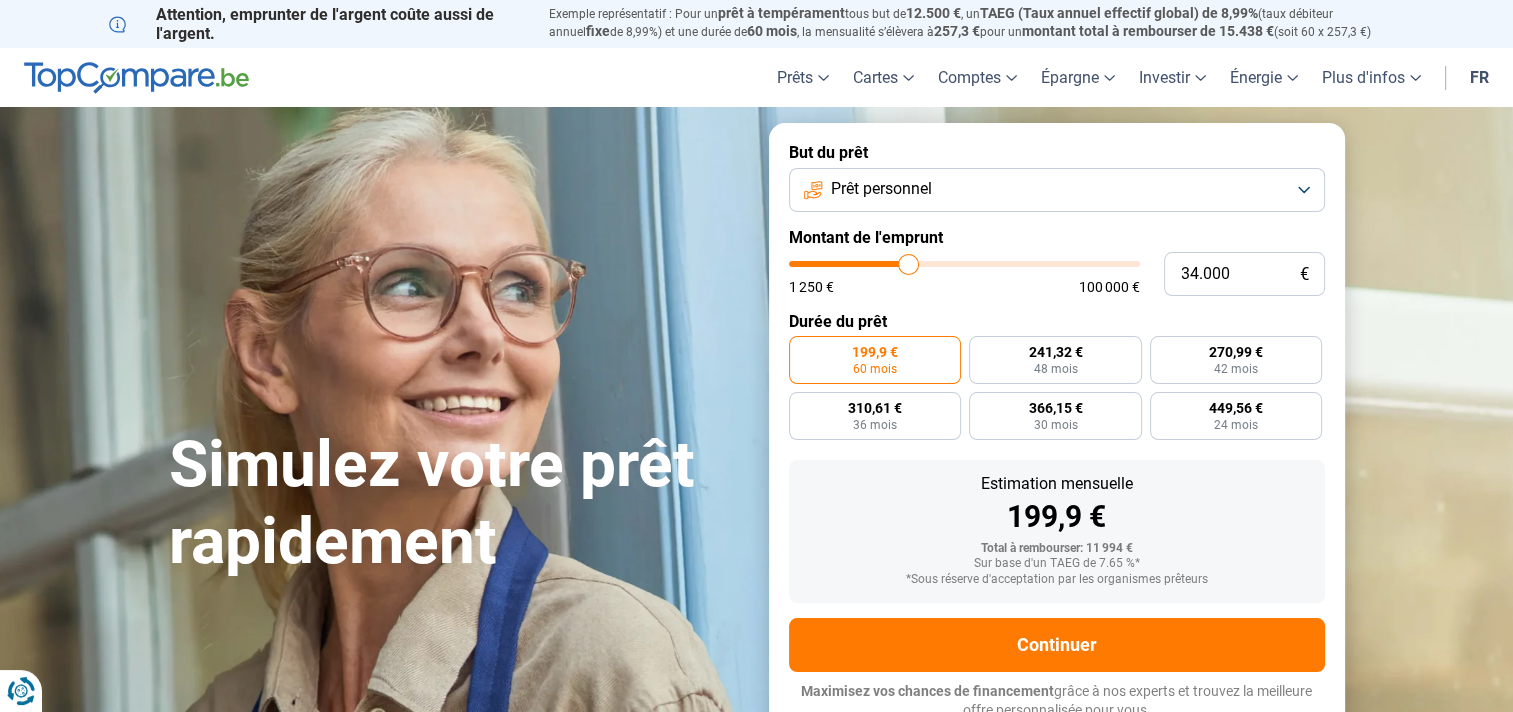type on "34000" 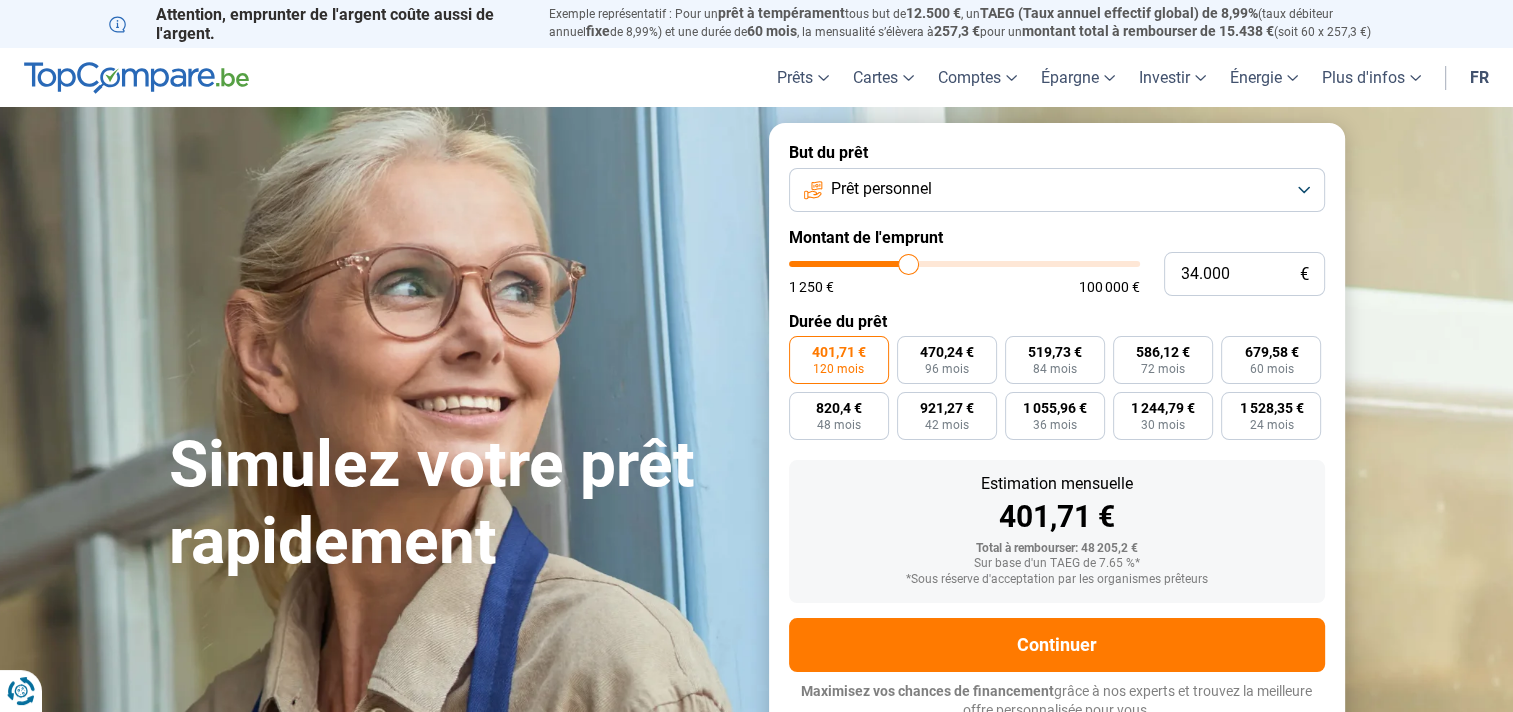 scroll, scrollTop: 10, scrollLeft: 0, axis: vertical 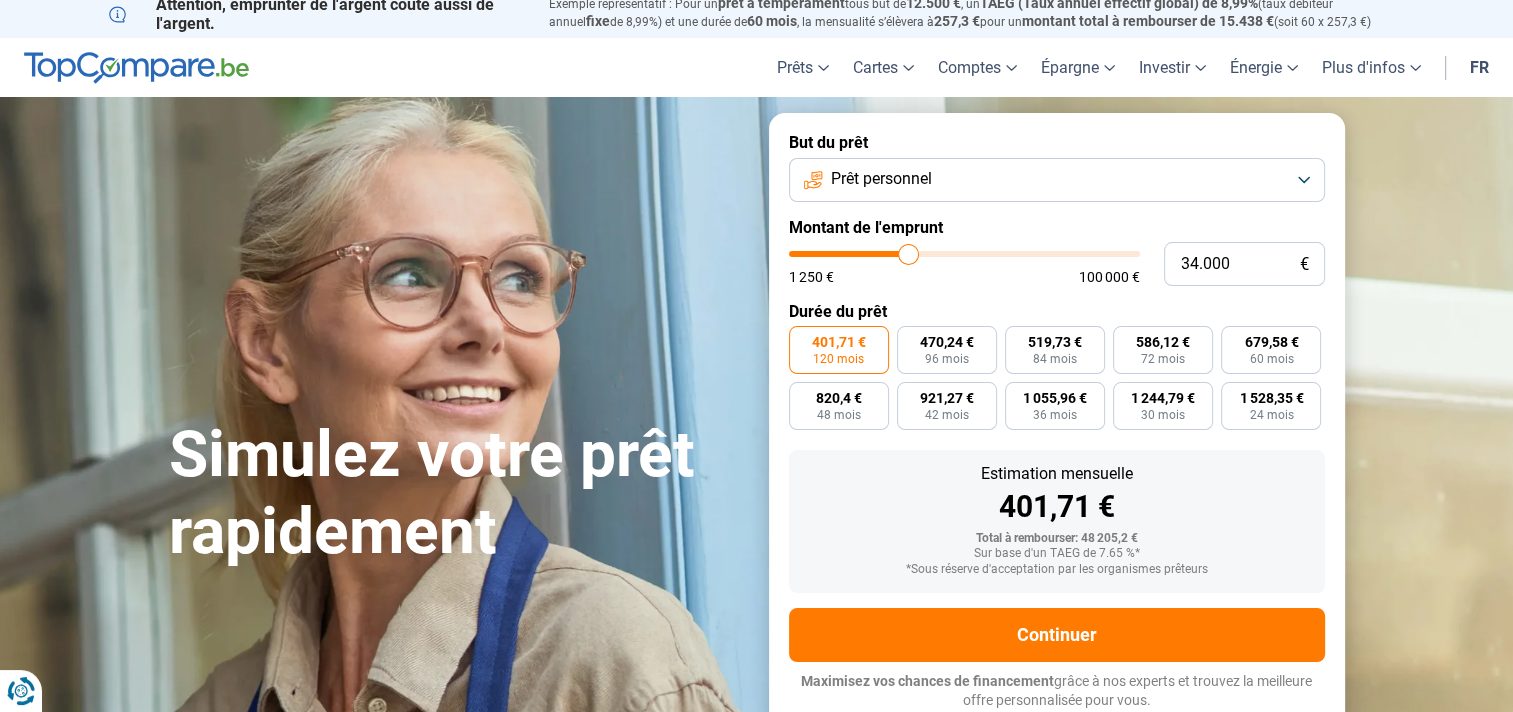 type on "42.750" 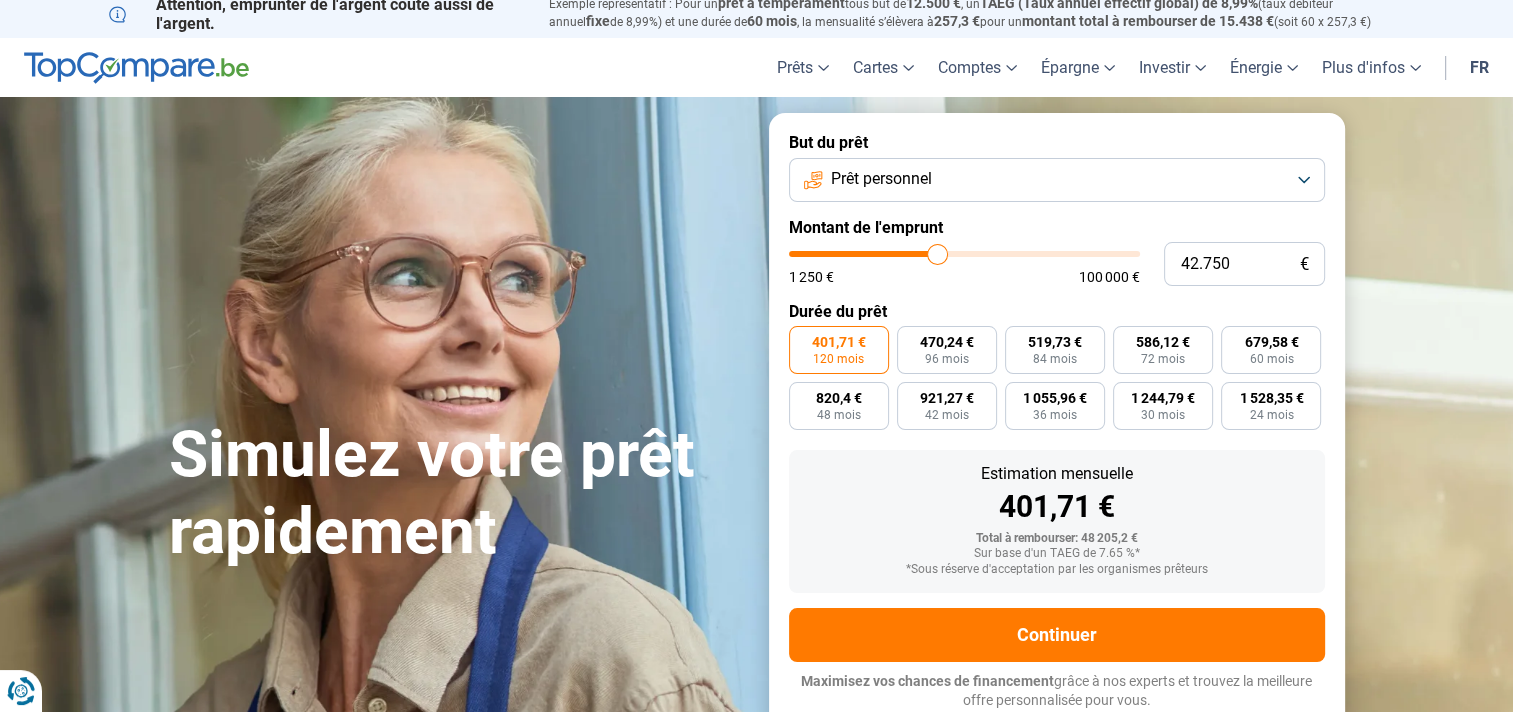 click at bounding box center [964, 254] 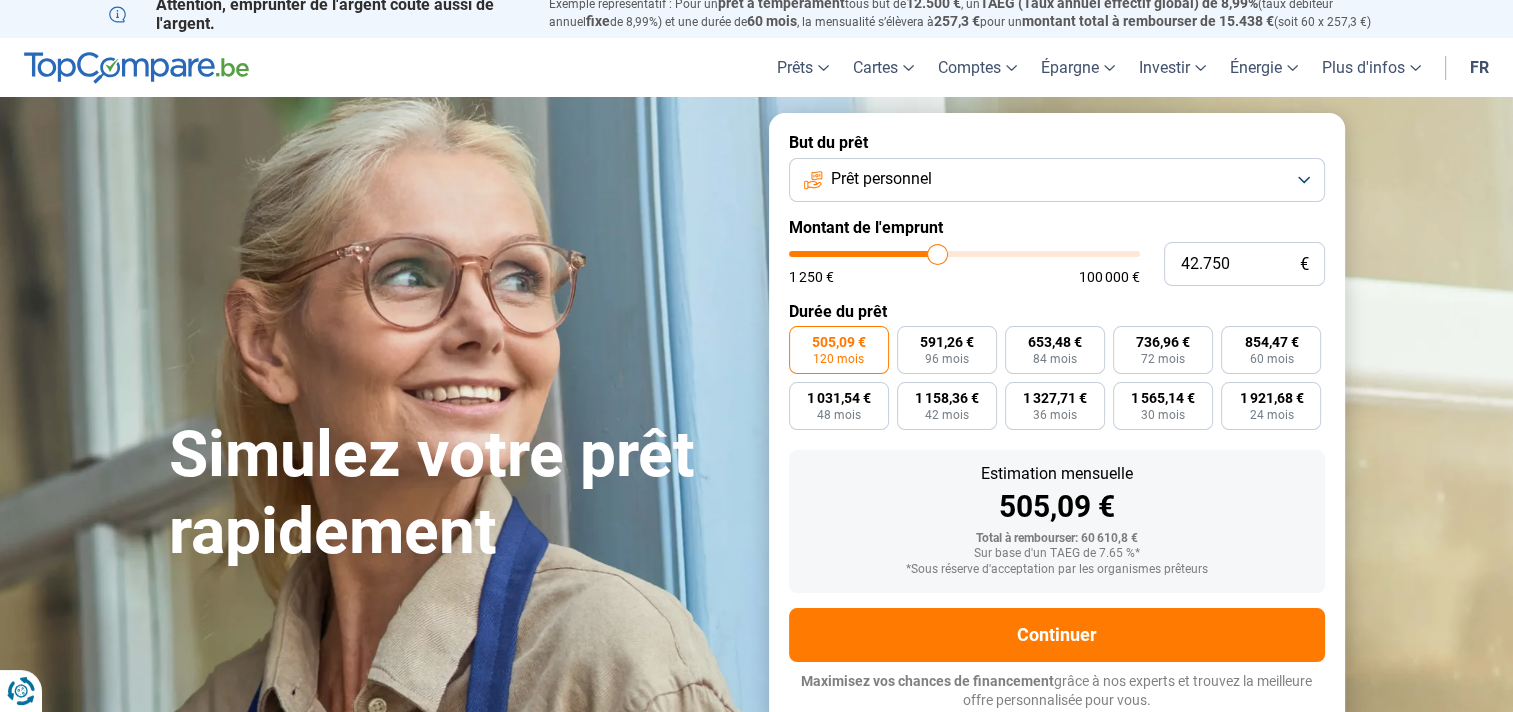 type on "43000" 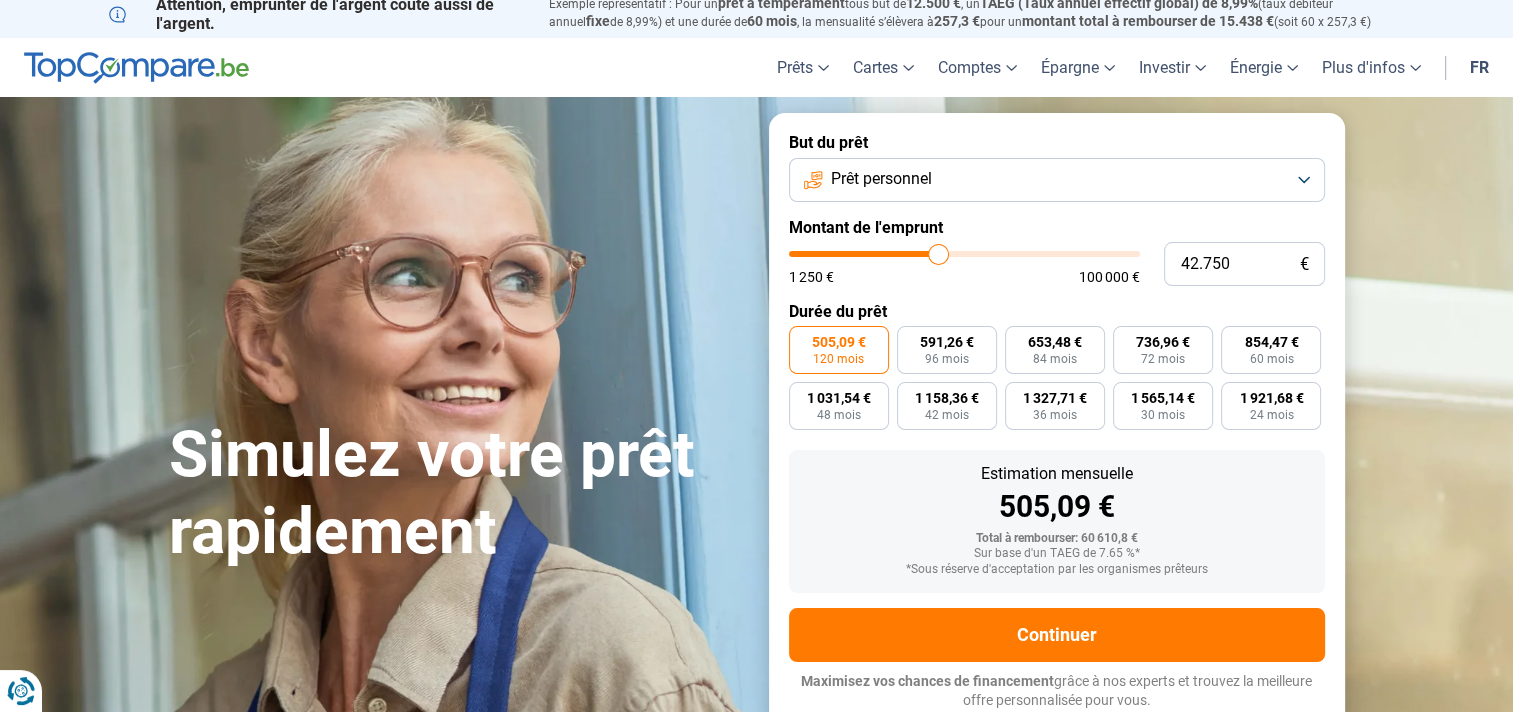 type on "43.000" 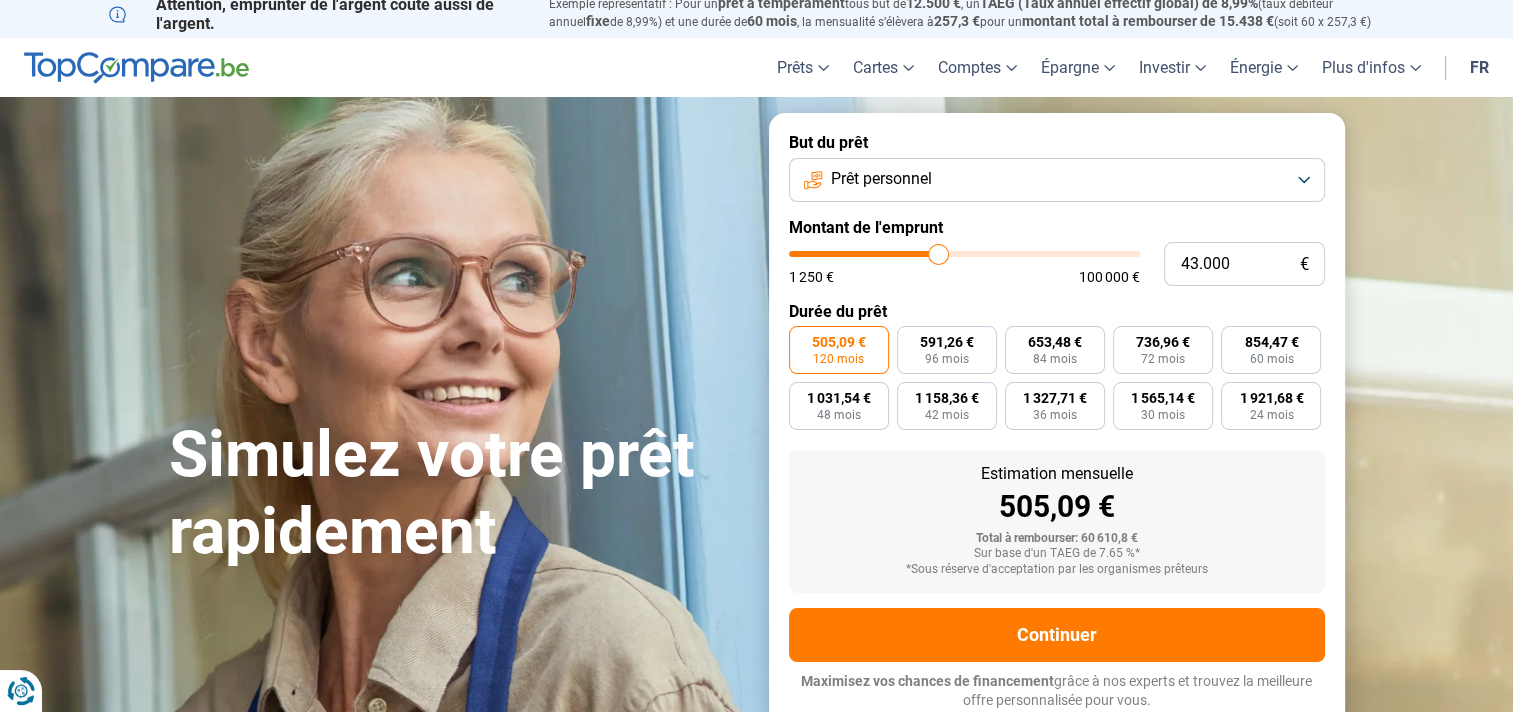 type on "43250" 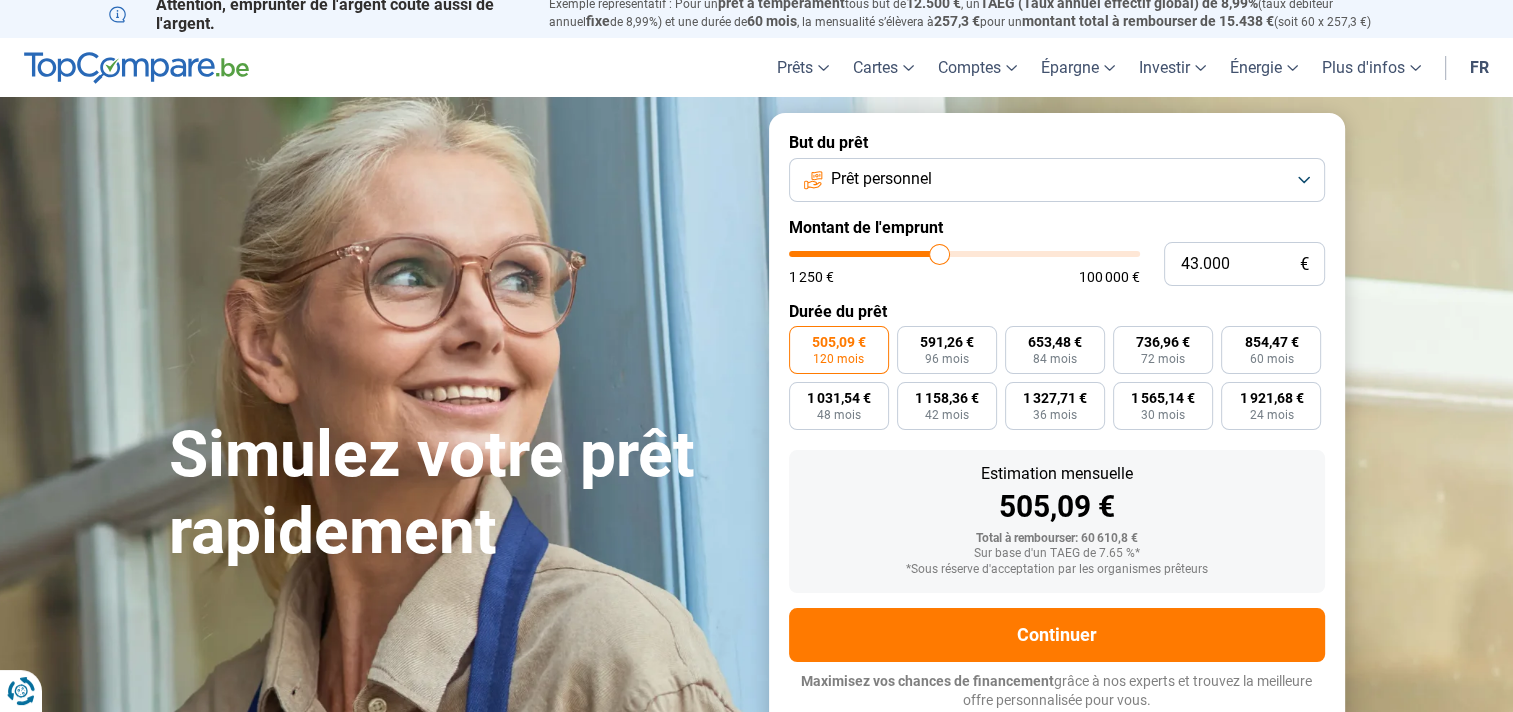 type on "43.250" 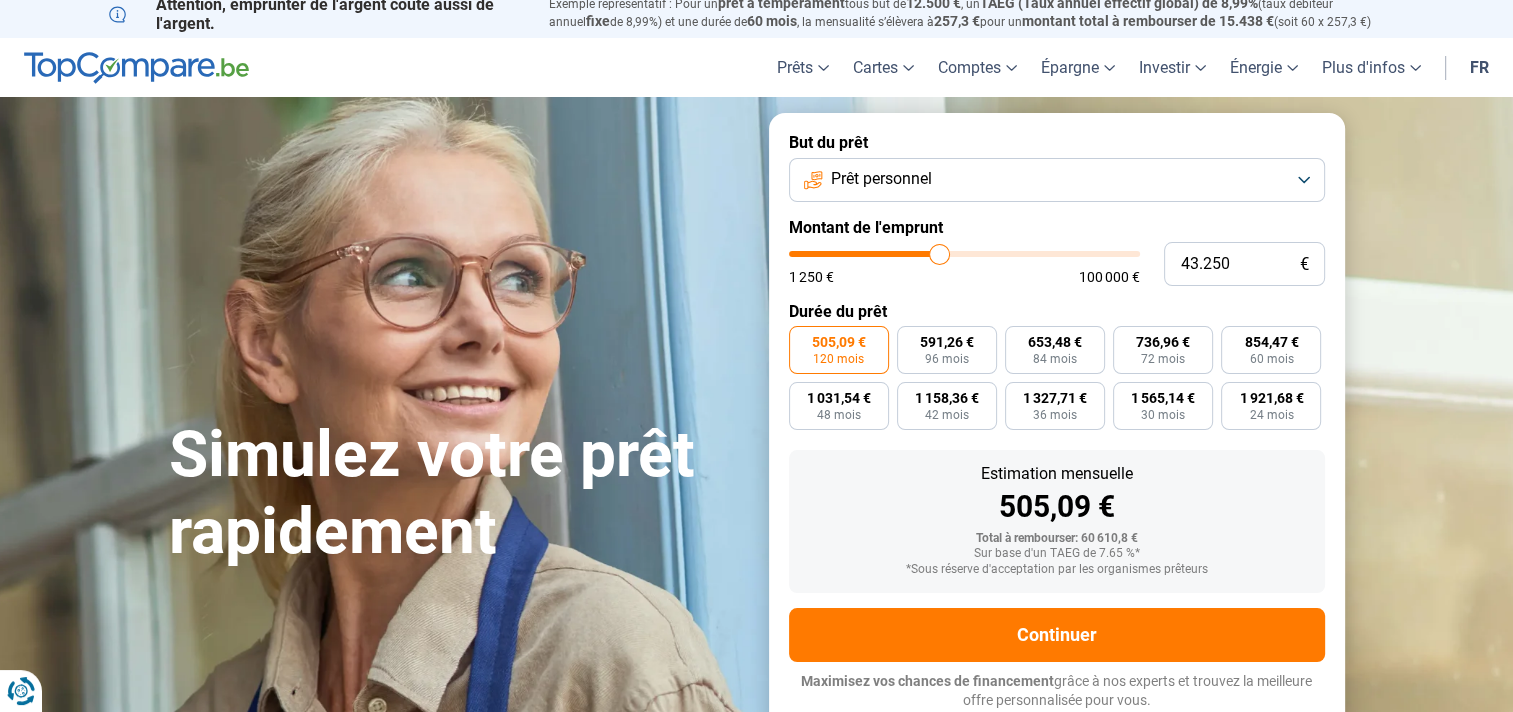 type on "43500" 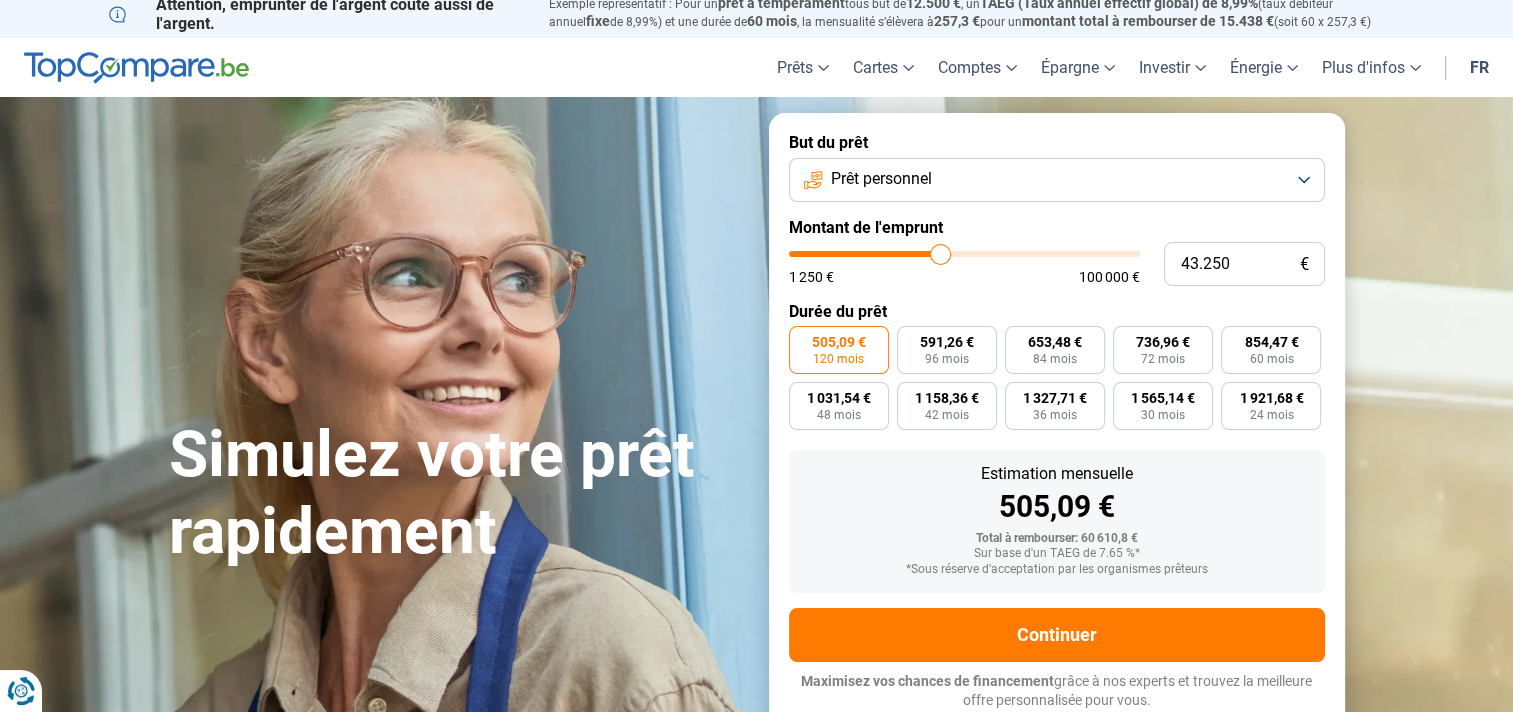 type on "43.500" 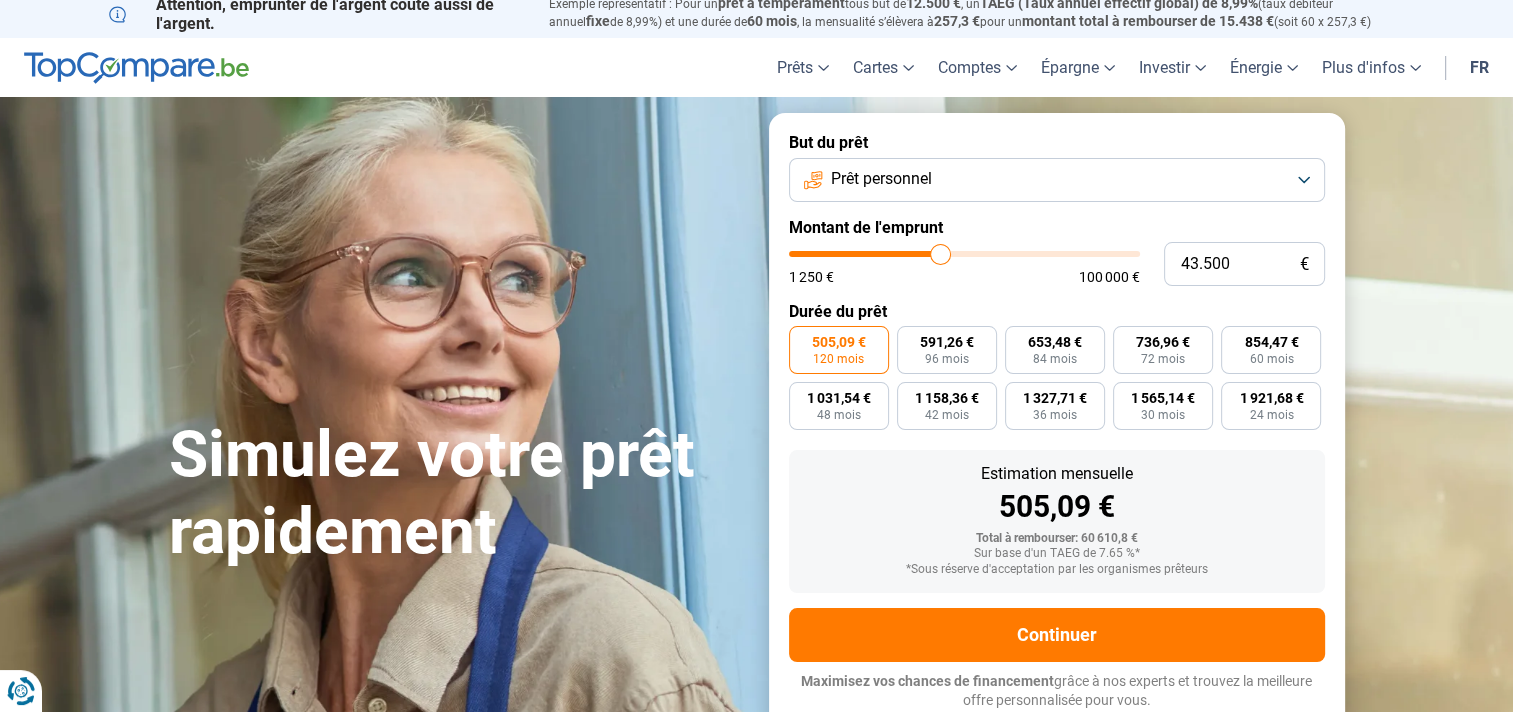 type on "43750" 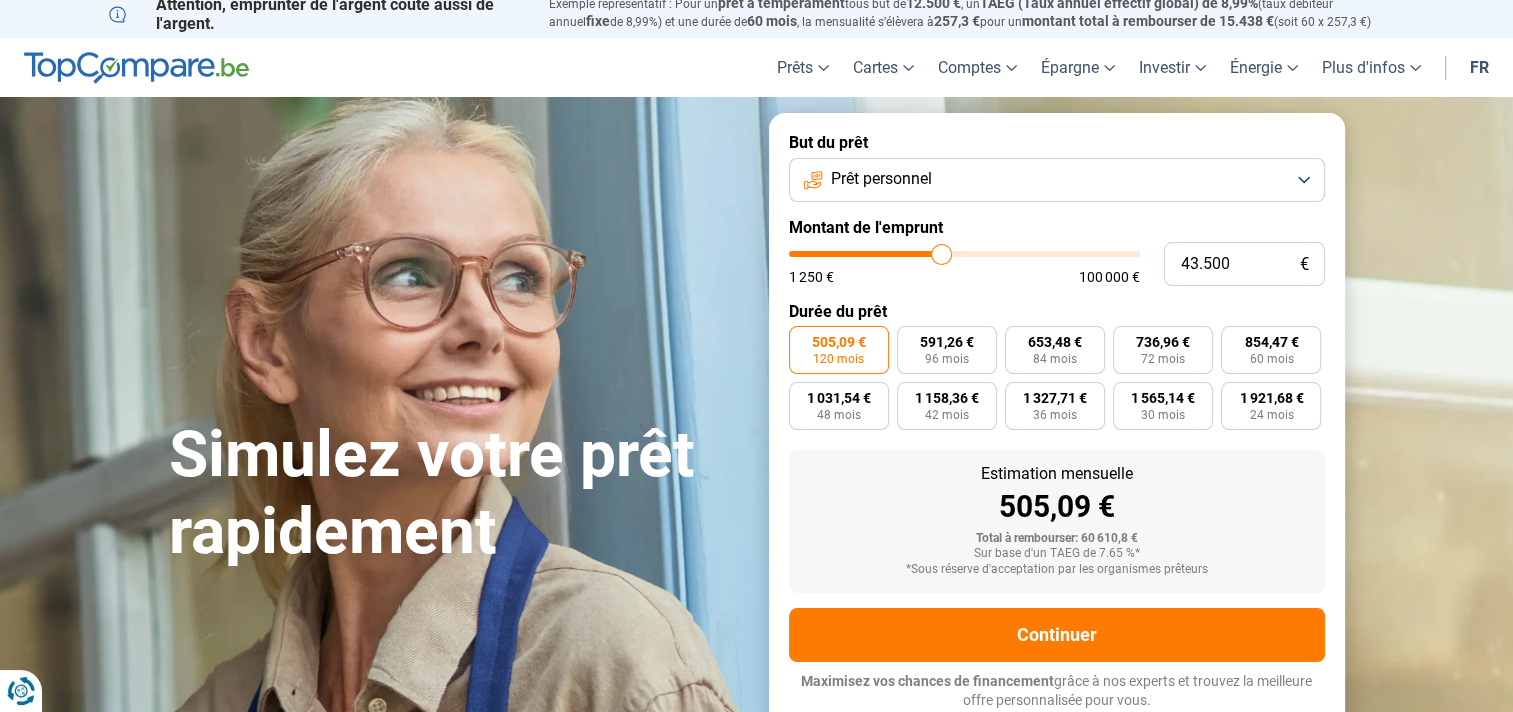 type on "43.750" 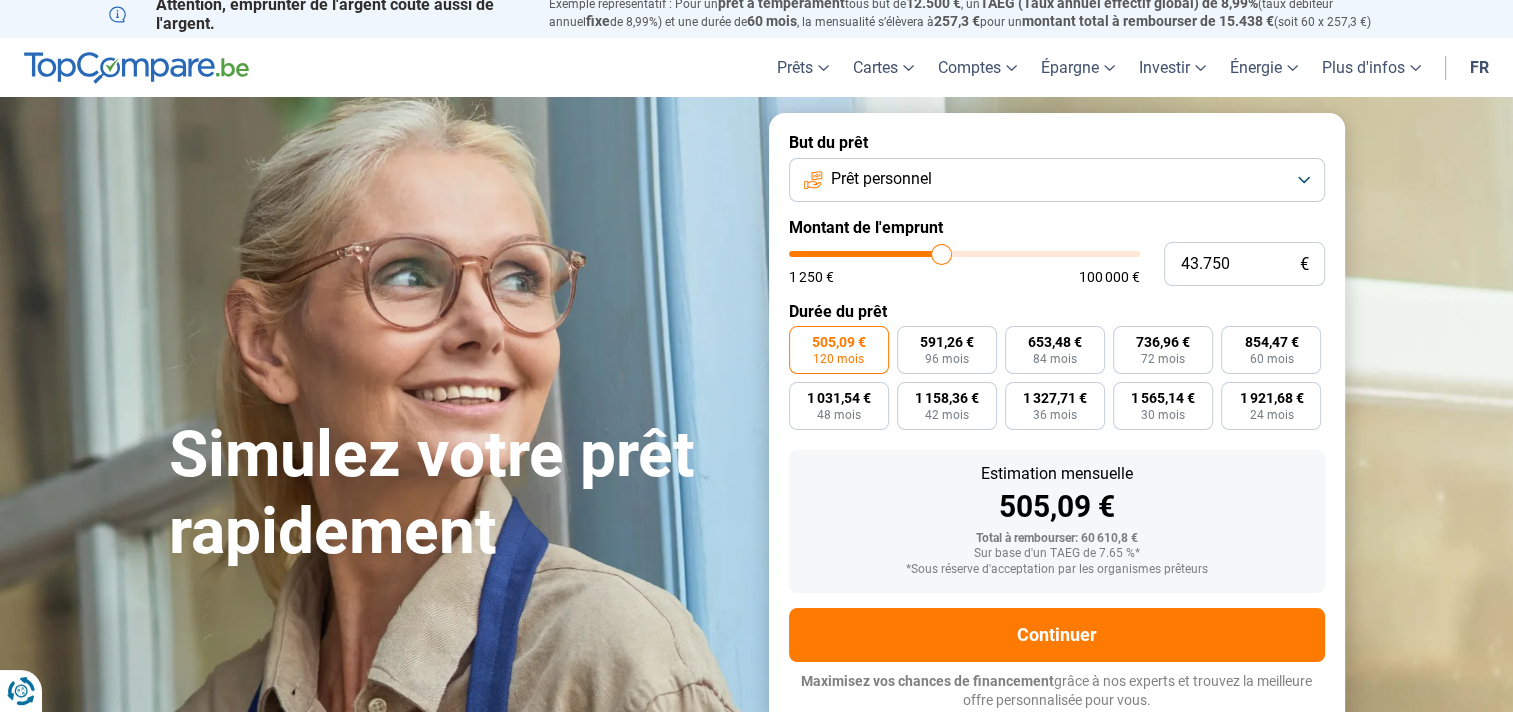 type on "44000" 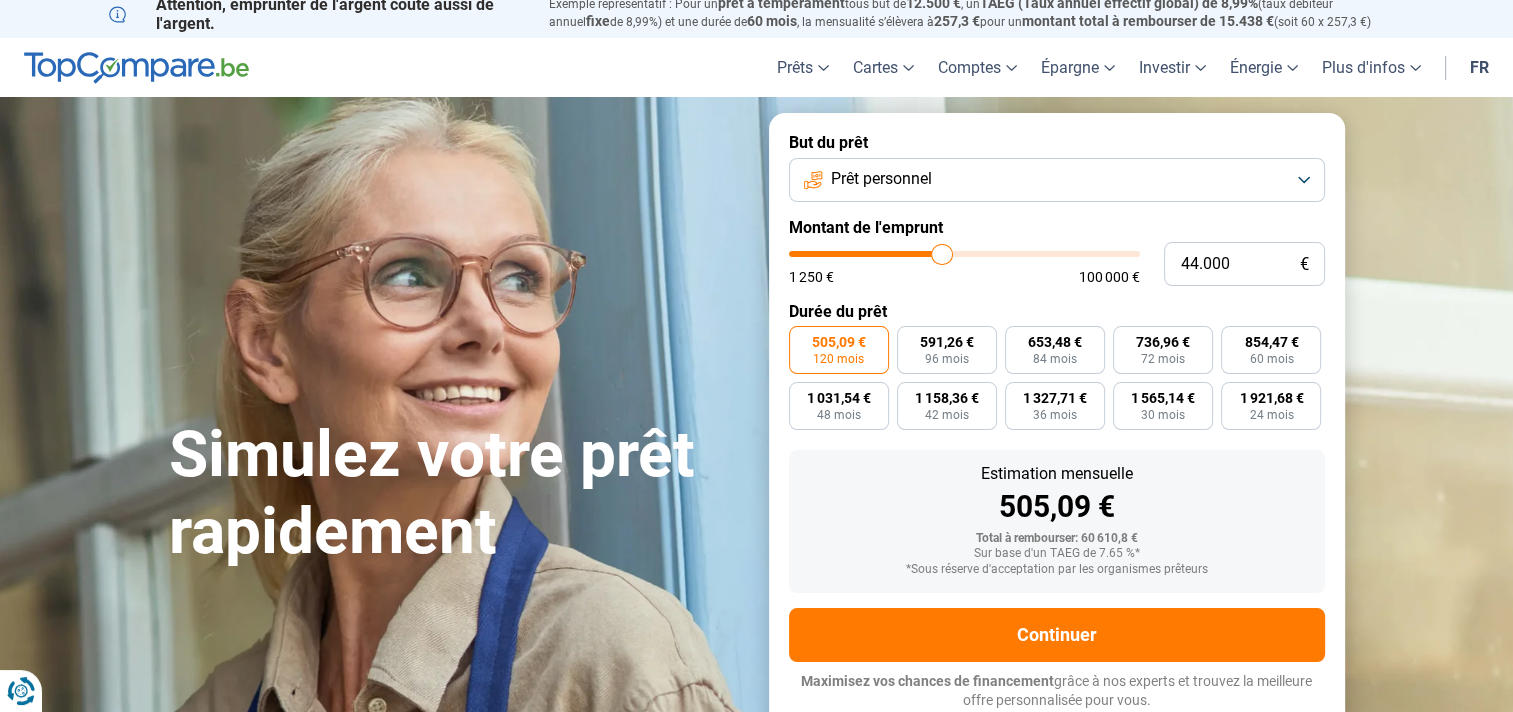 type on "49.250" 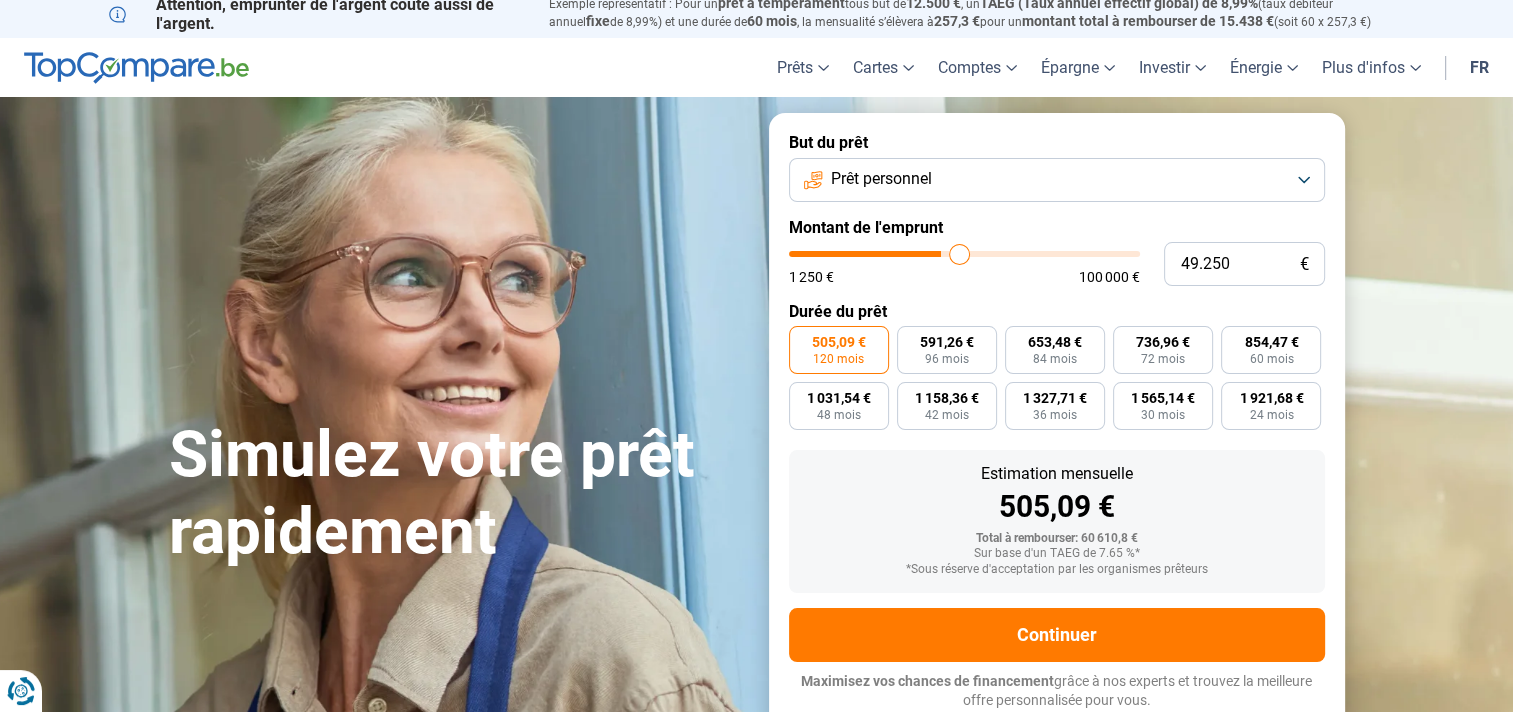 type on "49250" 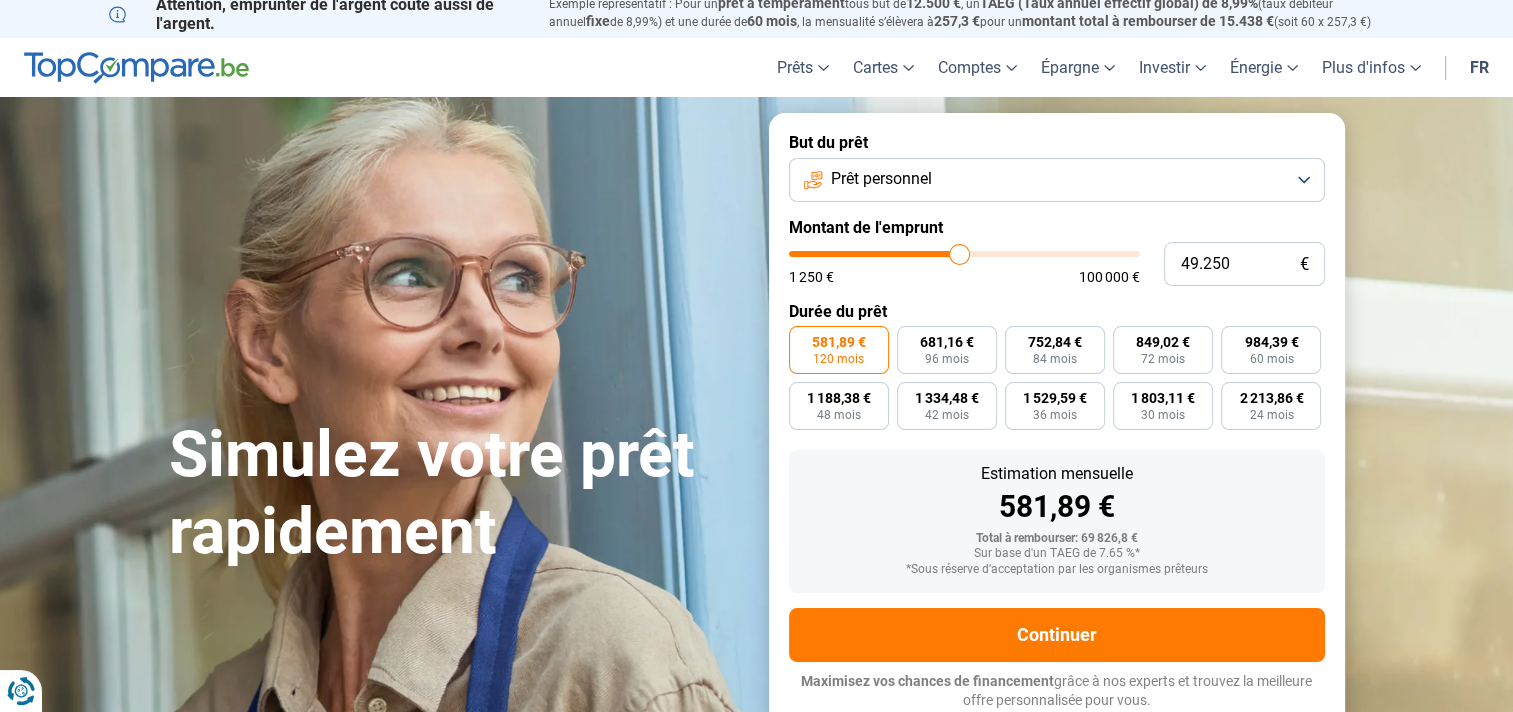 type on "45.250" 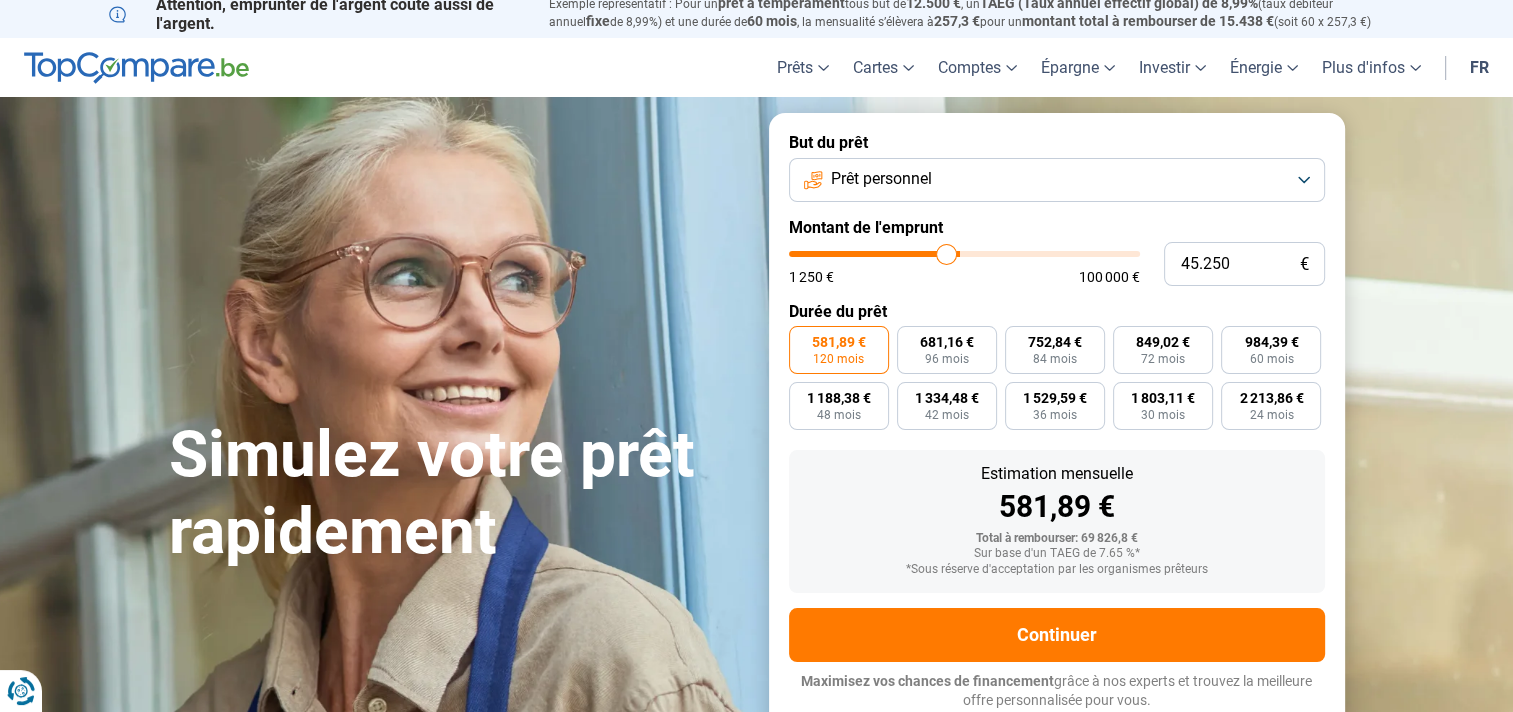 click at bounding box center (964, 254) 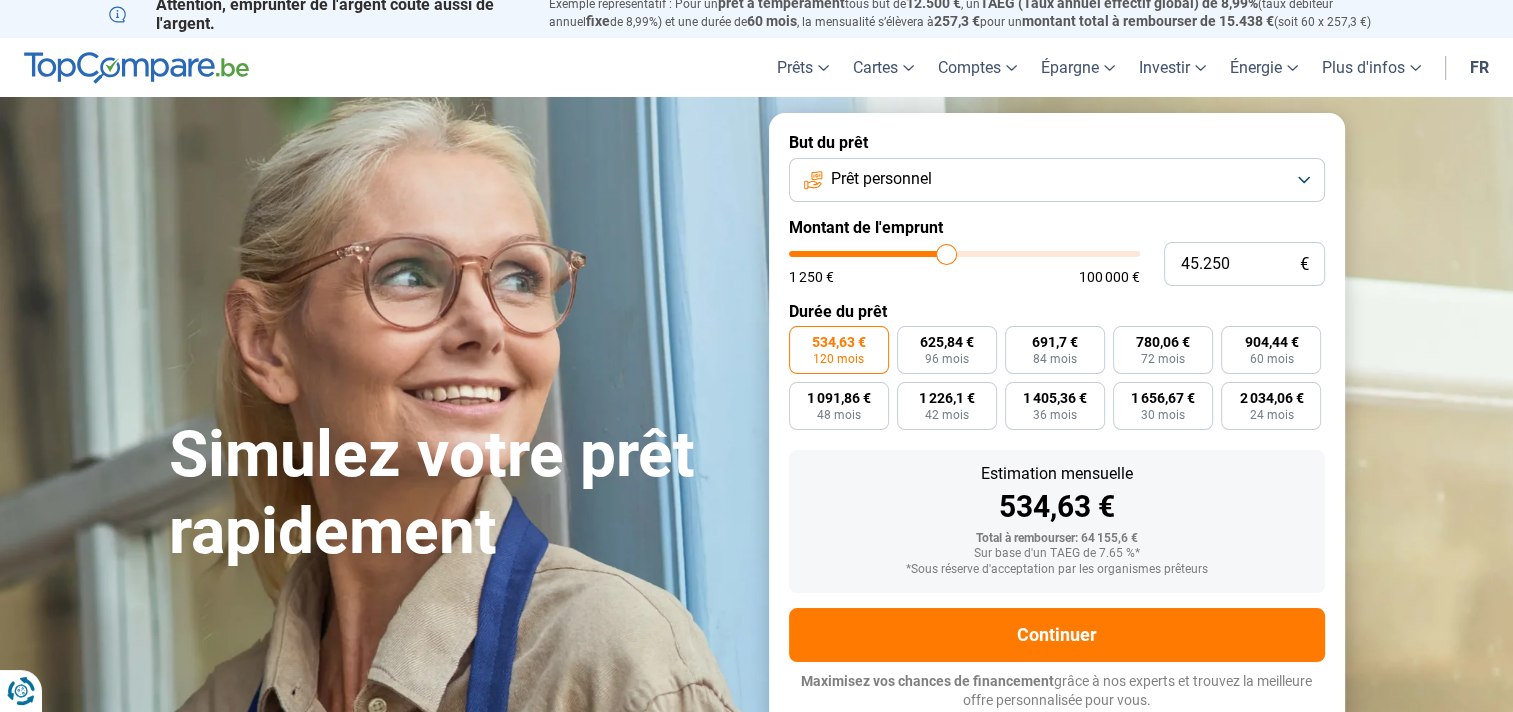 click at bounding box center [964, 254] 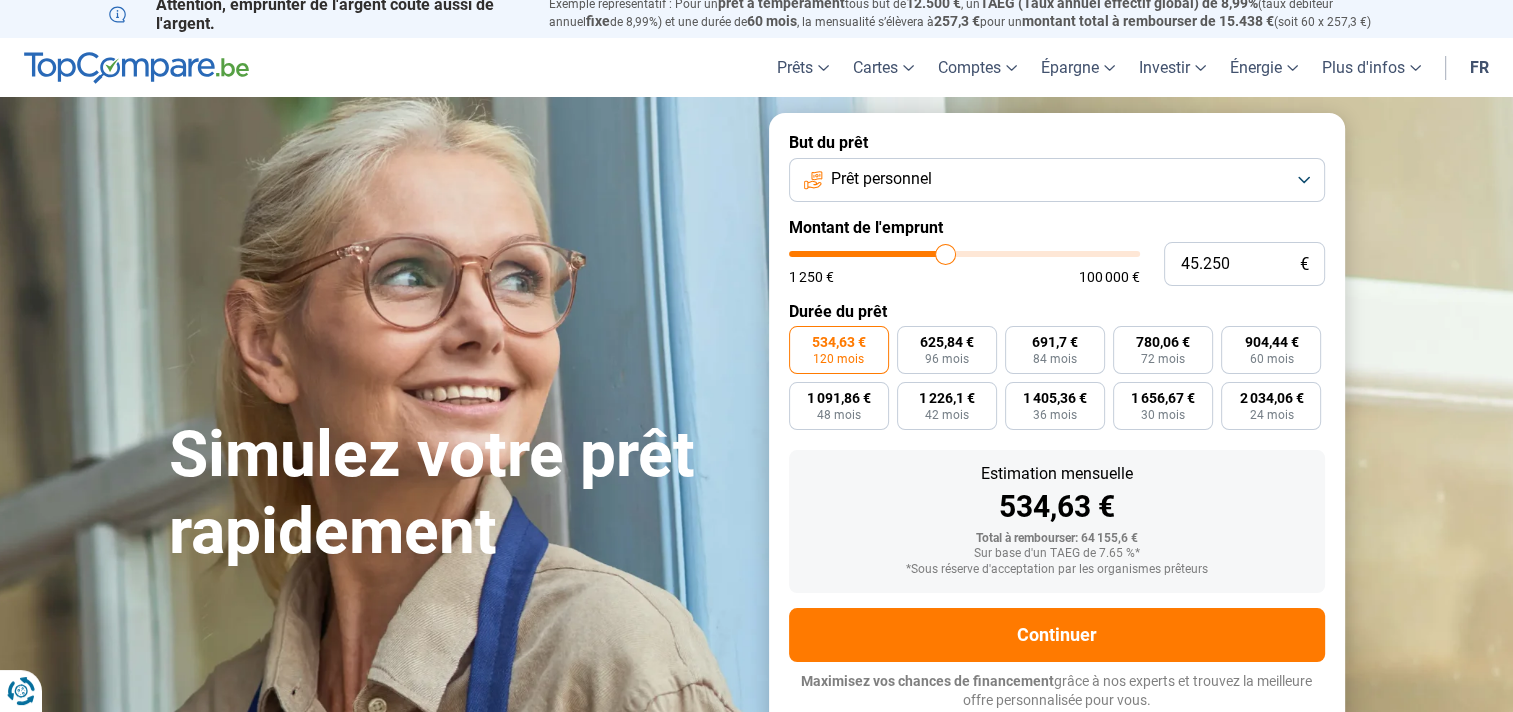 type on "45.000" 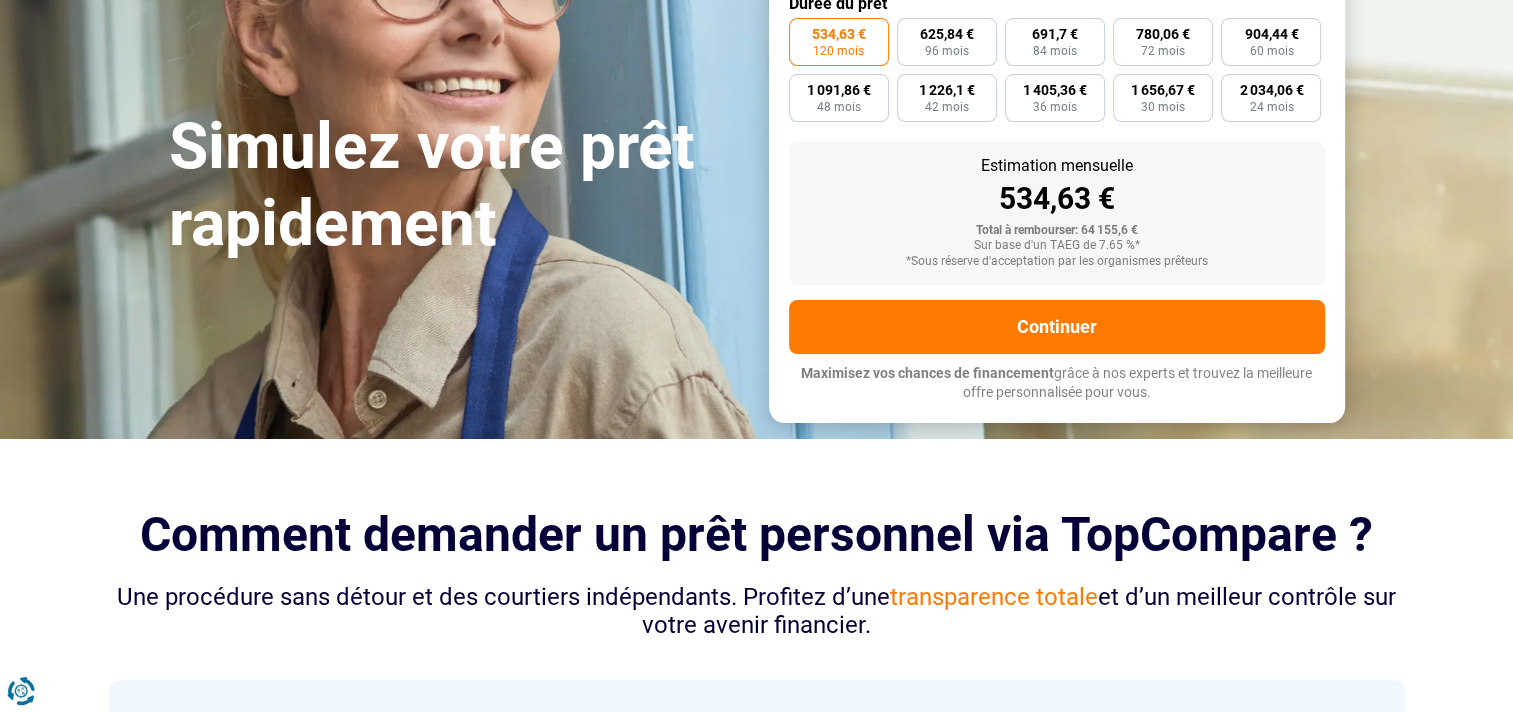 scroll, scrollTop: 19, scrollLeft: 0, axis: vertical 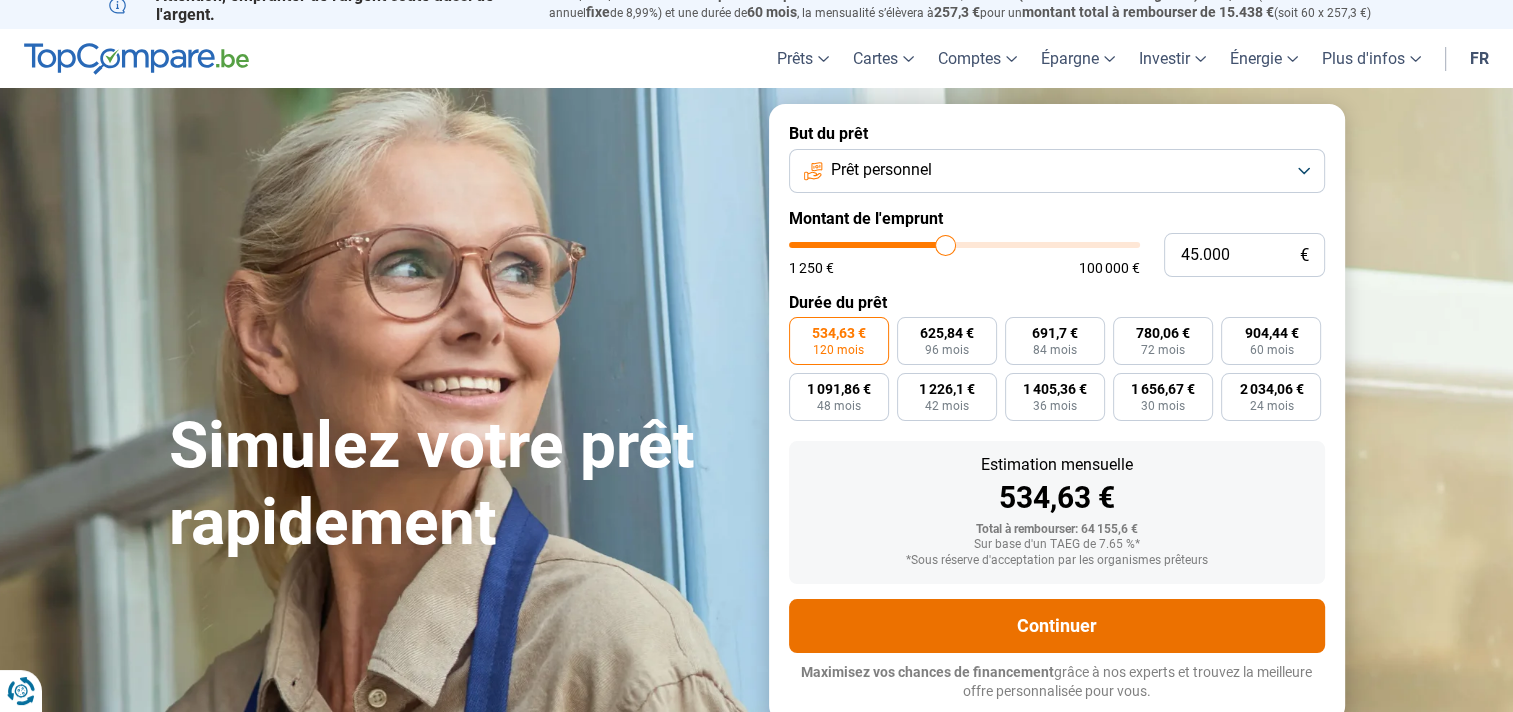 click on "Continuer" at bounding box center [1057, 626] 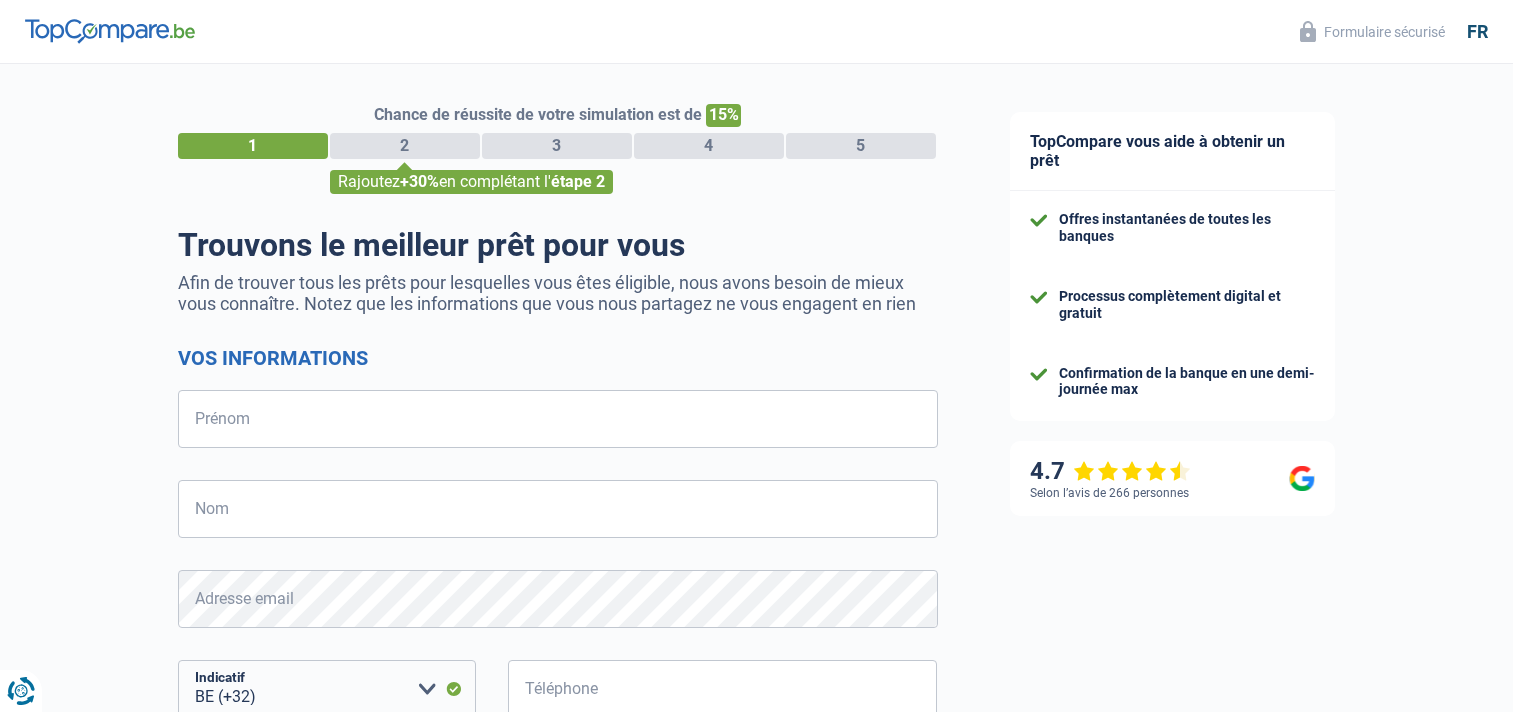 select on "32" 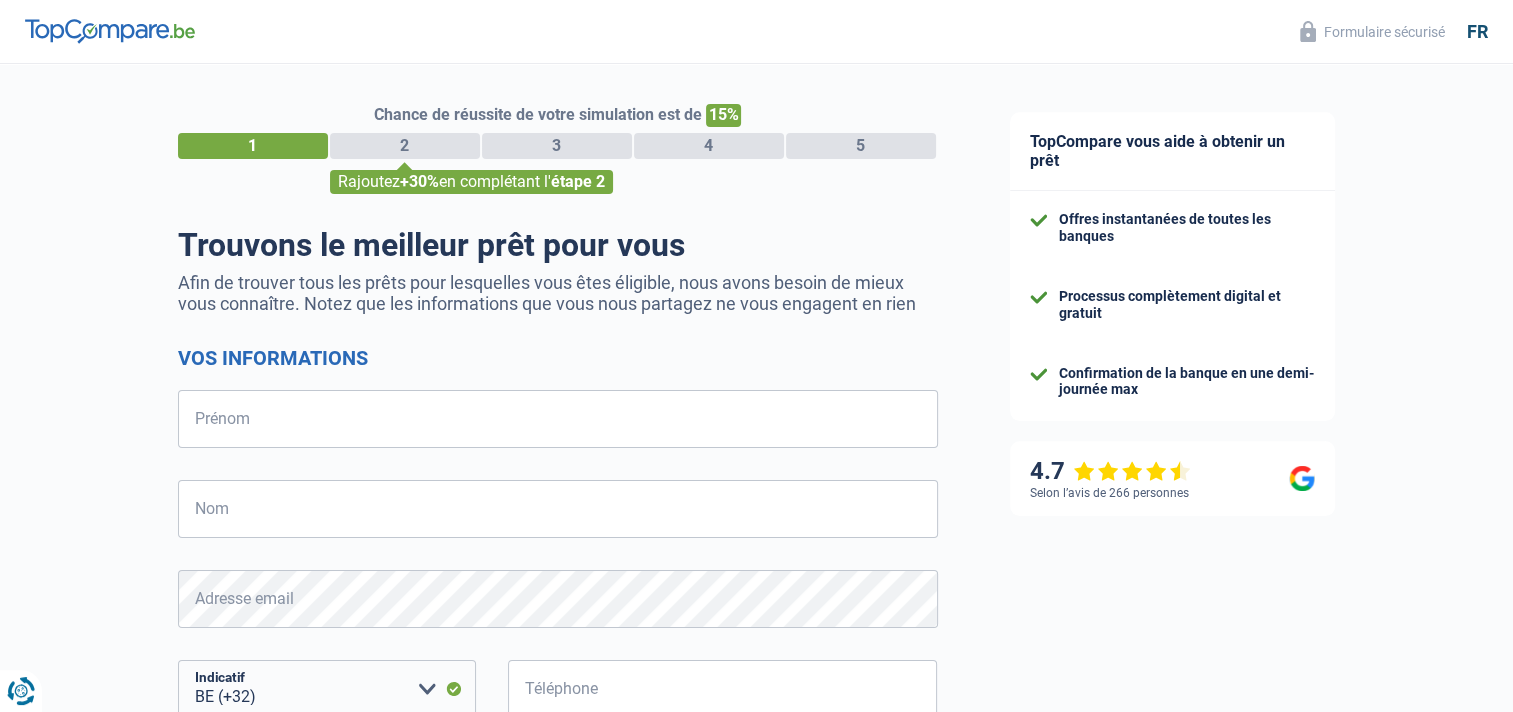 scroll, scrollTop: 0, scrollLeft: 0, axis: both 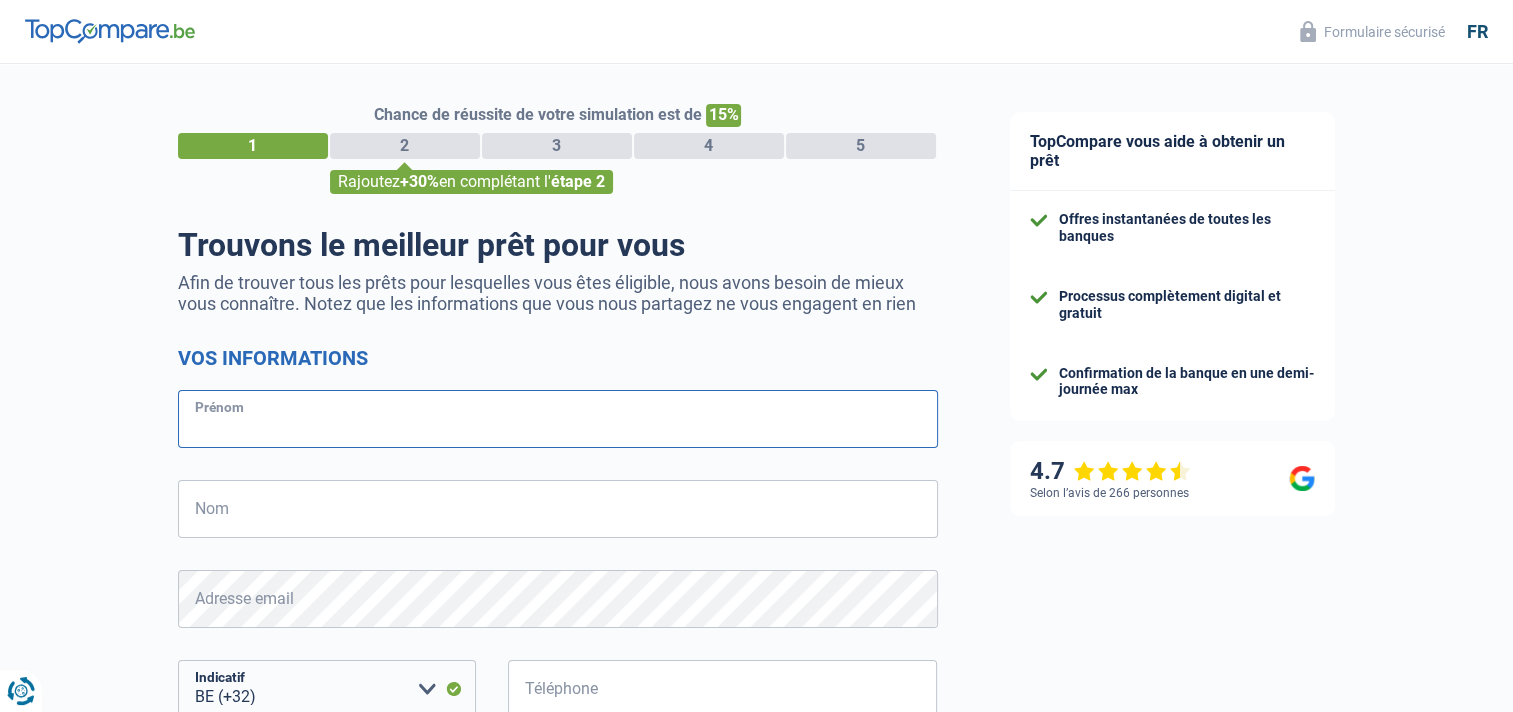 click on "Prénom" at bounding box center (558, 419) 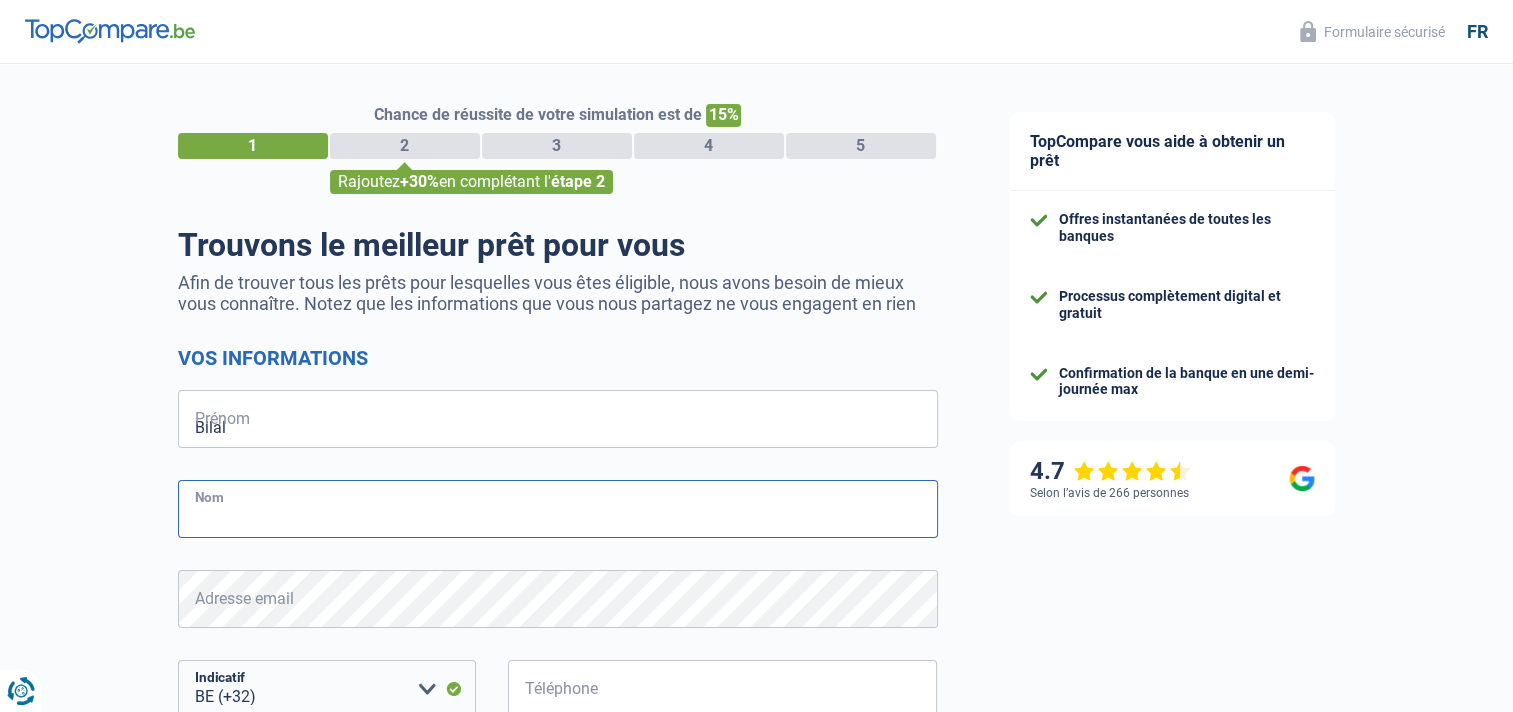 type on "El Kammouni" 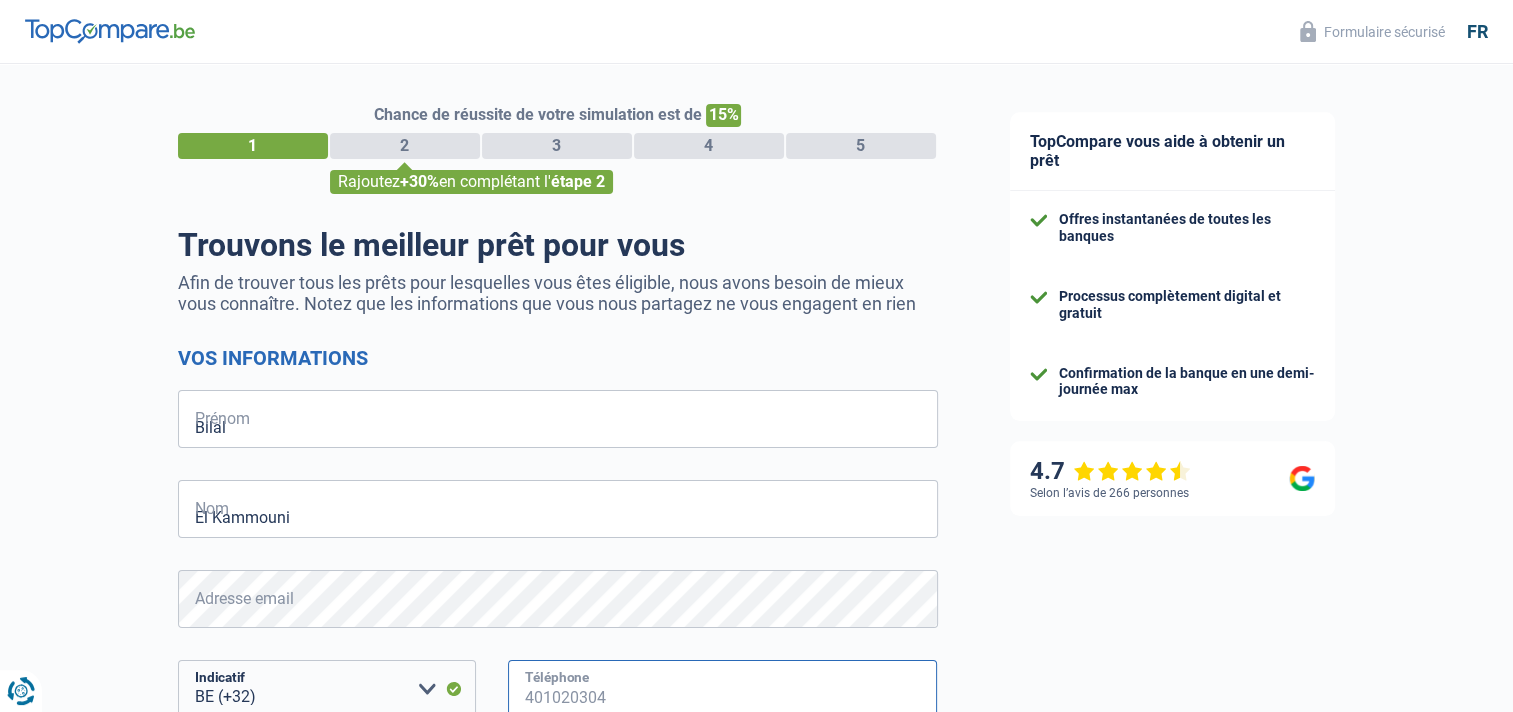 type on "489500200" 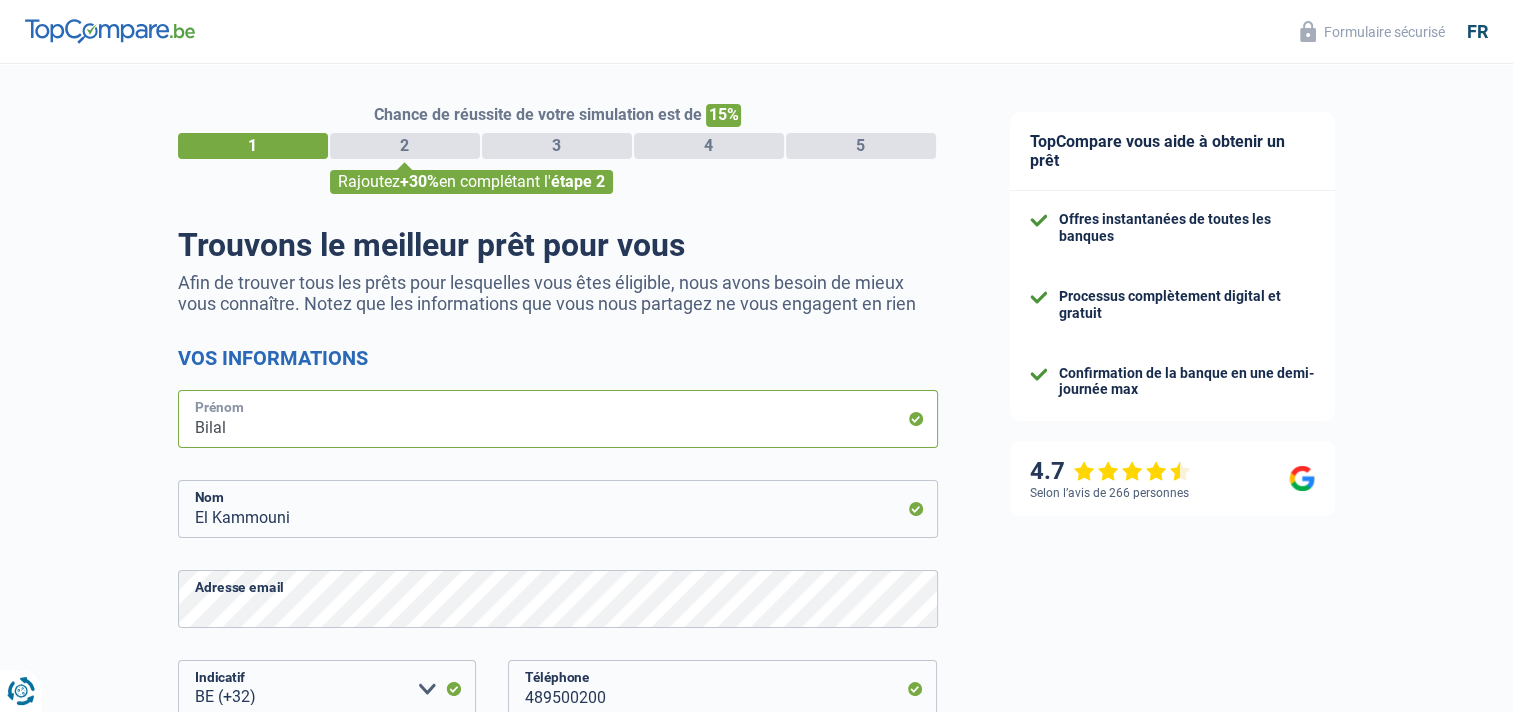 type on "EL KAMMOUNI" 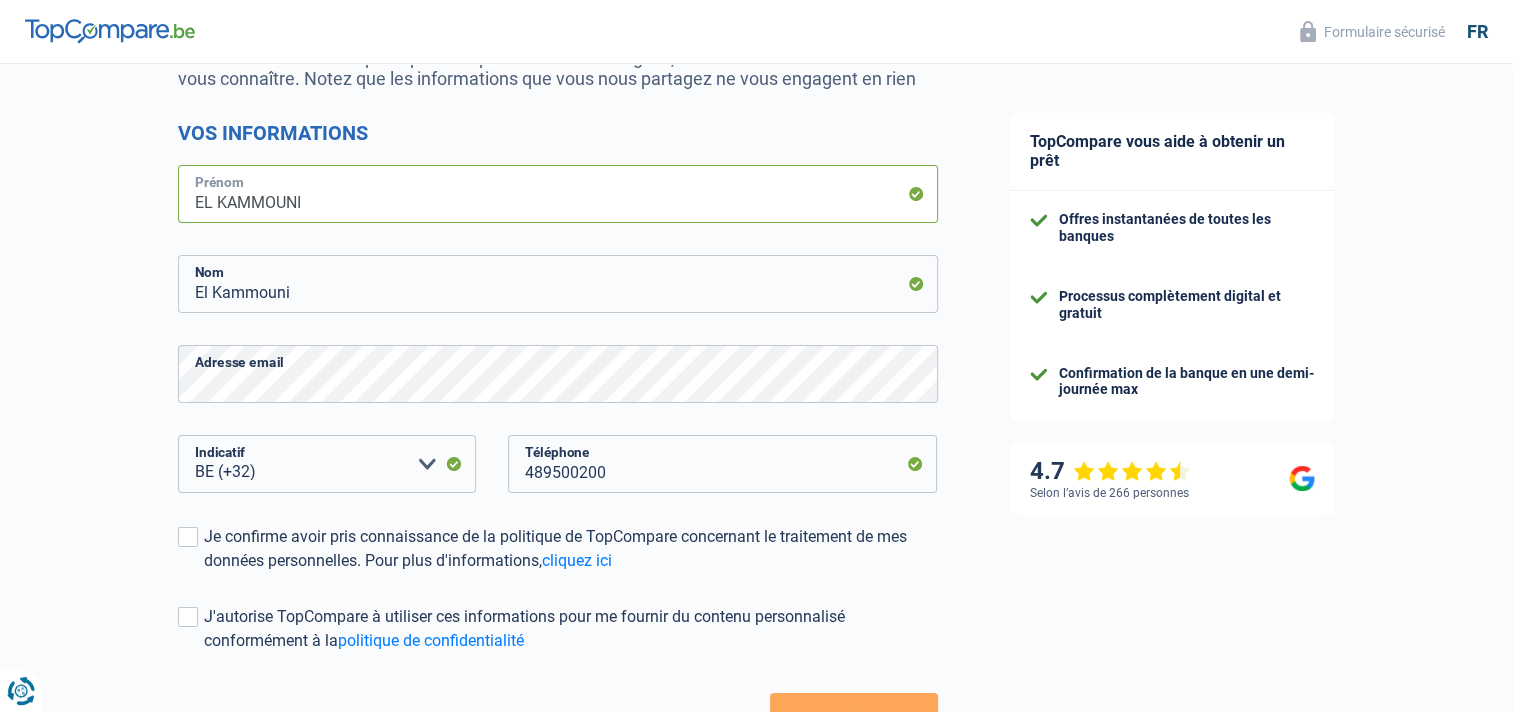 scroll, scrollTop: 266, scrollLeft: 0, axis: vertical 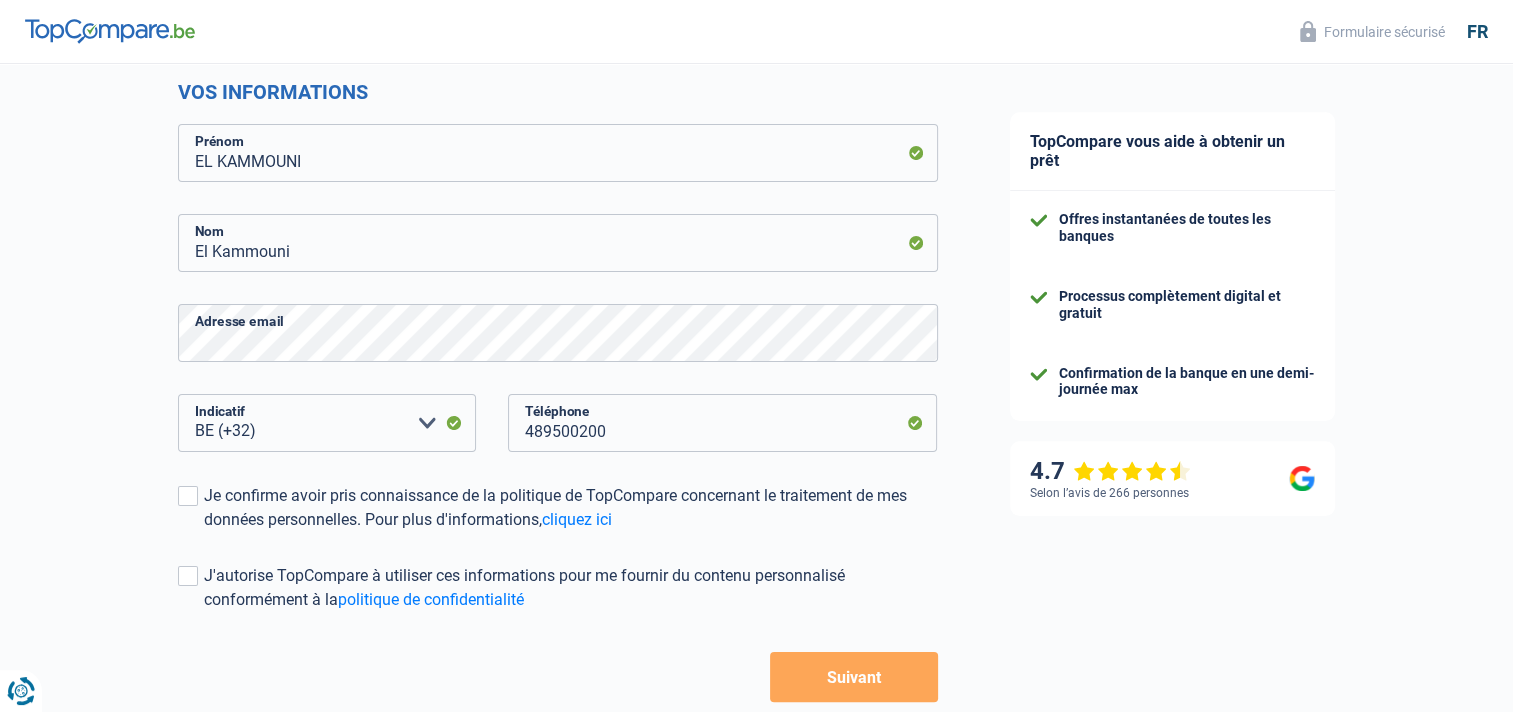 click on "Suivant" at bounding box center [853, 677] 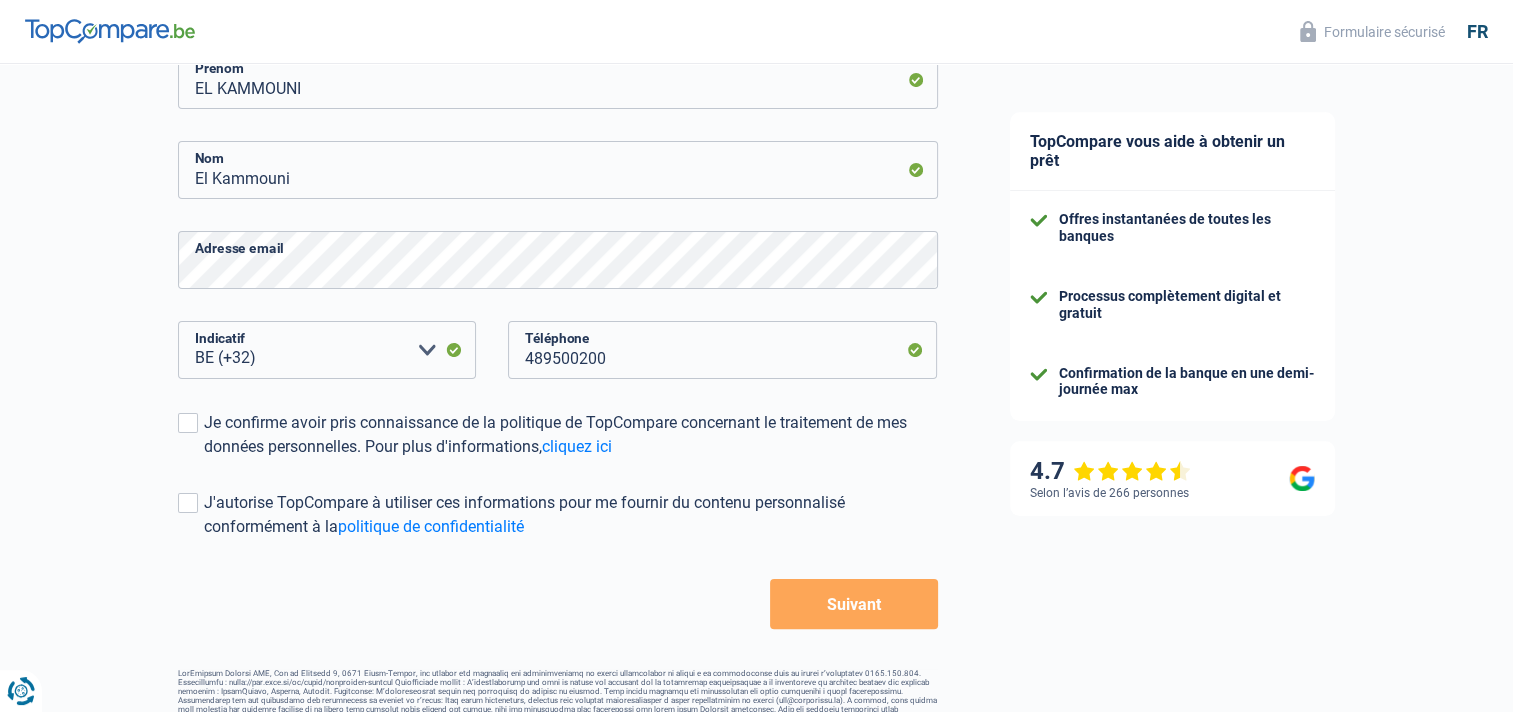 scroll, scrollTop: 376, scrollLeft: 0, axis: vertical 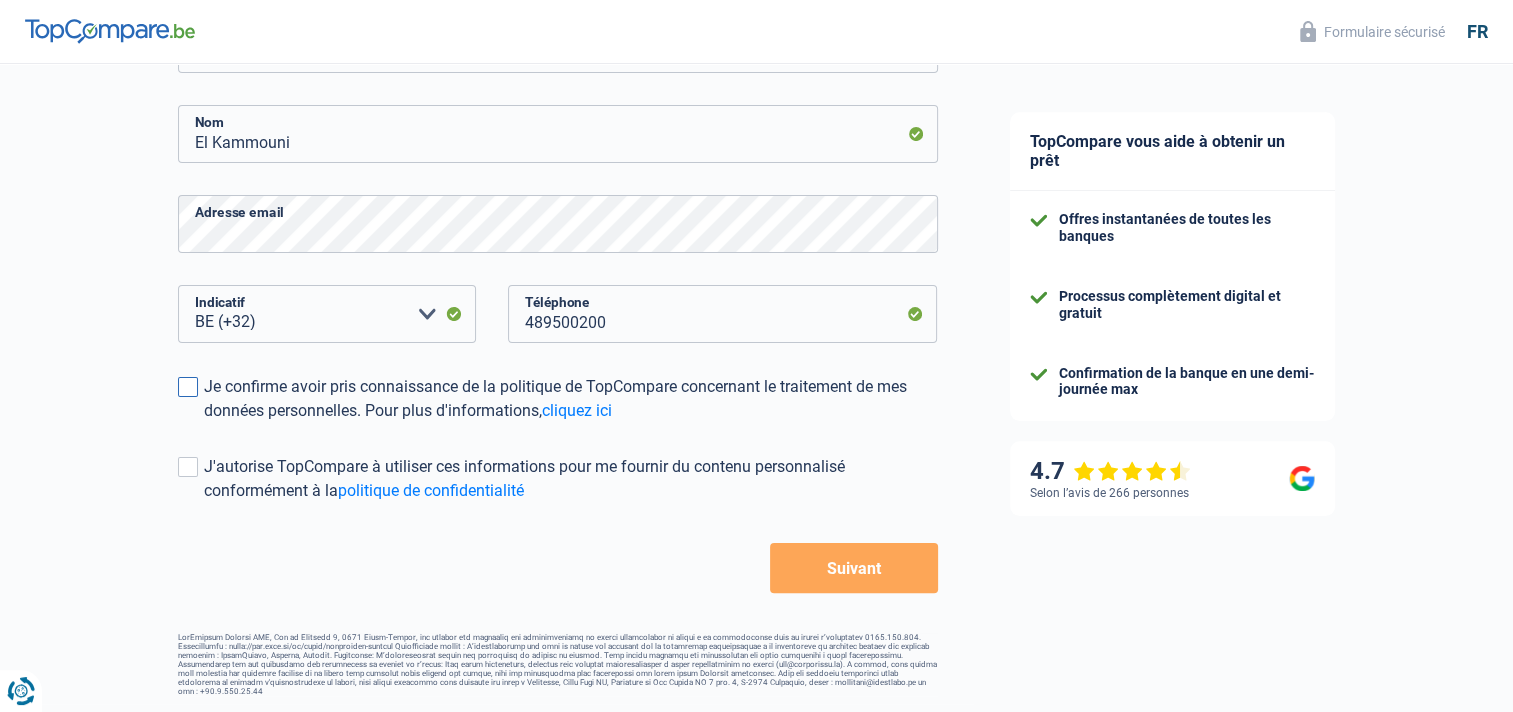 click at bounding box center (188, 387) 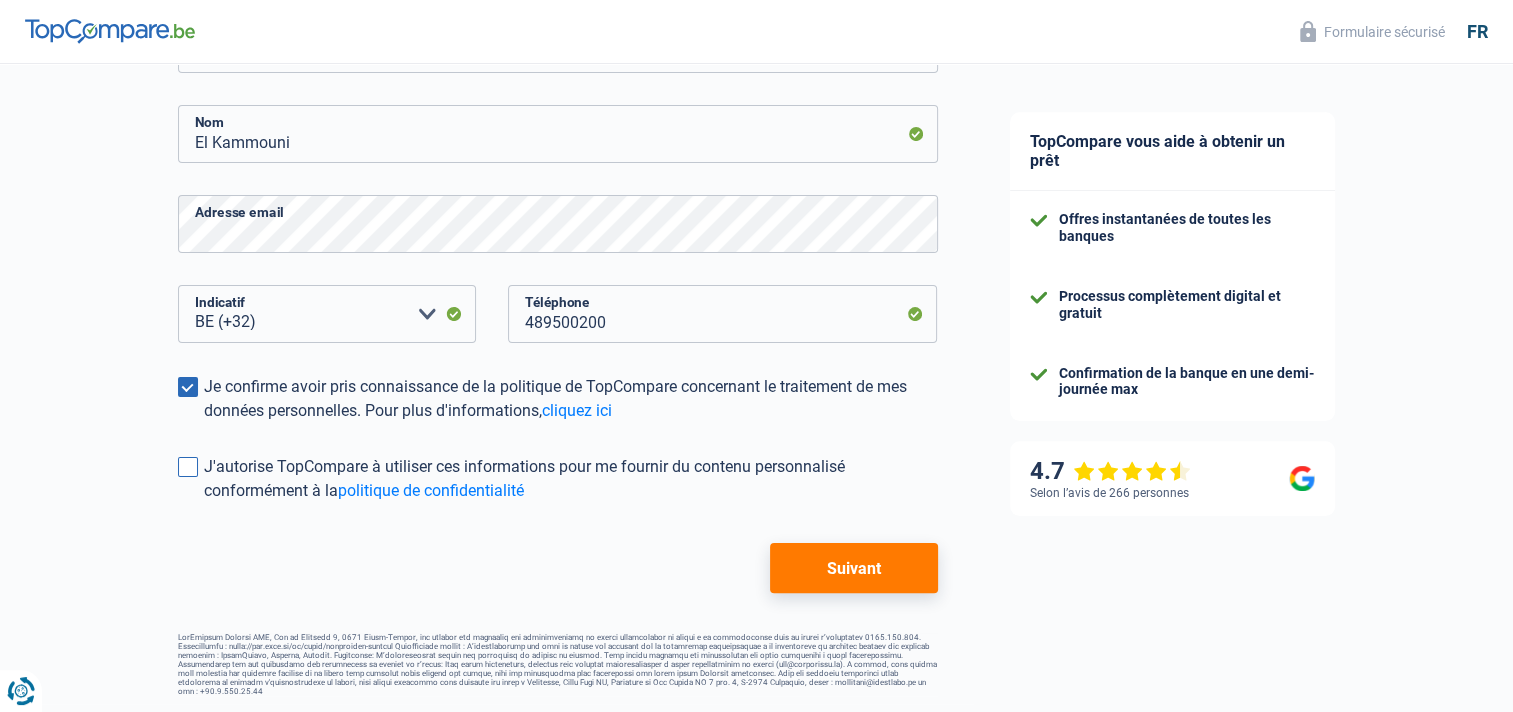 click at bounding box center [188, 467] 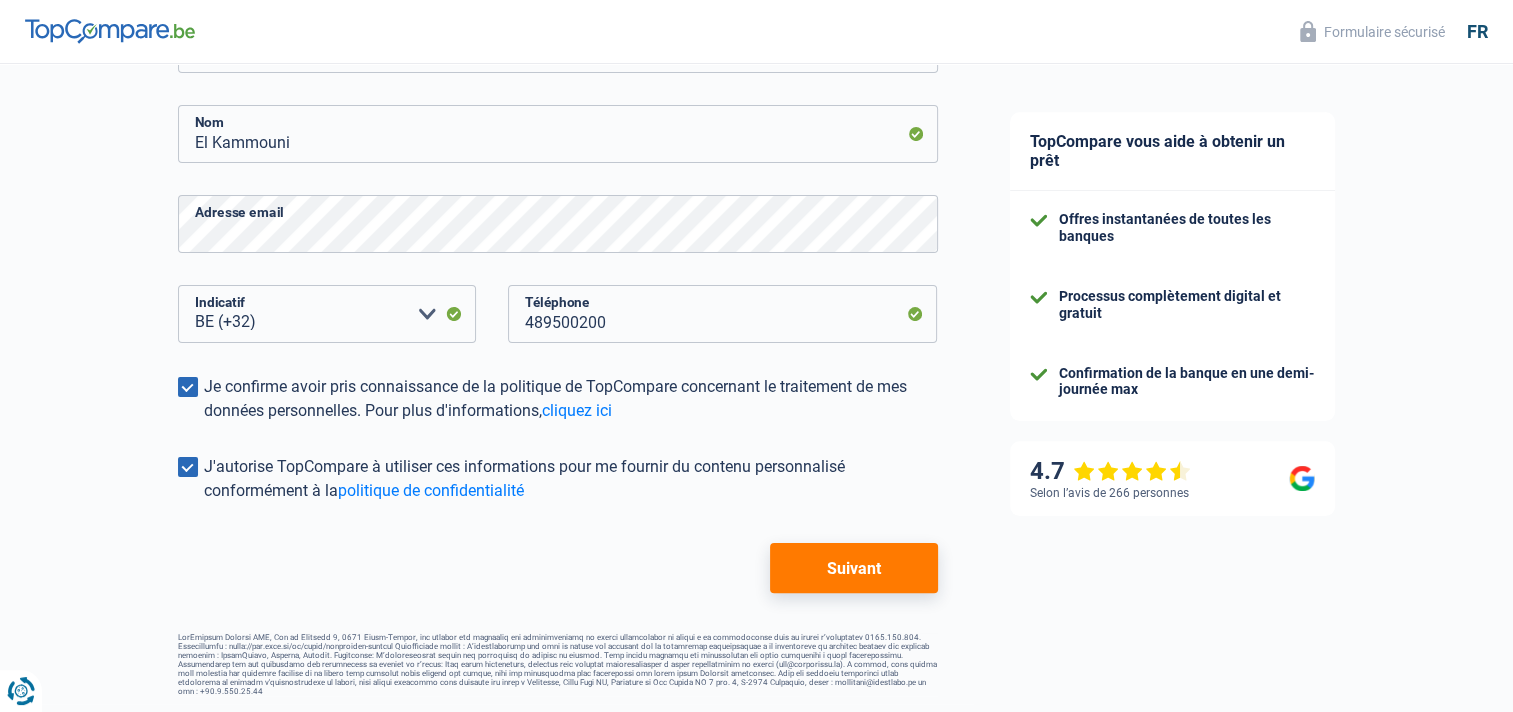 click on "Suivant" at bounding box center (853, 568) 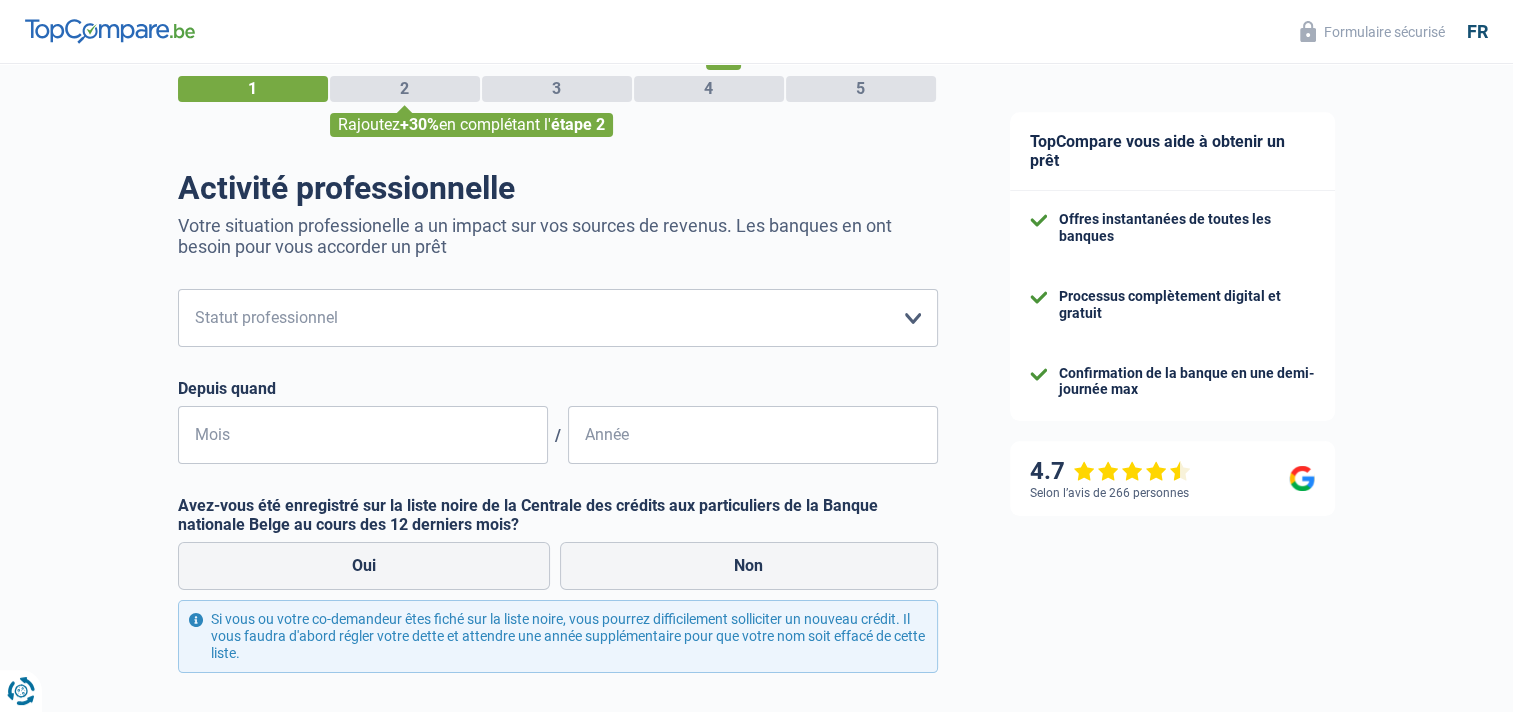 scroll, scrollTop: 0, scrollLeft: 0, axis: both 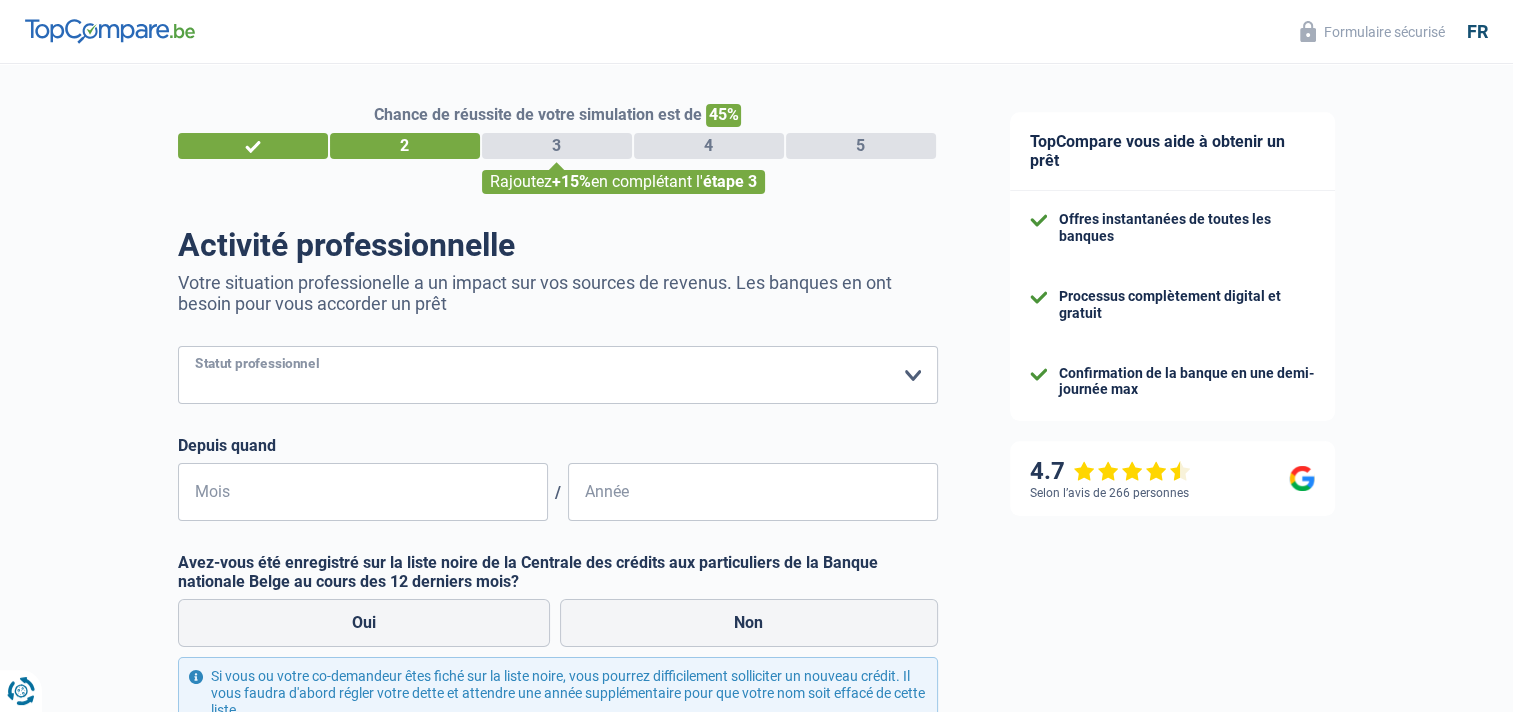 click on "Ouvrier Employé privé Employé public Invalide Indépendant Pensionné Chômeur Mutuelle Femme au foyer Sans profession Allocataire sécurité/Intégration social (SPF Sécurité Sociale, CPAS) Etudiant Profession libérale Commerçant Rentier Pré-pensionné
Veuillez sélectionner une option" at bounding box center [558, 375] 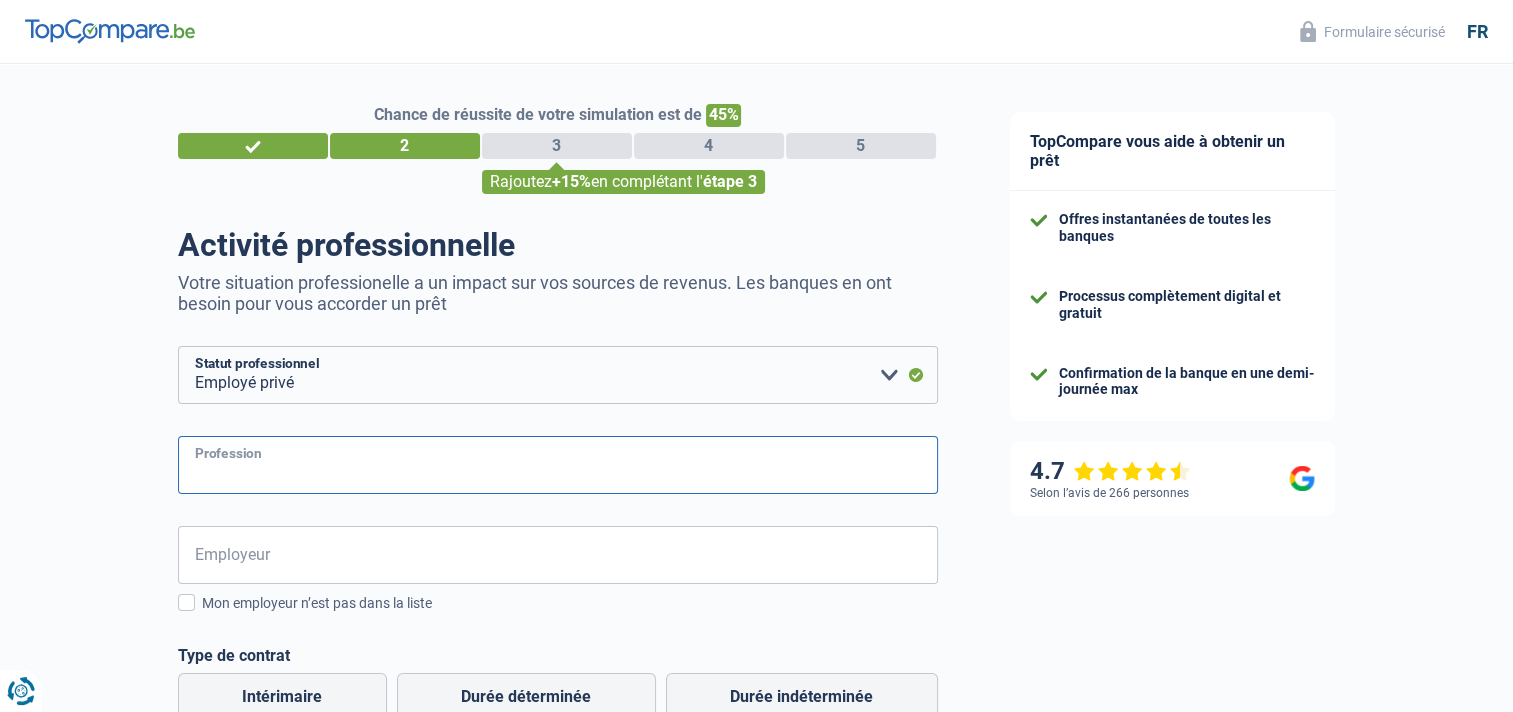 click on "Profession" at bounding box center (558, 465) 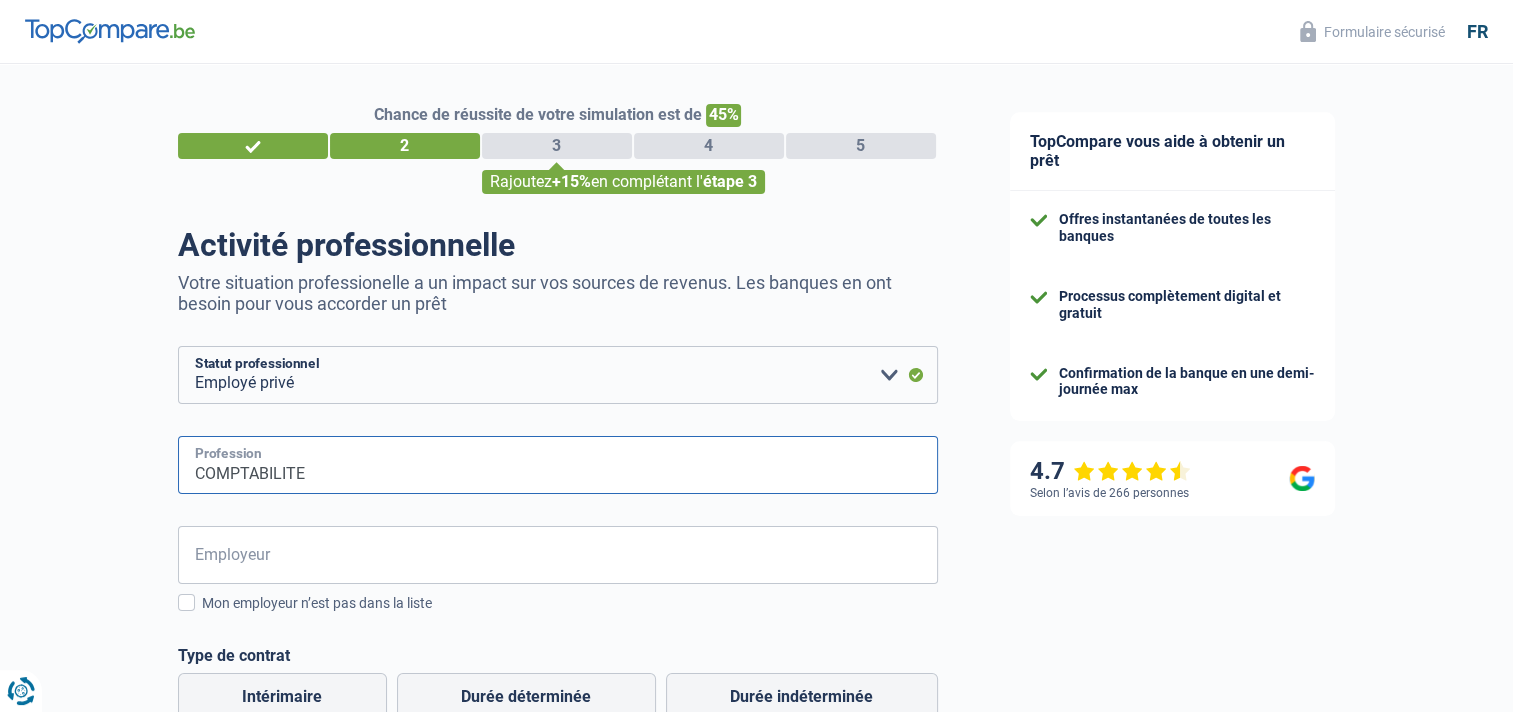 type on "COMPTABILITE" 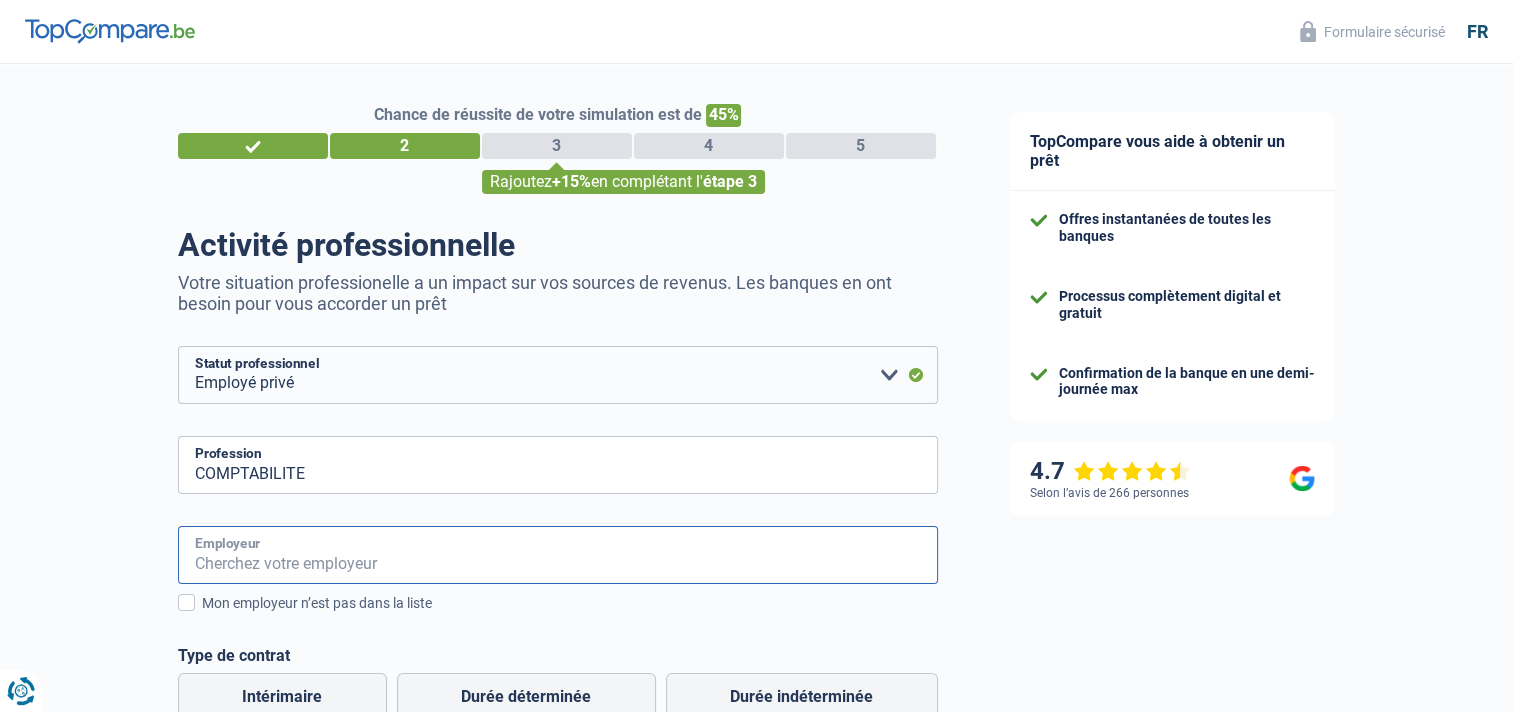 click on "Employeur" at bounding box center [558, 555] 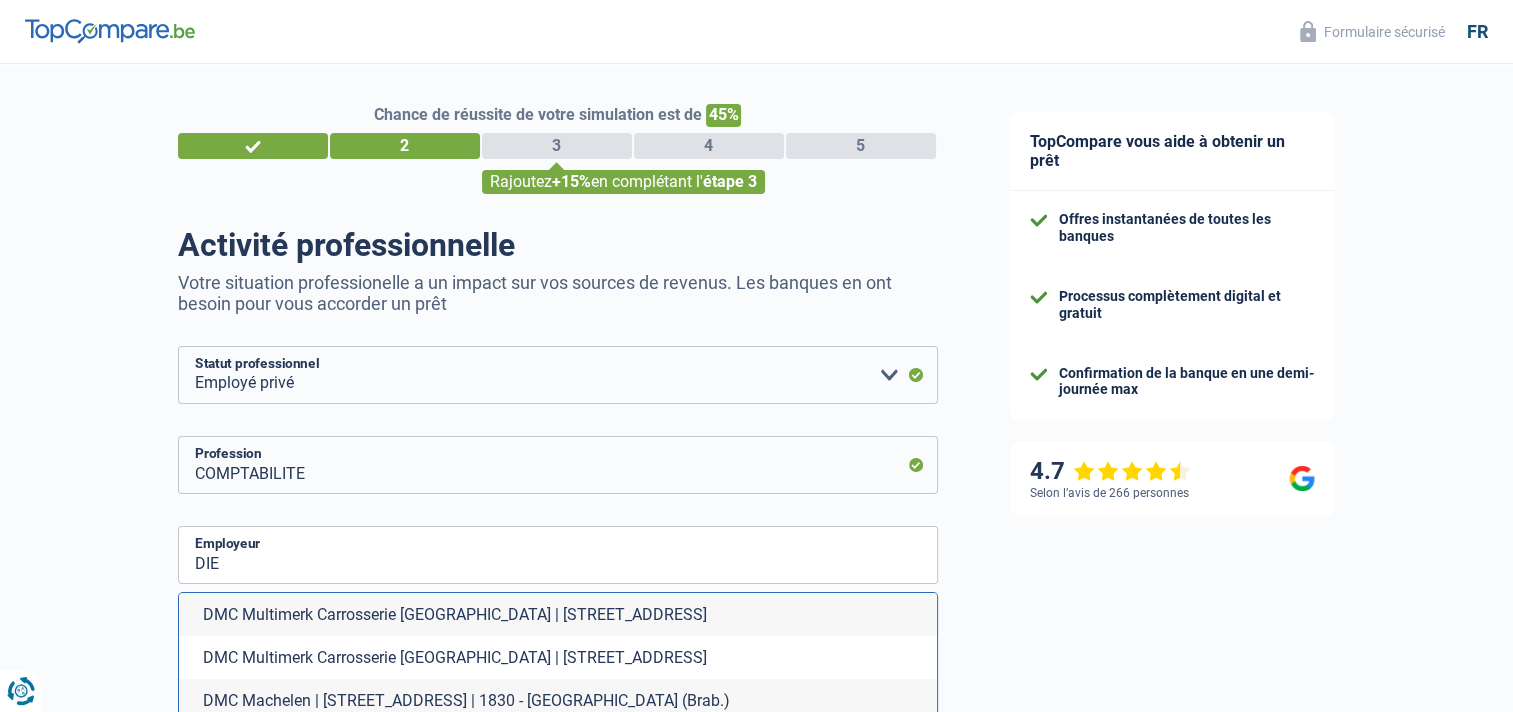 click on "DMC Machelen | Leuvensesteenweg, 22 | 1830 - Machelen (Brab.)" at bounding box center (558, 700) 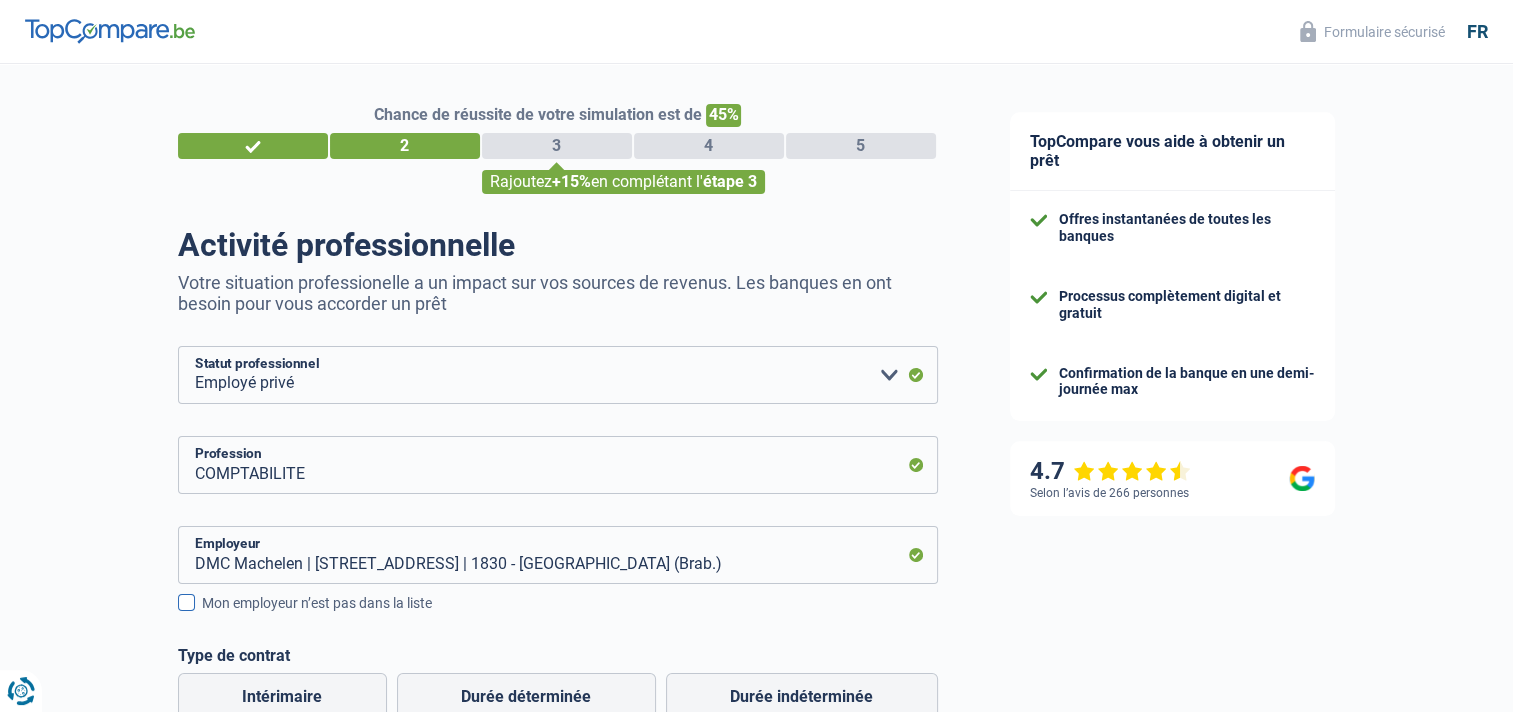 click at bounding box center [186, 602] 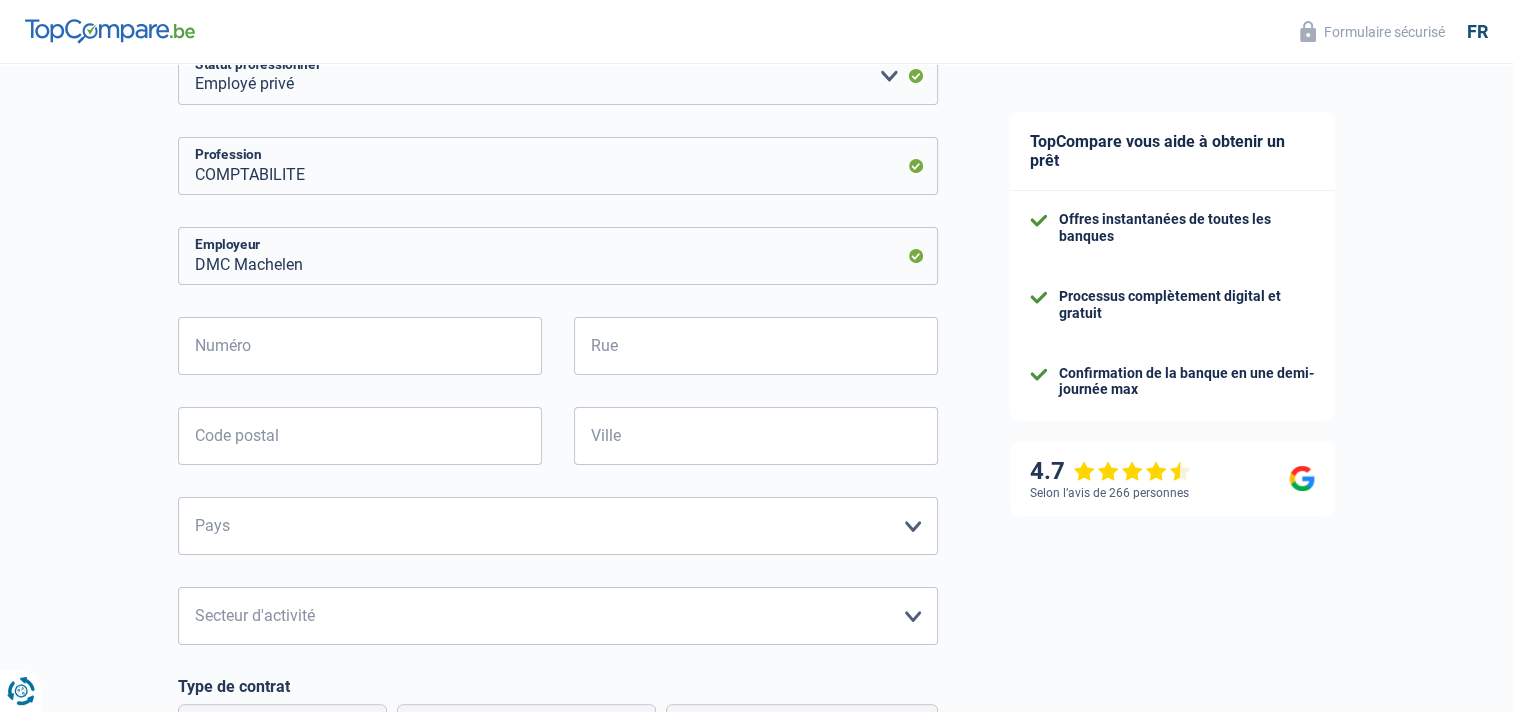 scroll, scrollTop: 303, scrollLeft: 0, axis: vertical 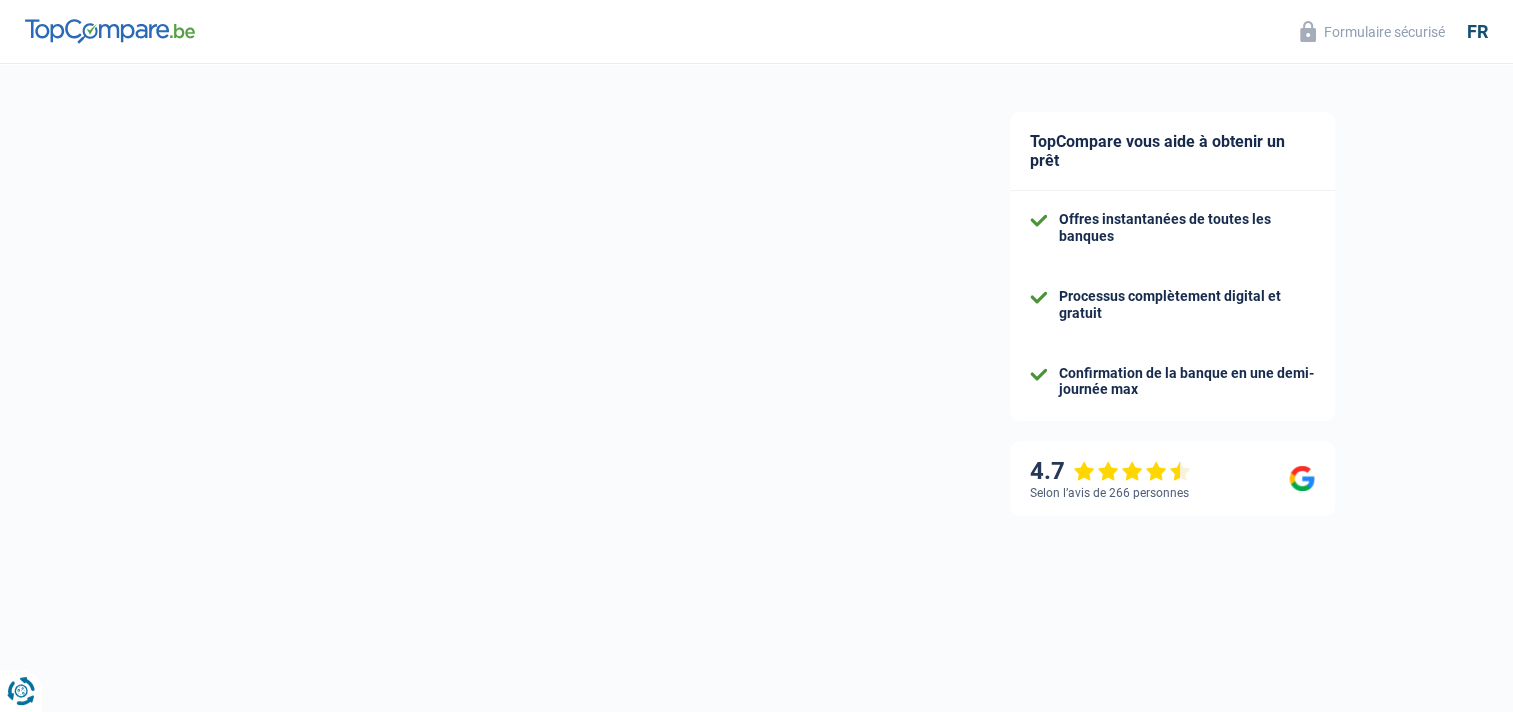 select on "32" 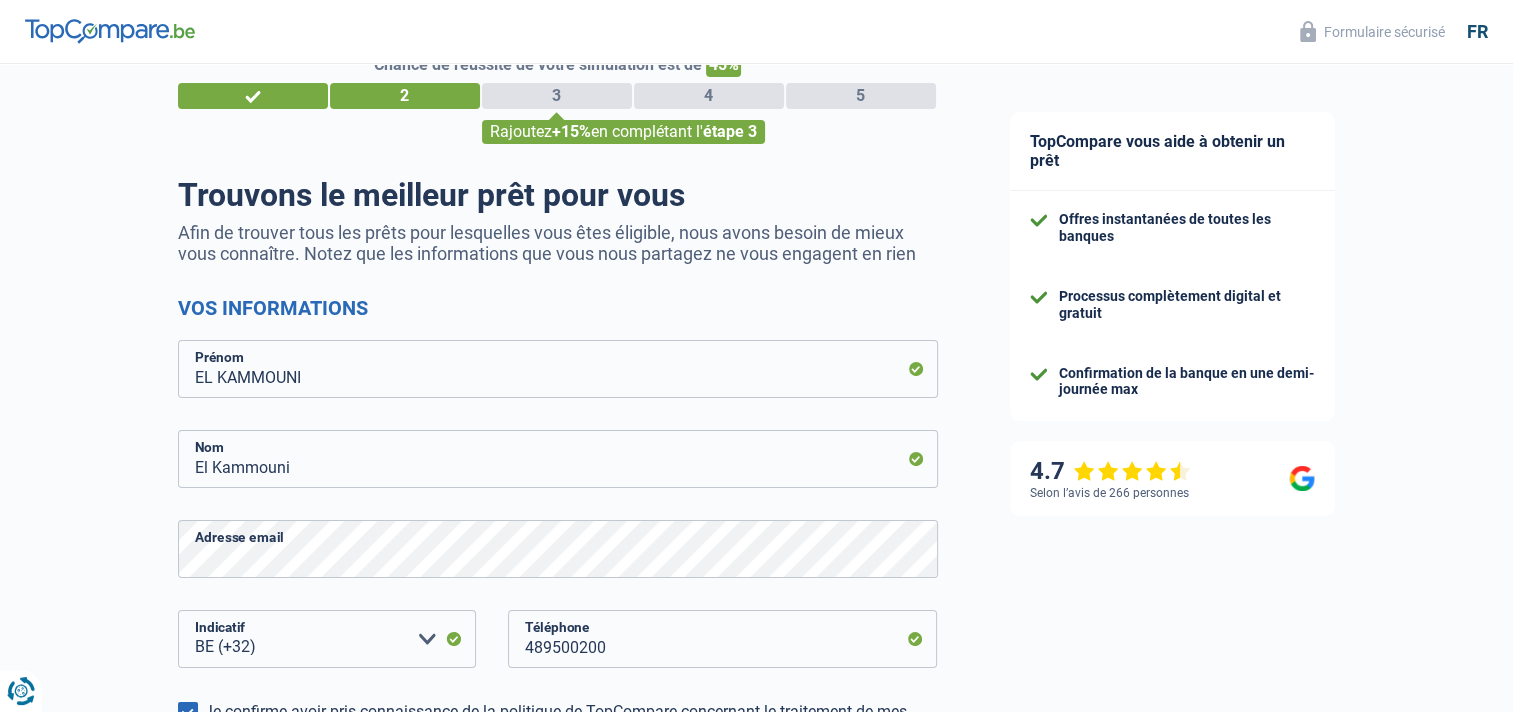 scroll, scrollTop: 0, scrollLeft: 0, axis: both 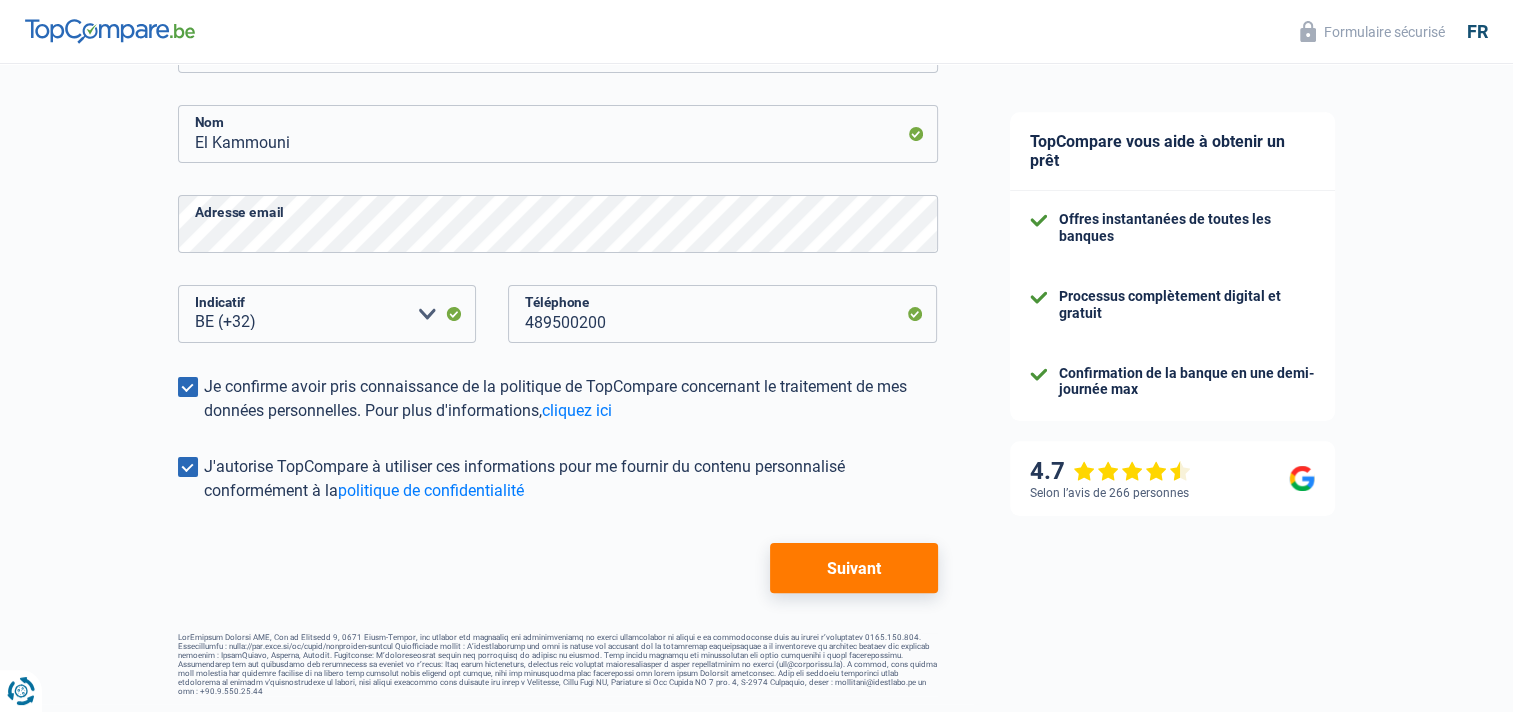 click on "Suivant" at bounding box center (853, 568) 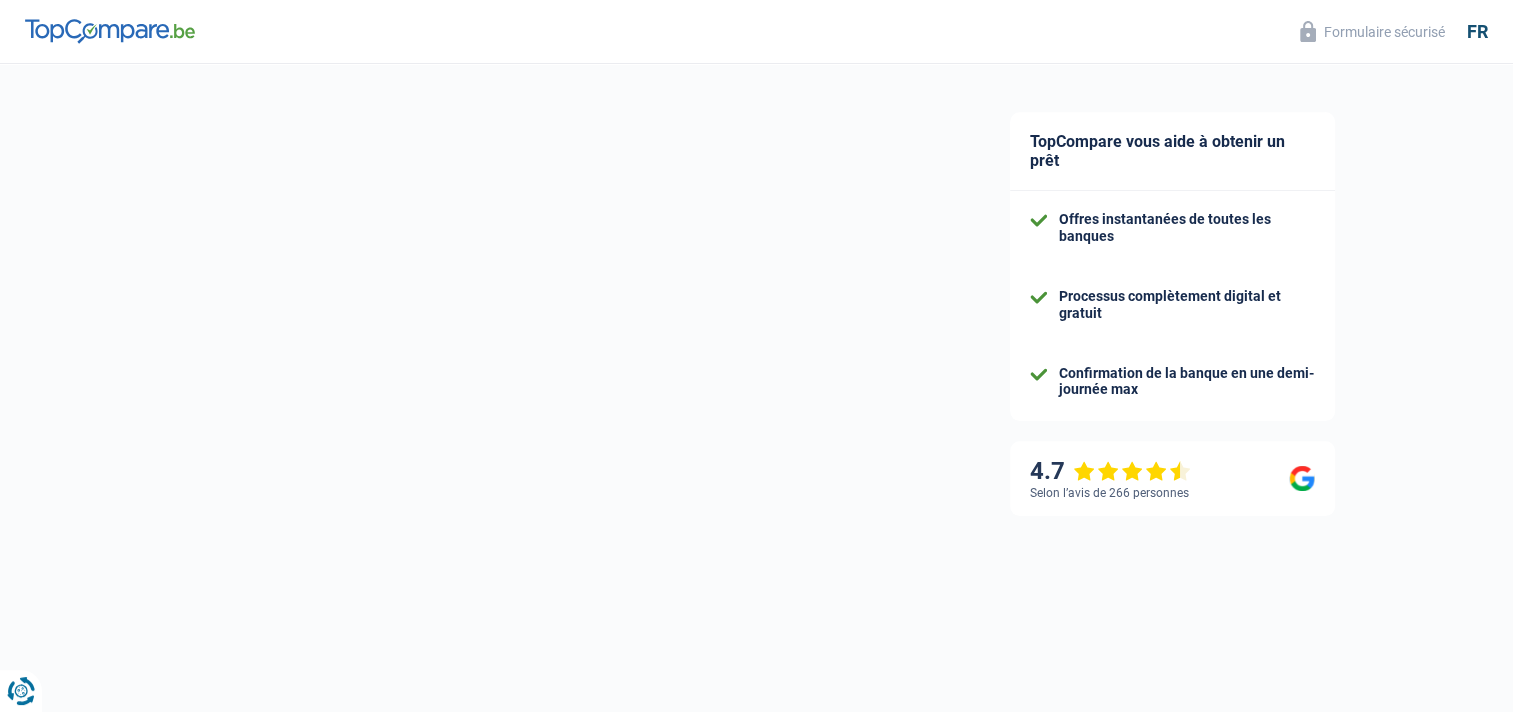 select on "privateEmployee" 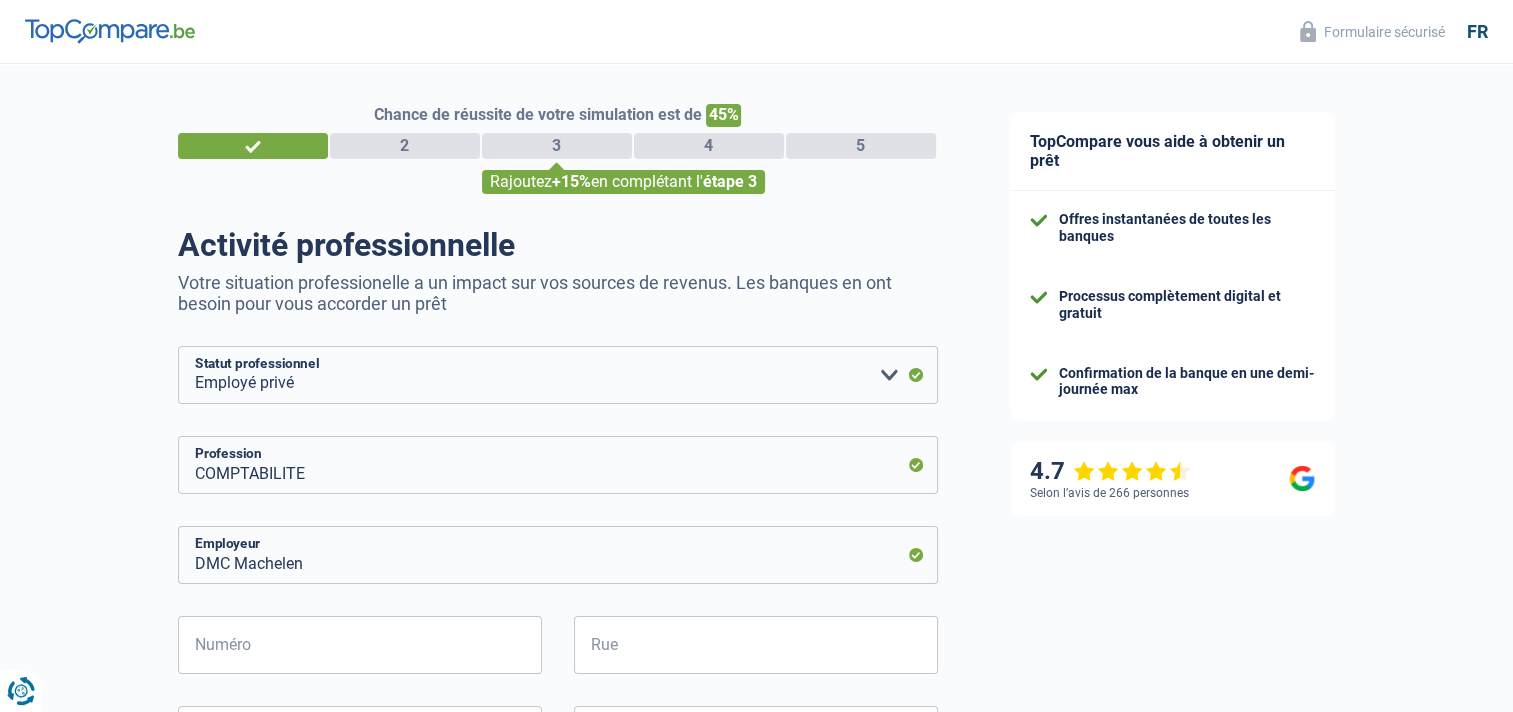 scroll, scrollTop: 0, scrollLeft: 0, axis: both 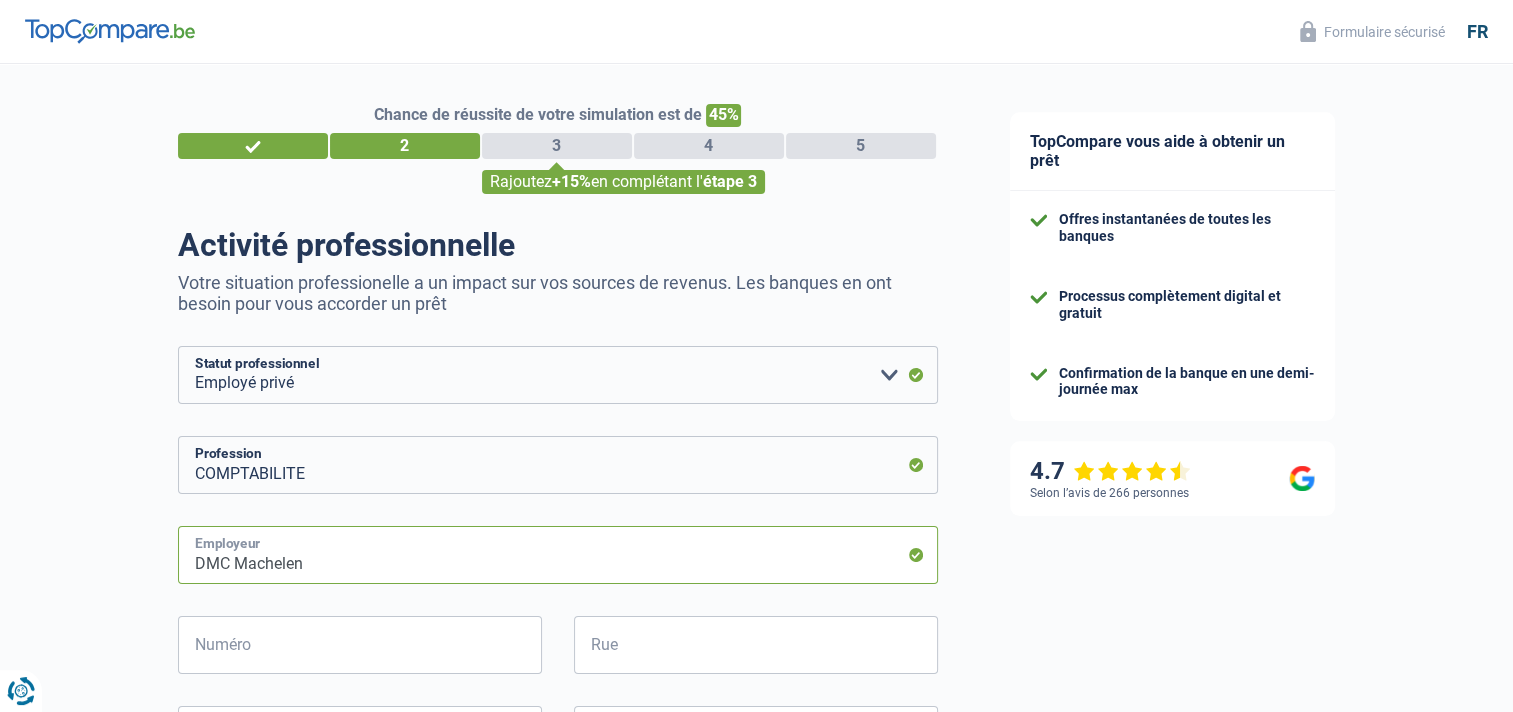 click on "DMC Machelen" at bounding box center (558, 555) 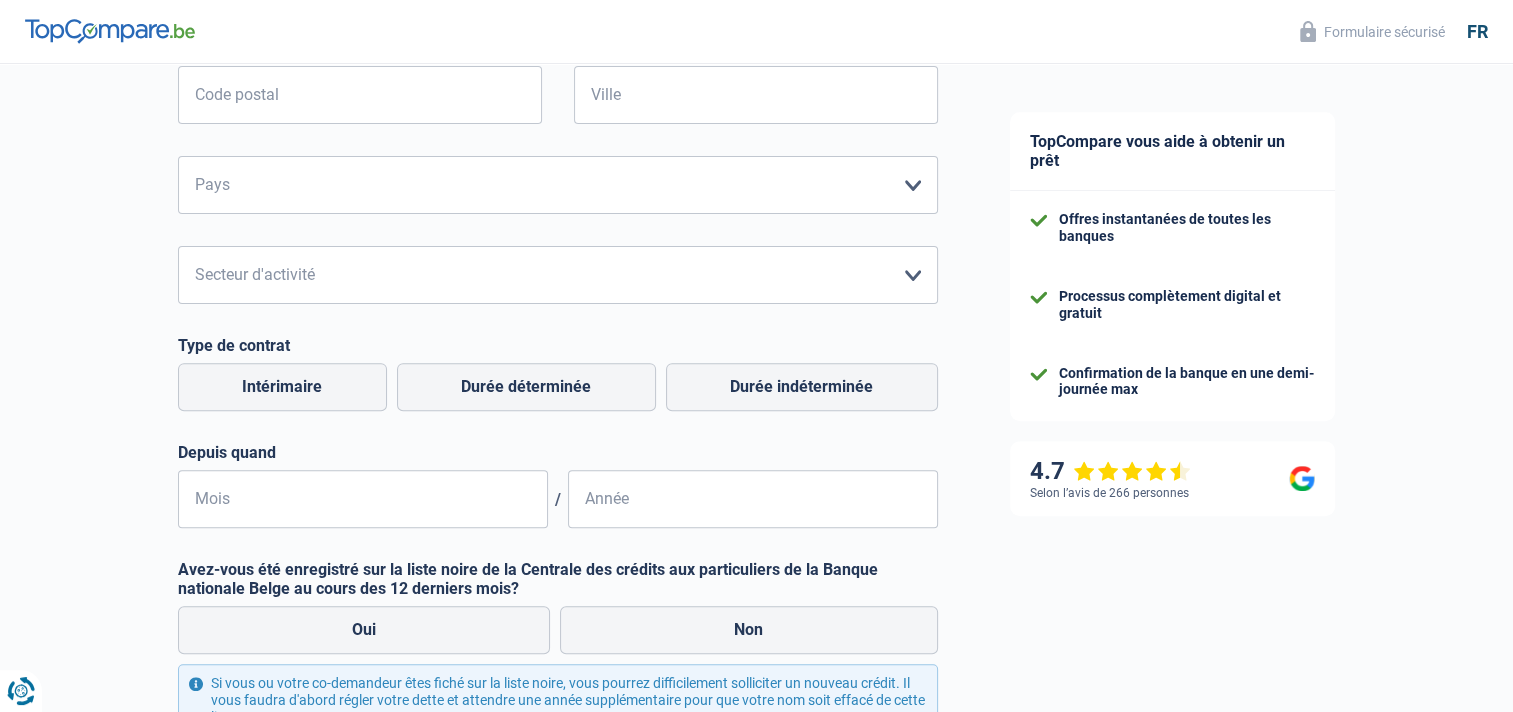 scroll, scrollTop: 653, scrollLeft: 0, axis: vertical 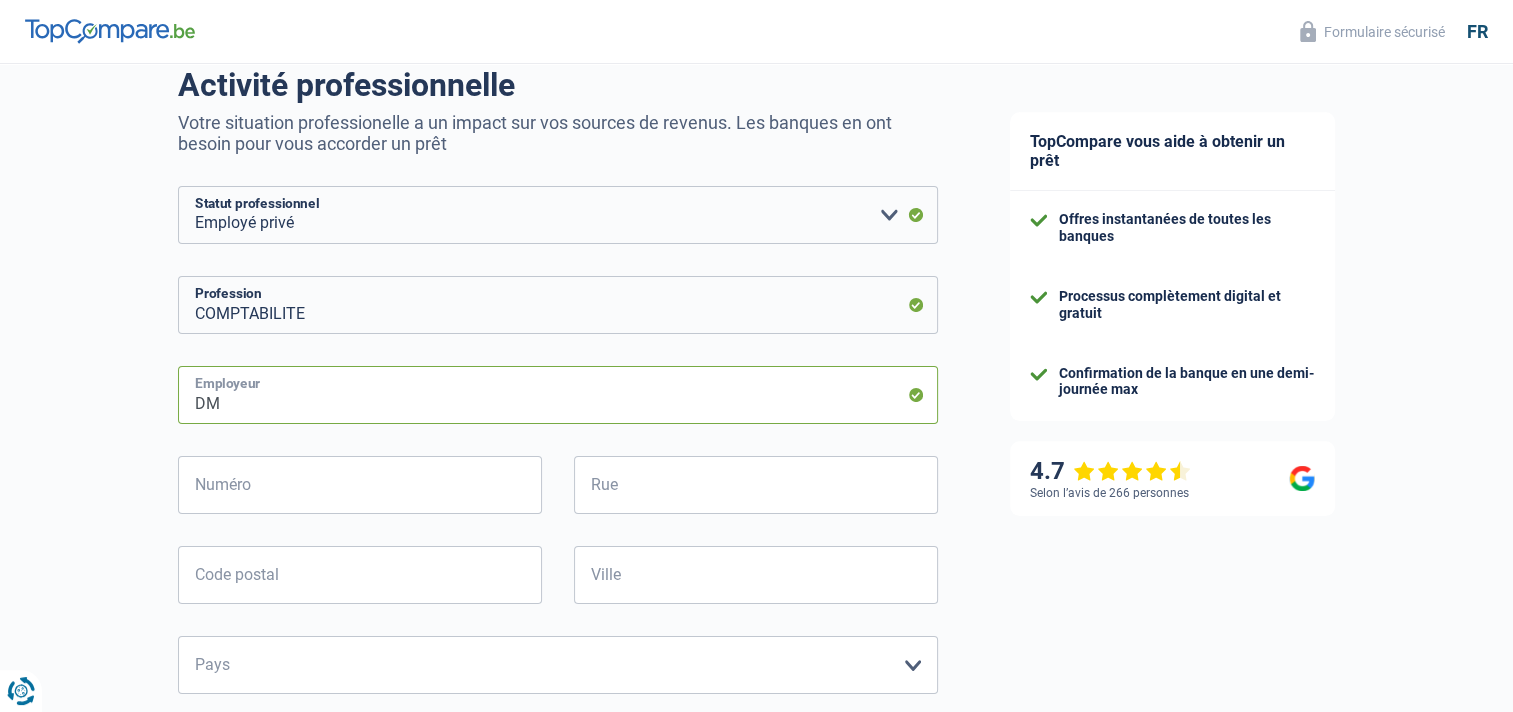 type on "D" 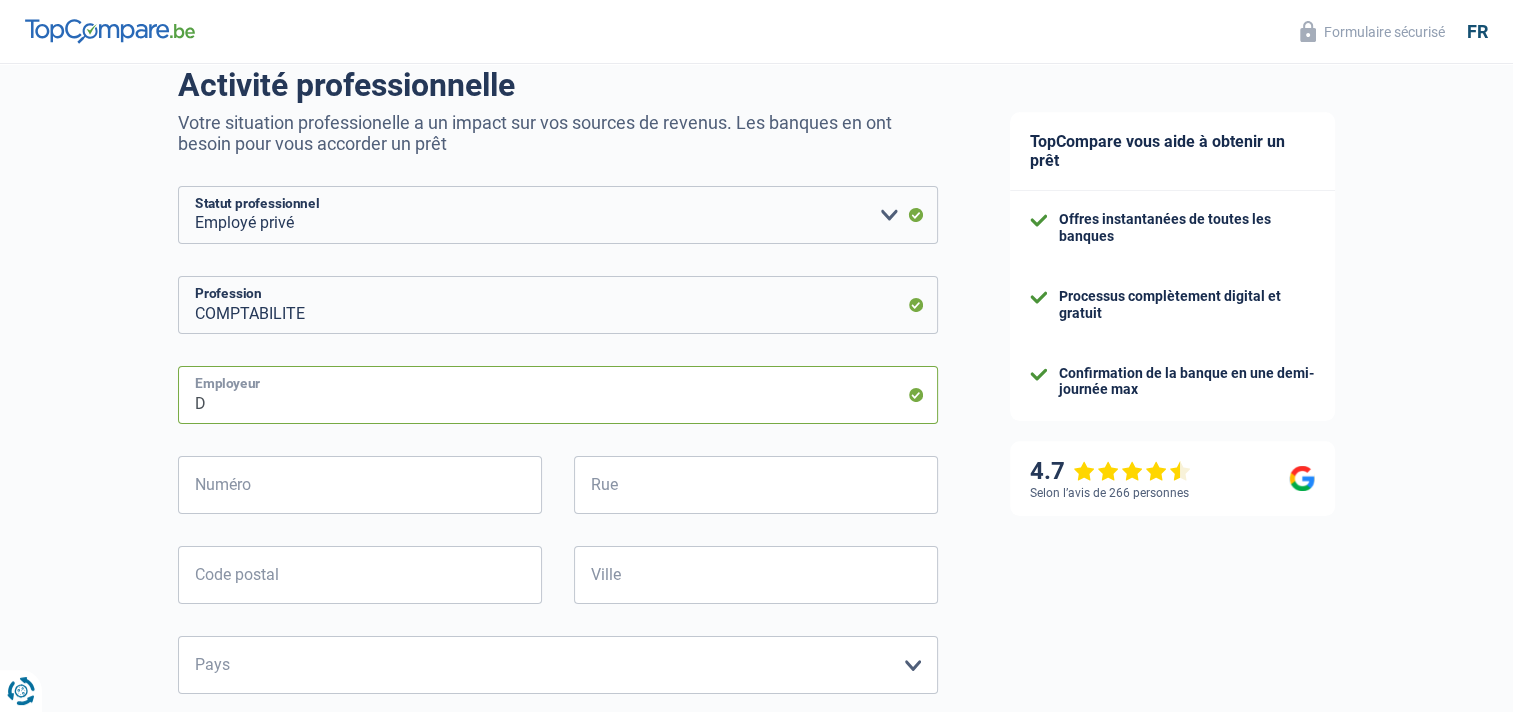 type 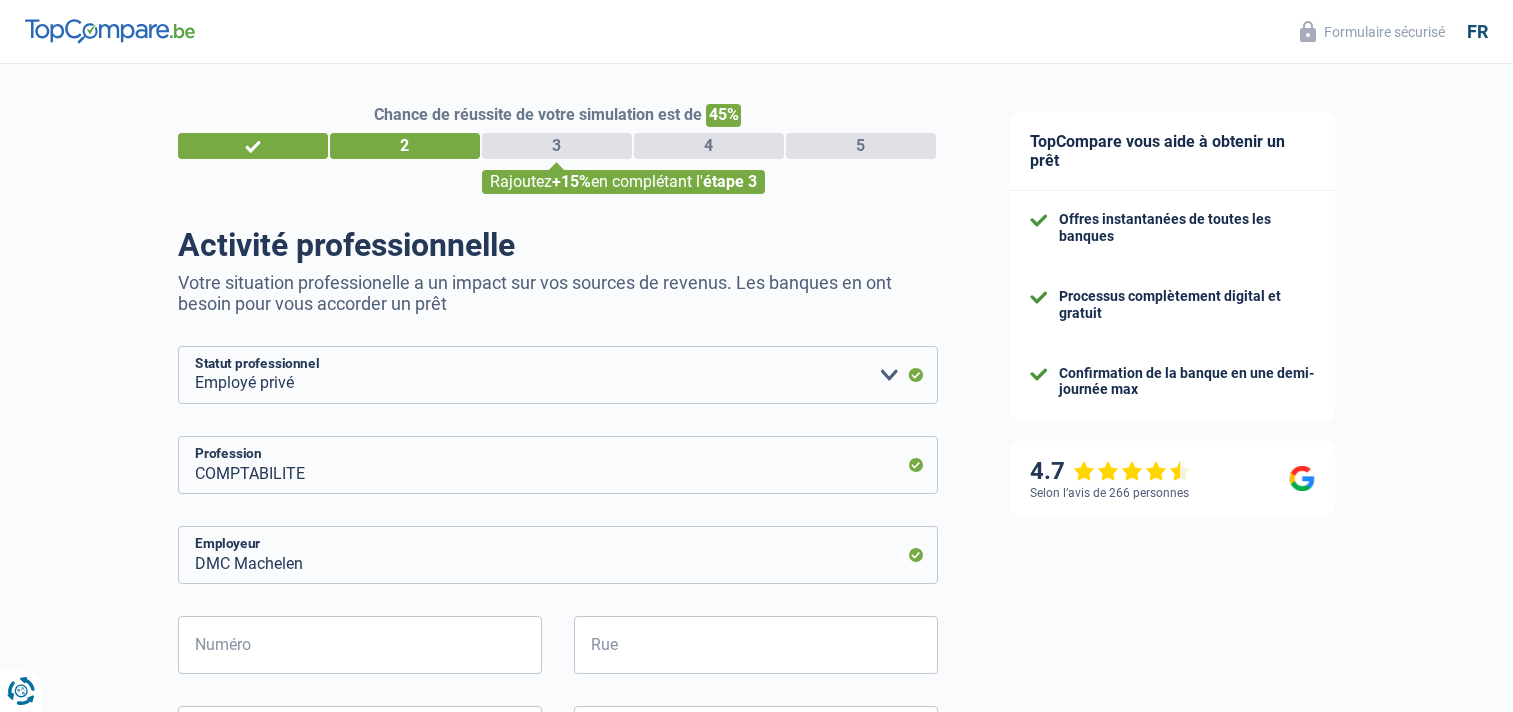 select on "privateEmployee" 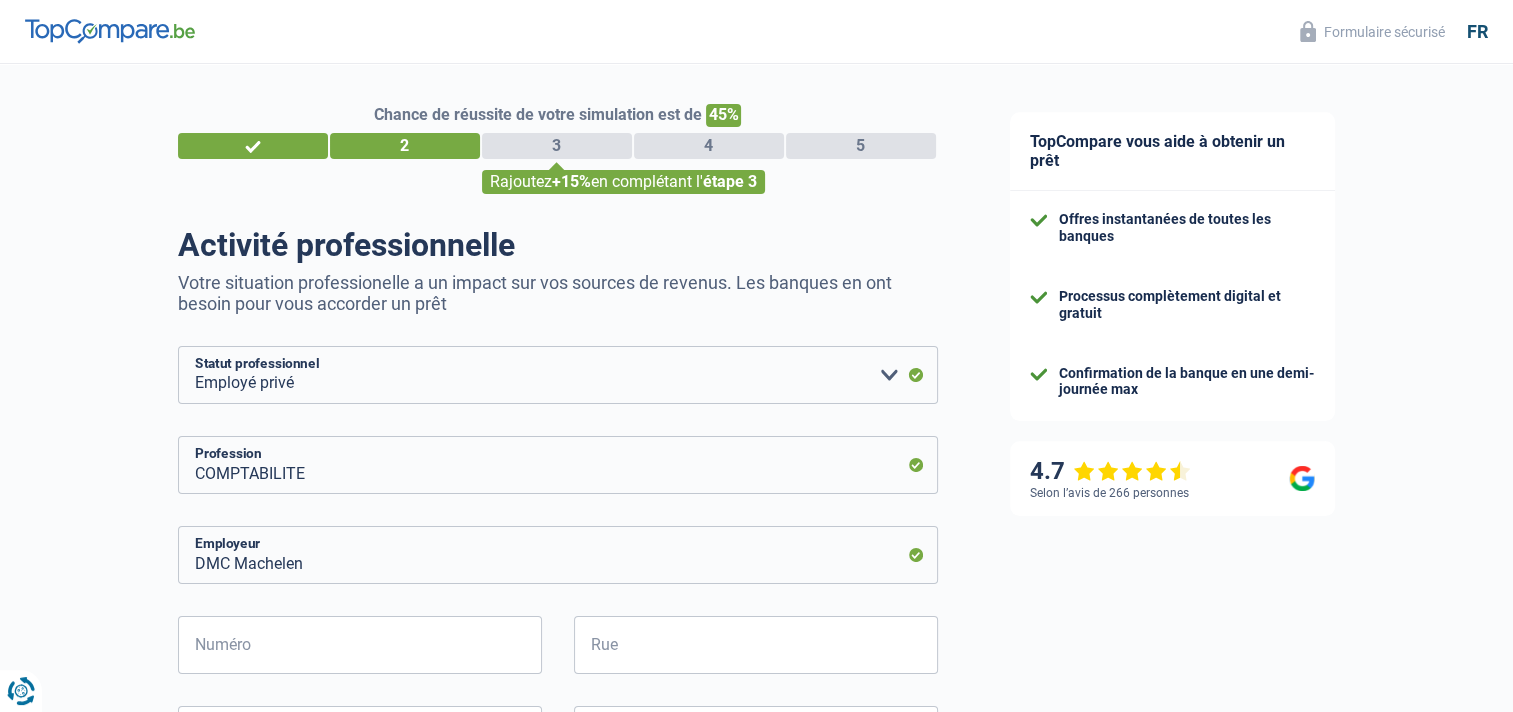scroll, scrollTop: 0, scrollLeft: 0, axis: both 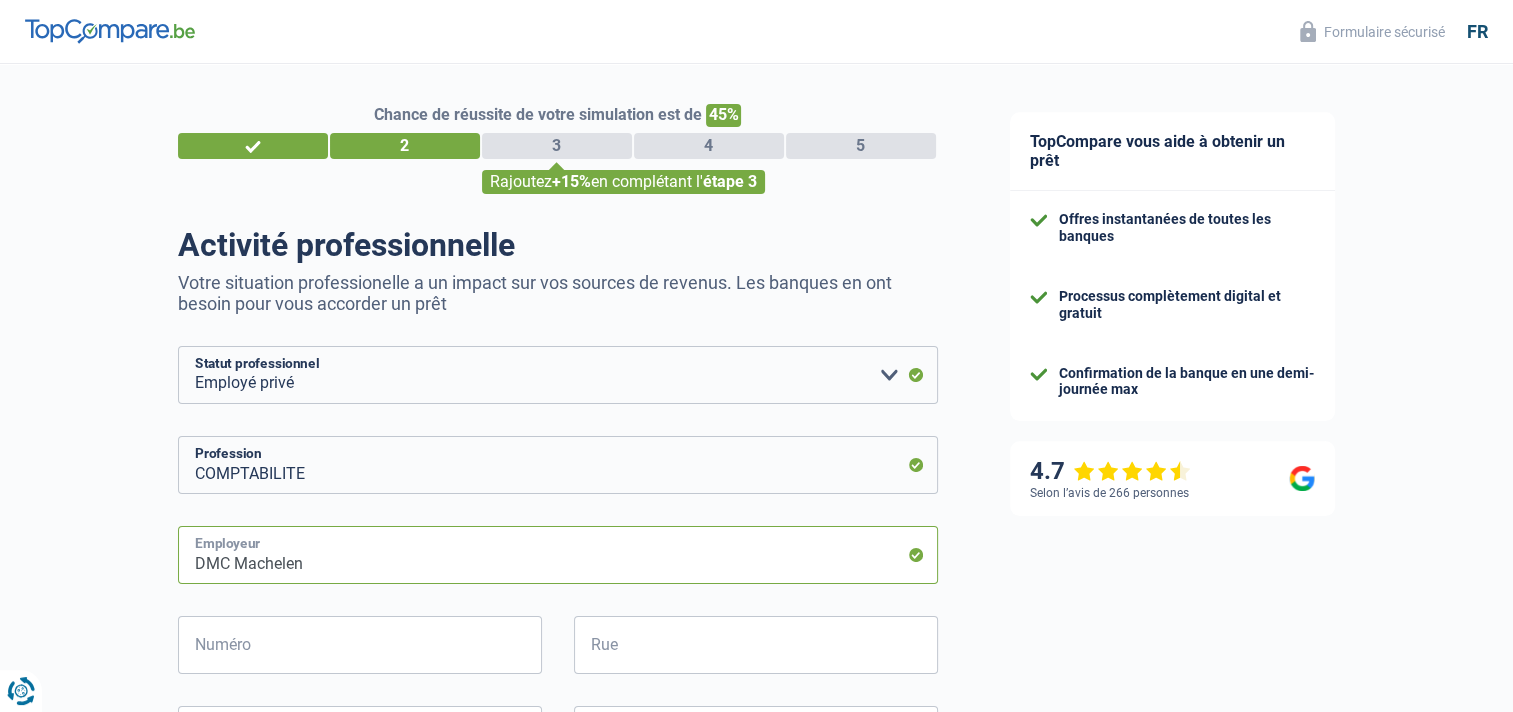 click on "DMC Machelen" at bounding box center [558, 555] 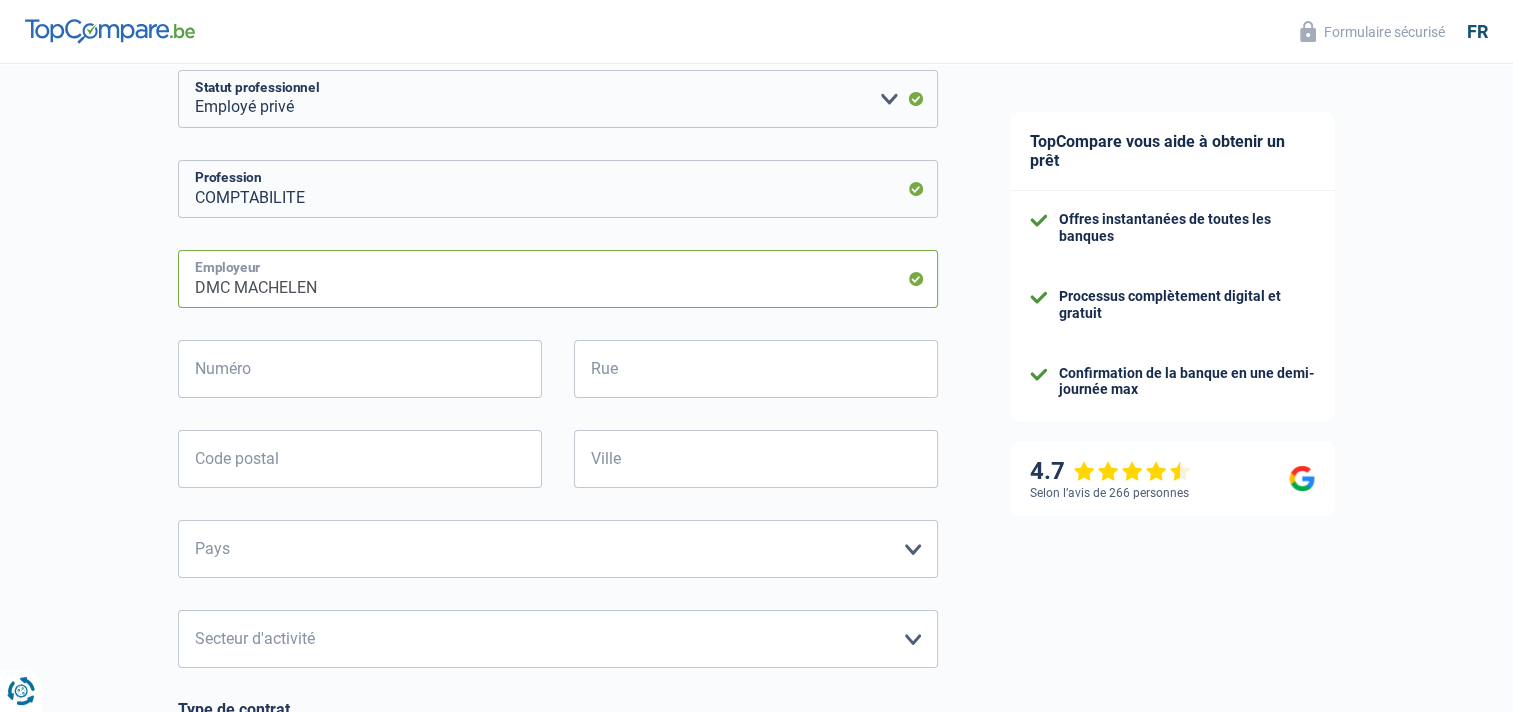 scroll, scrollTop: 281, scrollLeft: 0, axis: vertical 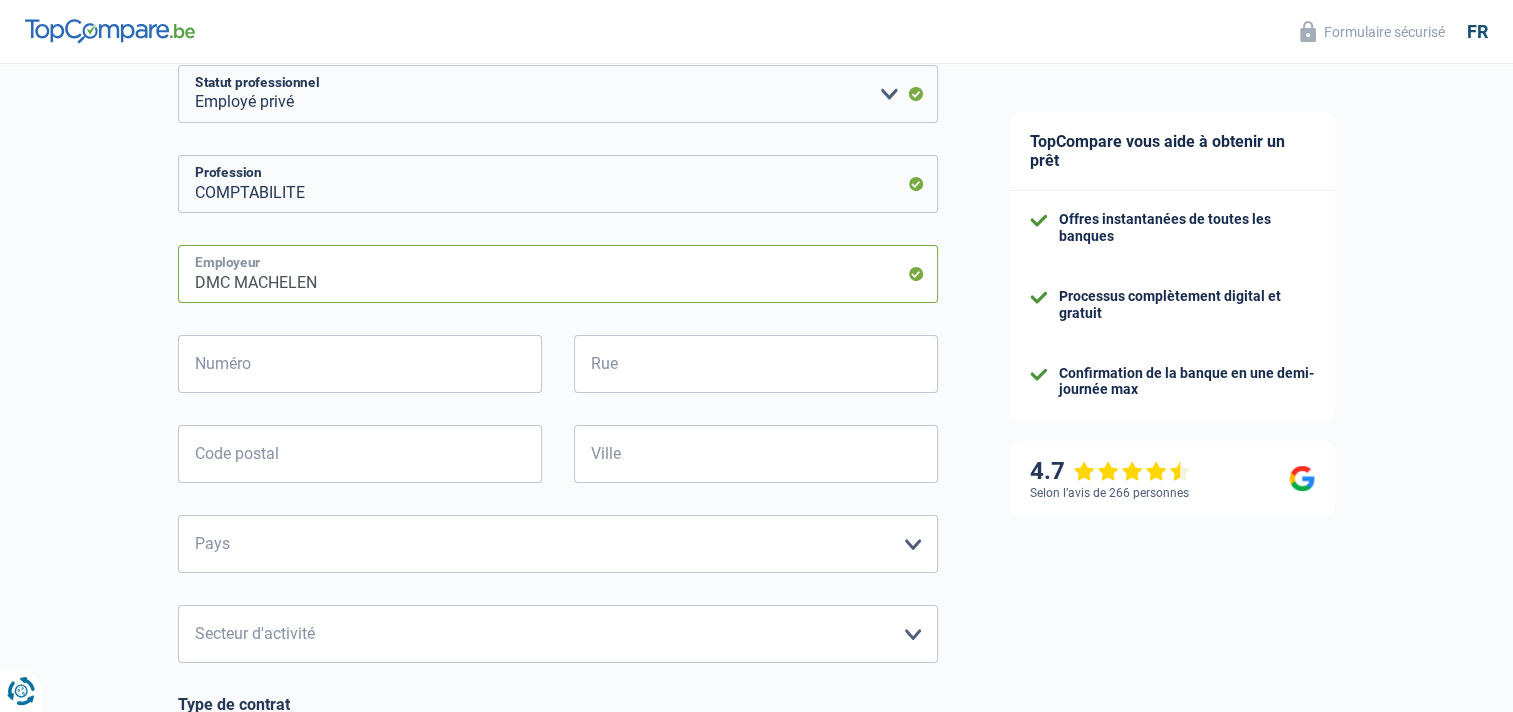 type on "DMC MACHELEN" 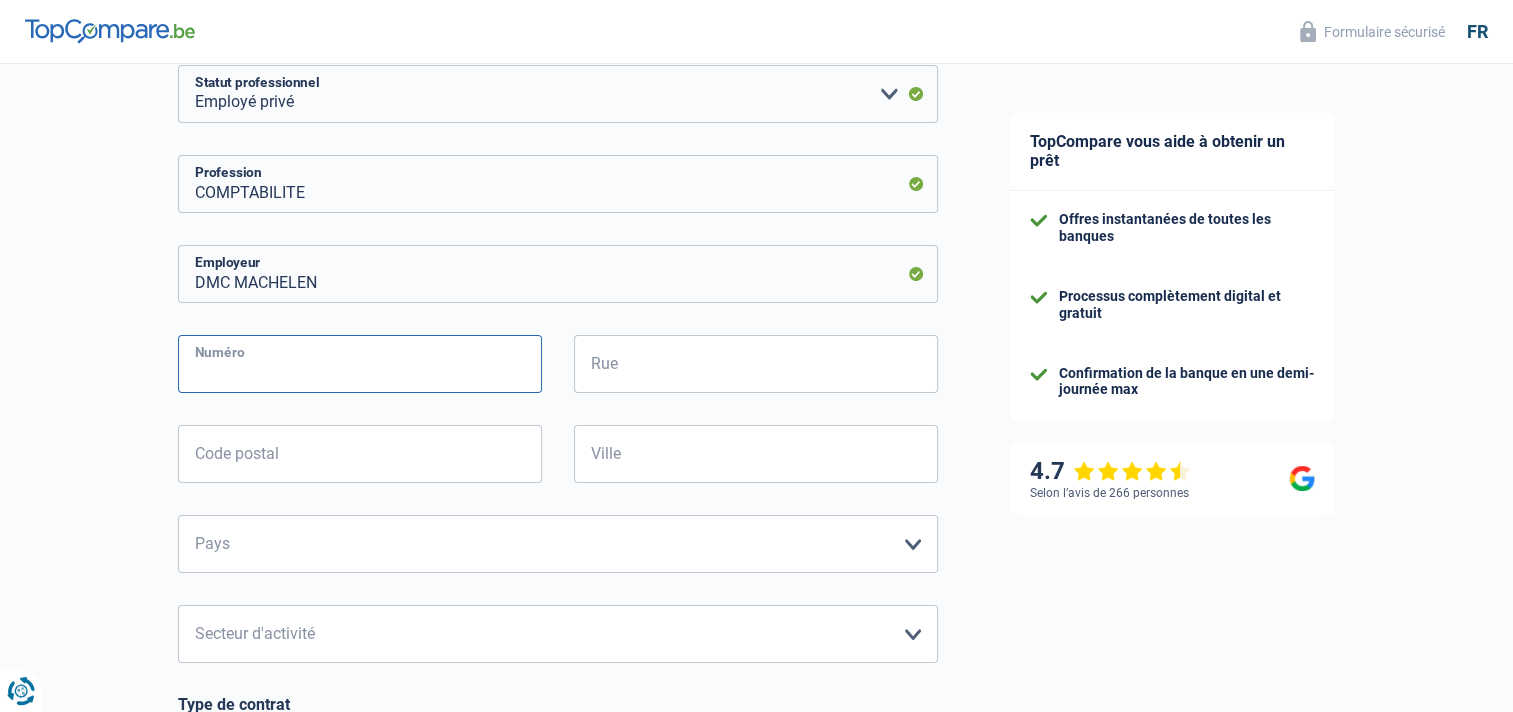 click on "Numéro" at bounding box center (360, 364) 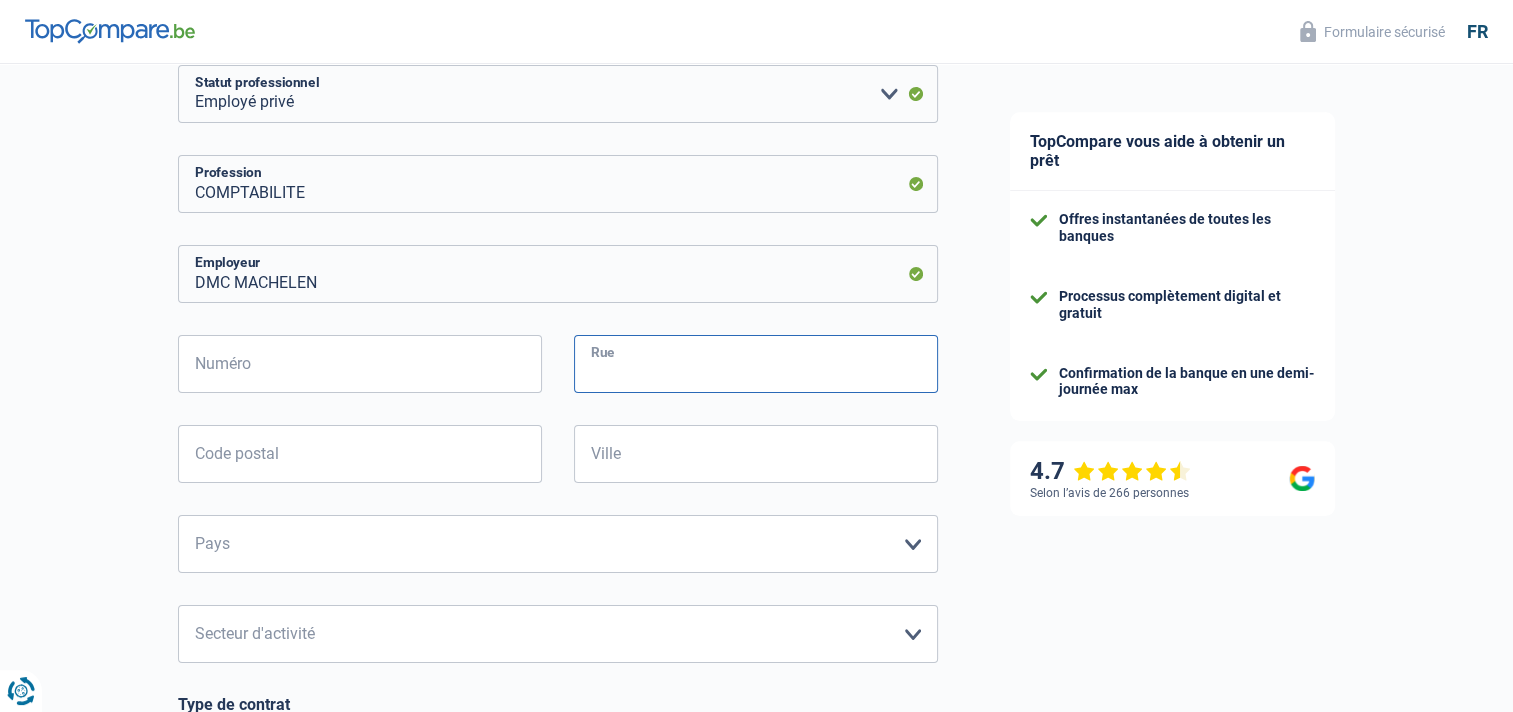 click on "Rue" at bounding box center [756, 364] 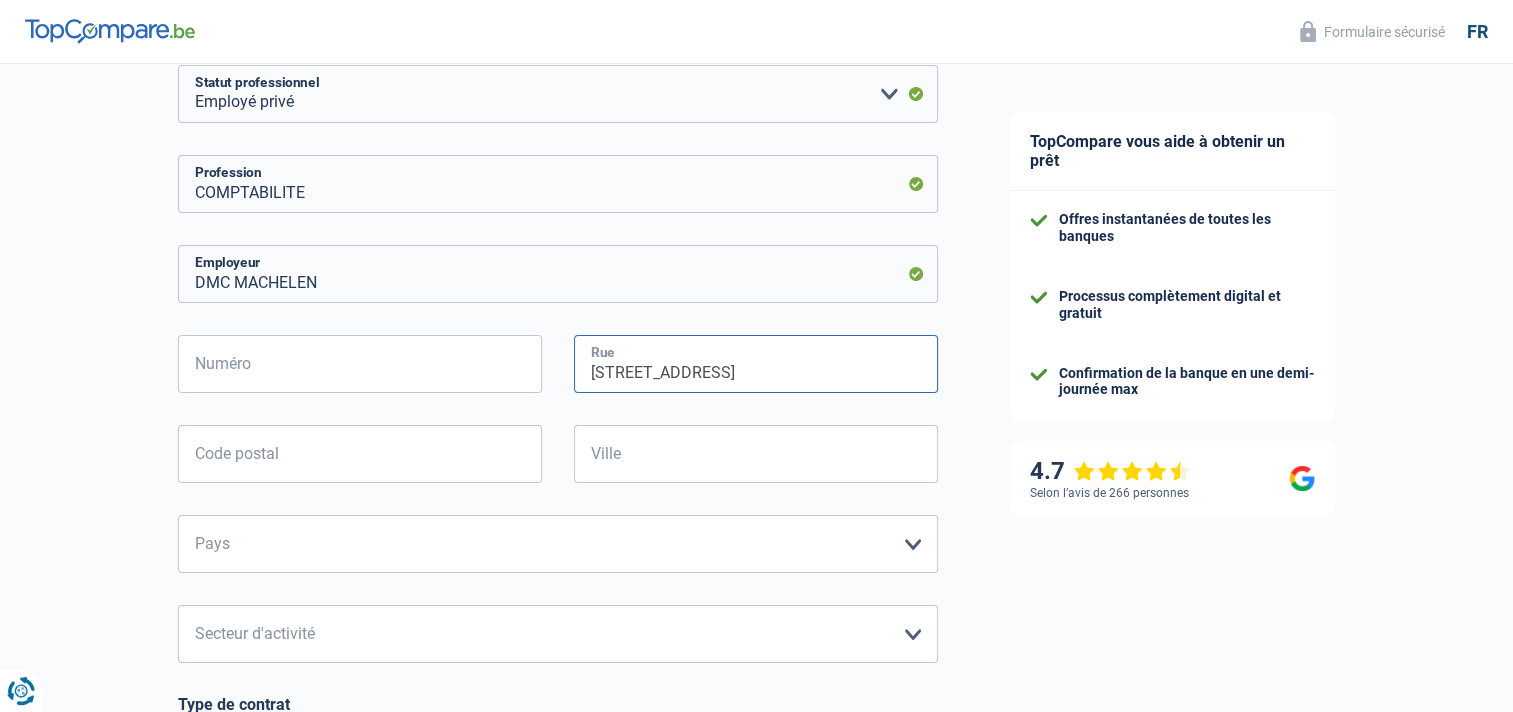 type on "Leuvensesteenweg 22" 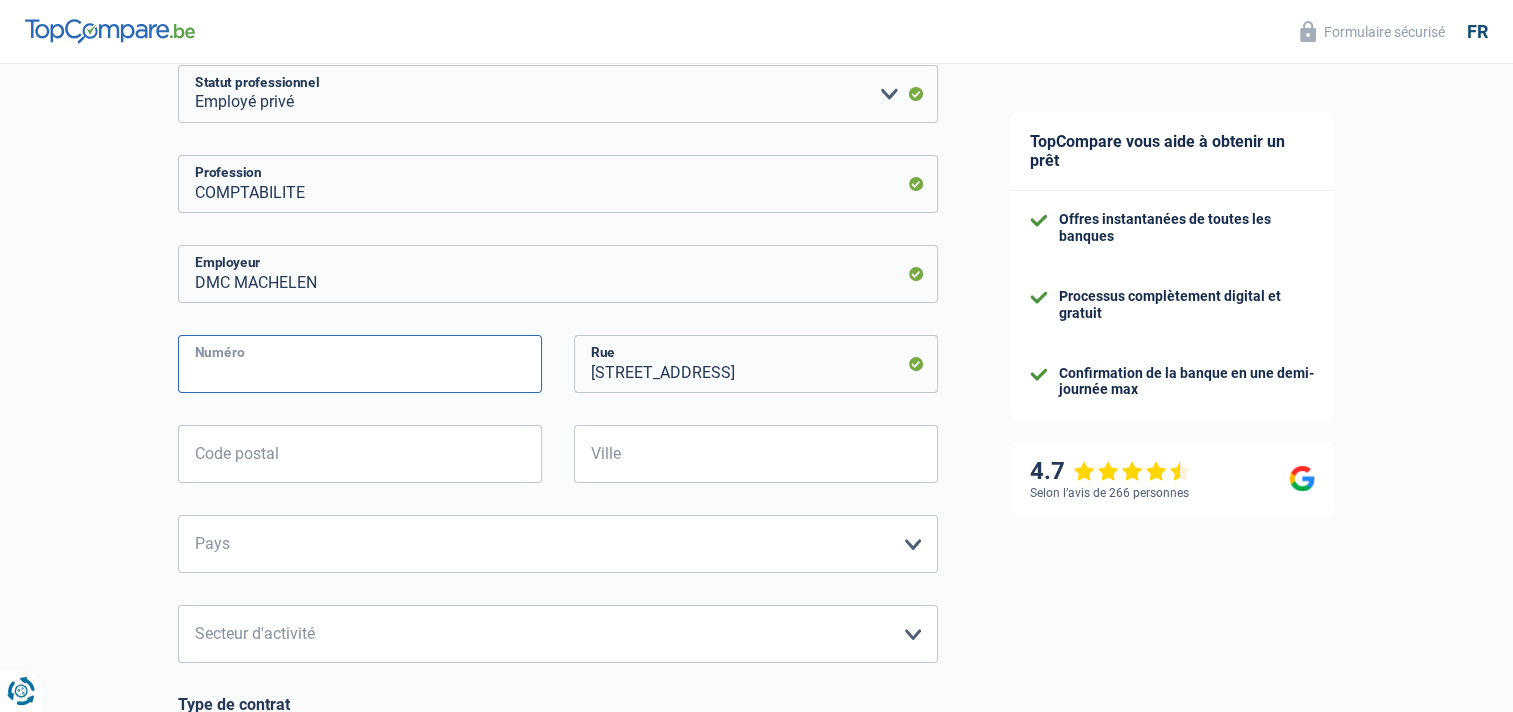 click on "Numéro" at bounding box center [360, 364] 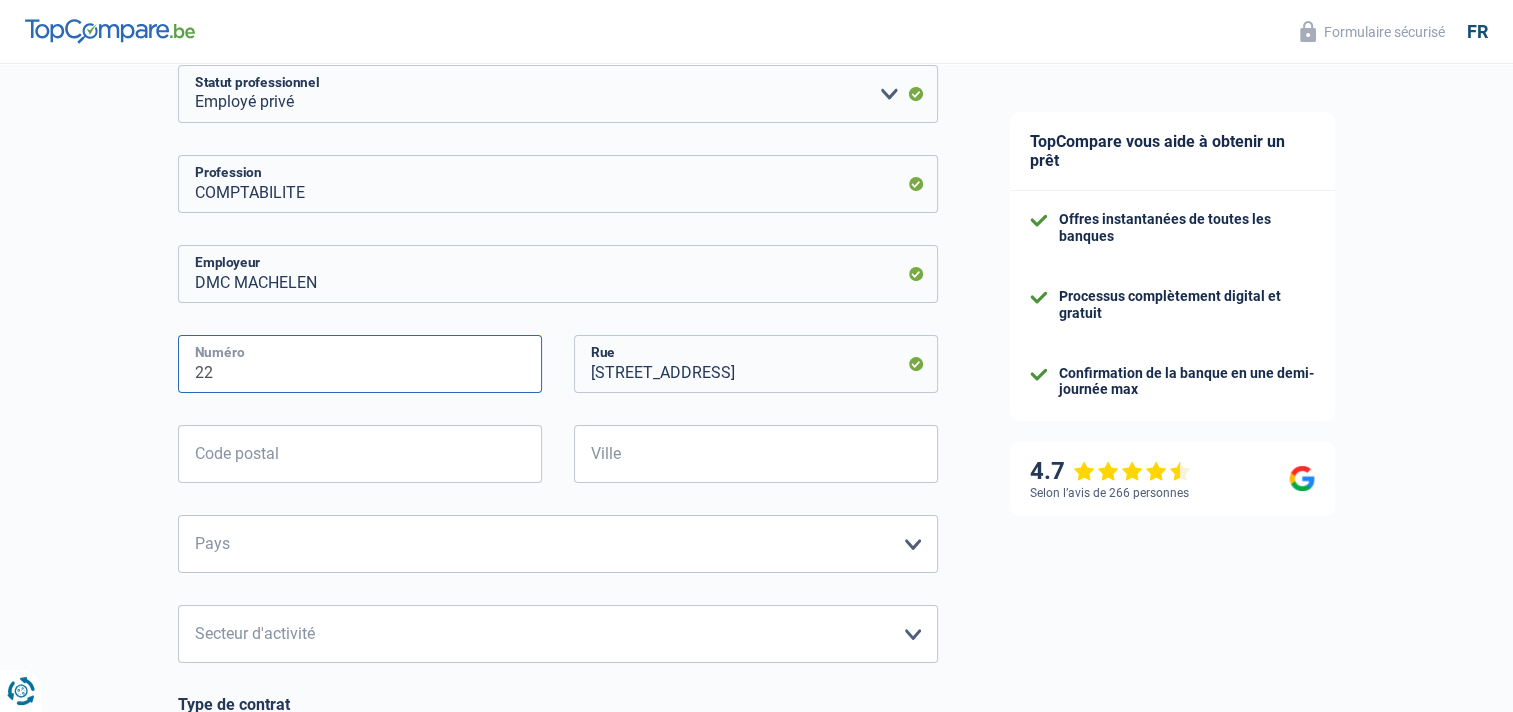 type on "22" 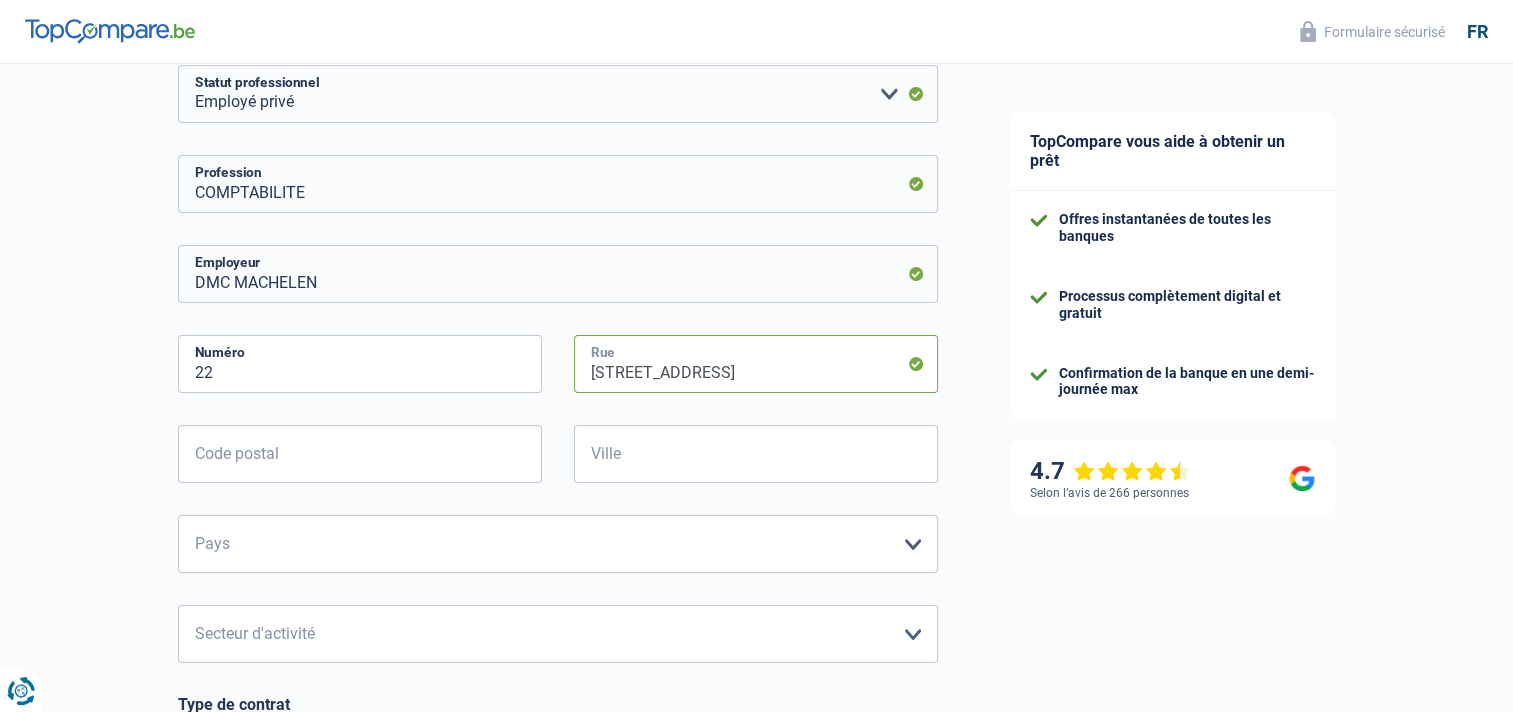 click on "Leuvensesteenweg 22" at bounding box center [756, 364] 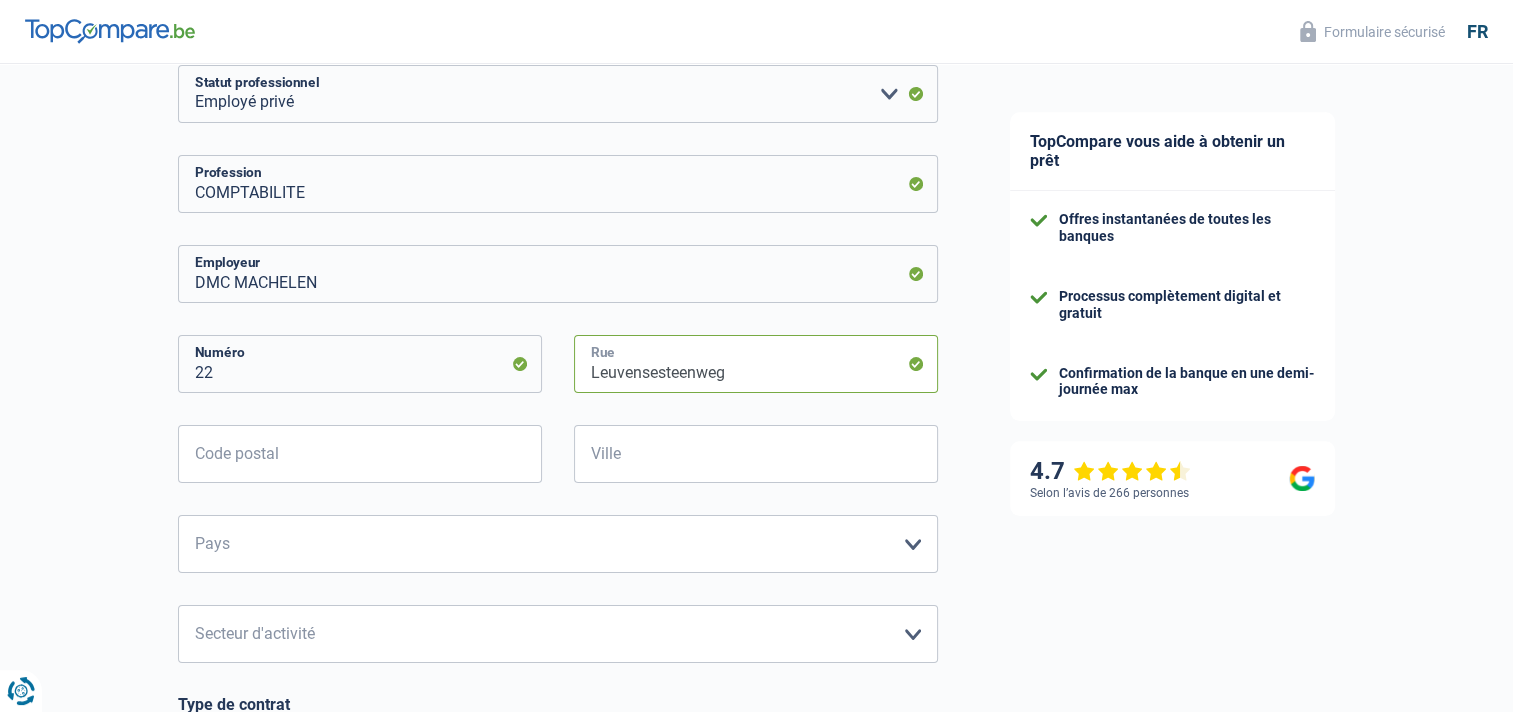 type on "Leuvensesteenweg" 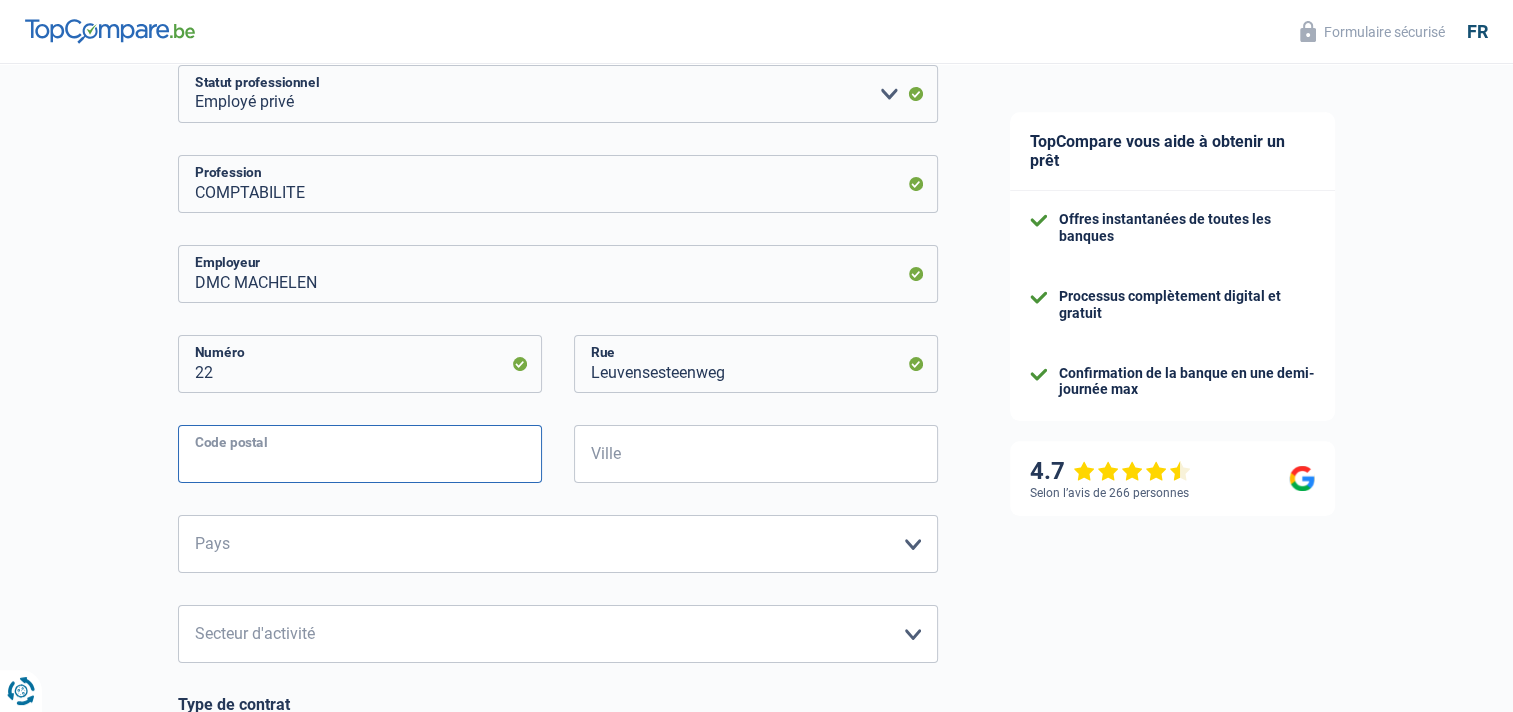 click on "Code postal" at bounding box center (360, 454) 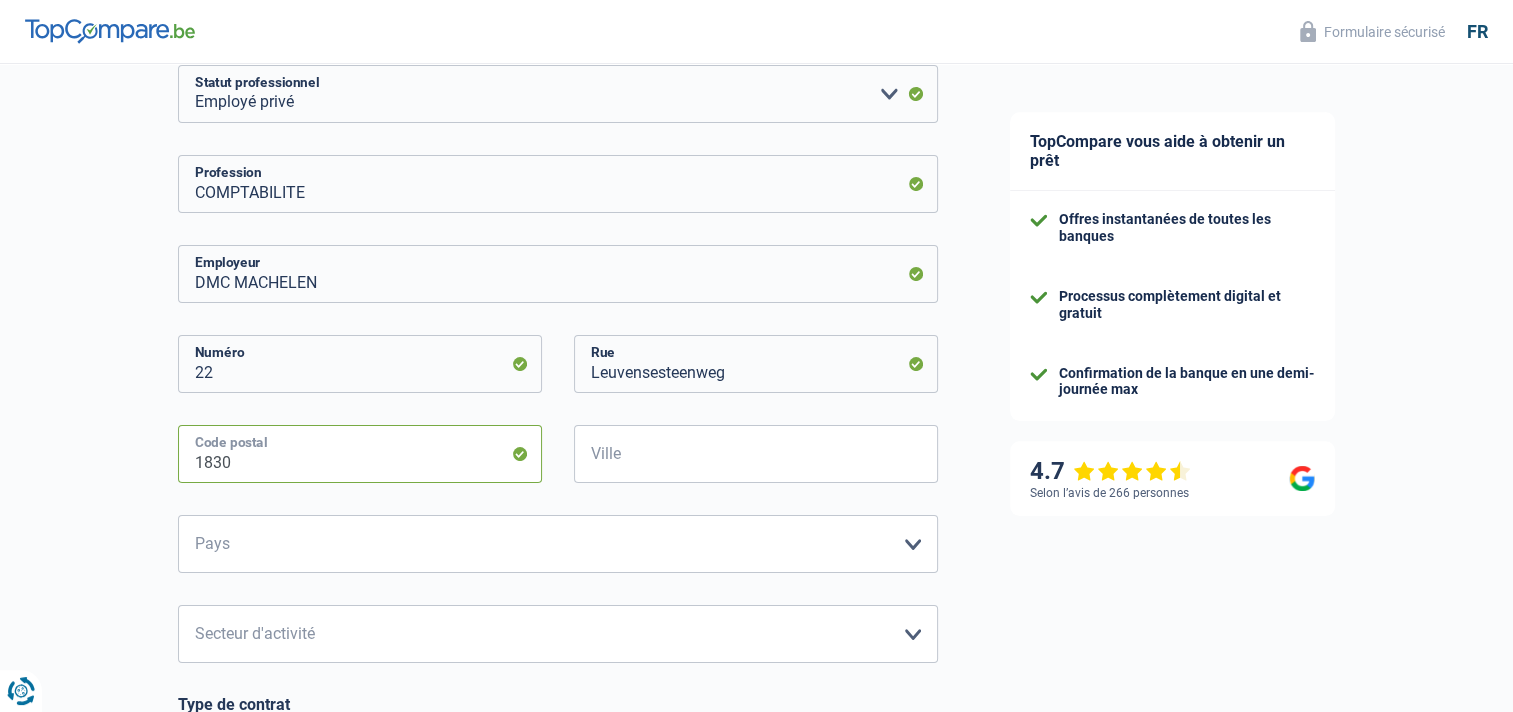 type on "1830" 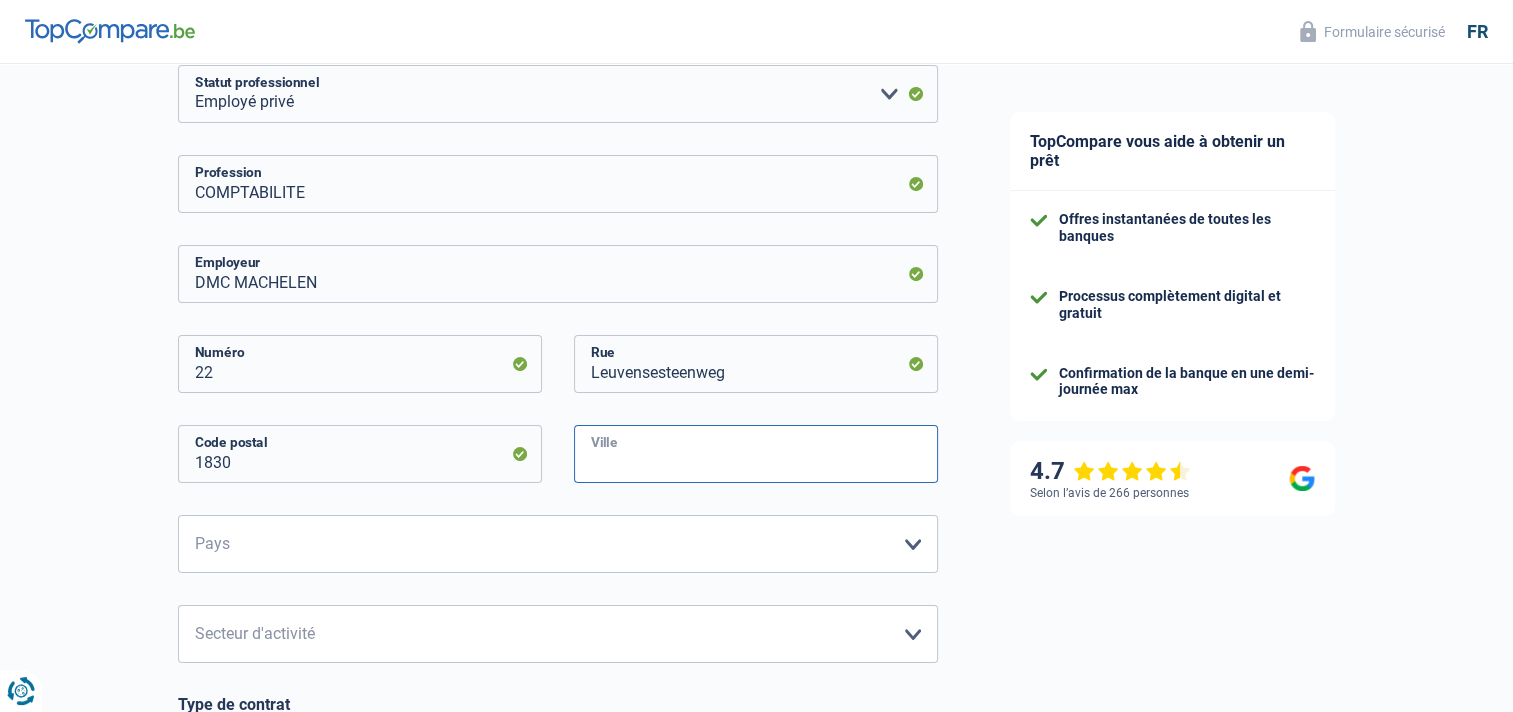 click on "Ville" at bounding box center (756, 454) 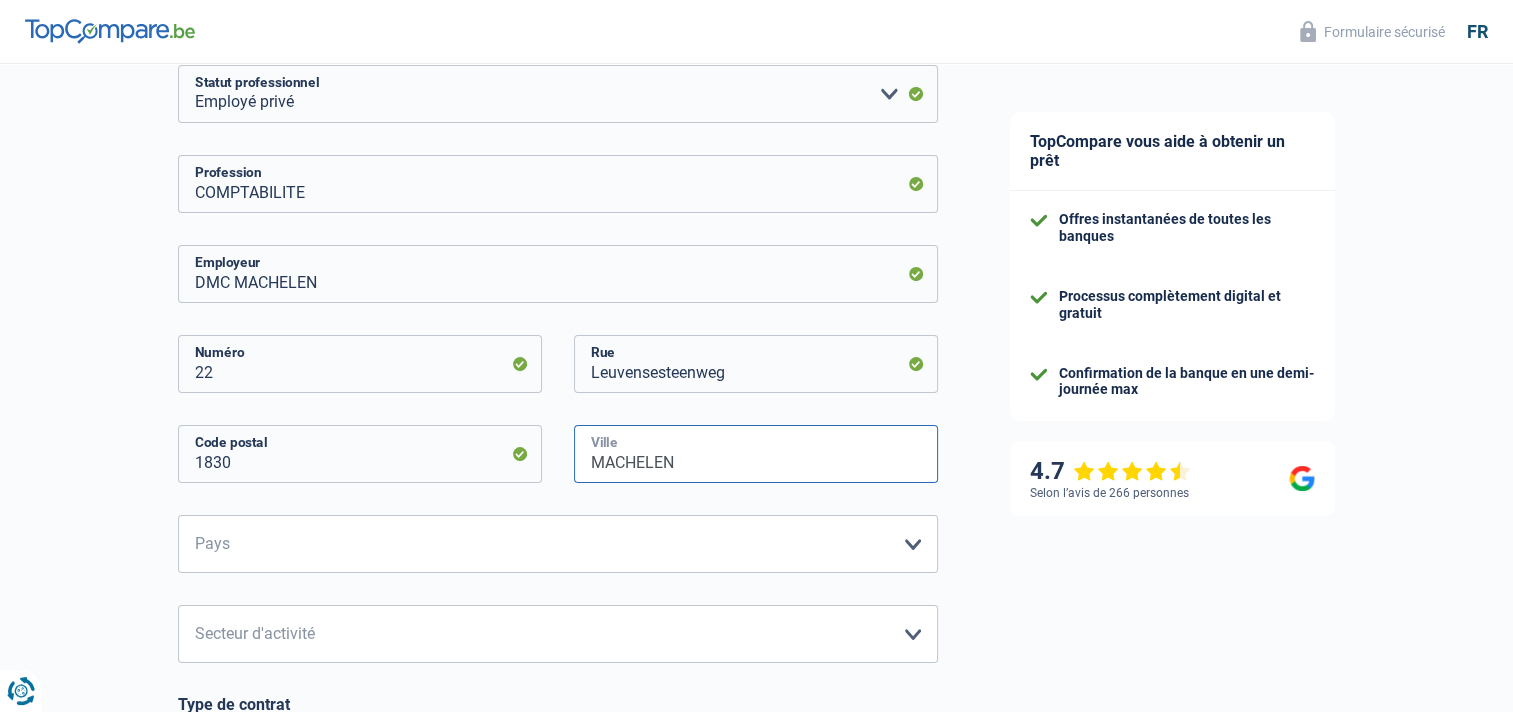 type on "MACHELEN" 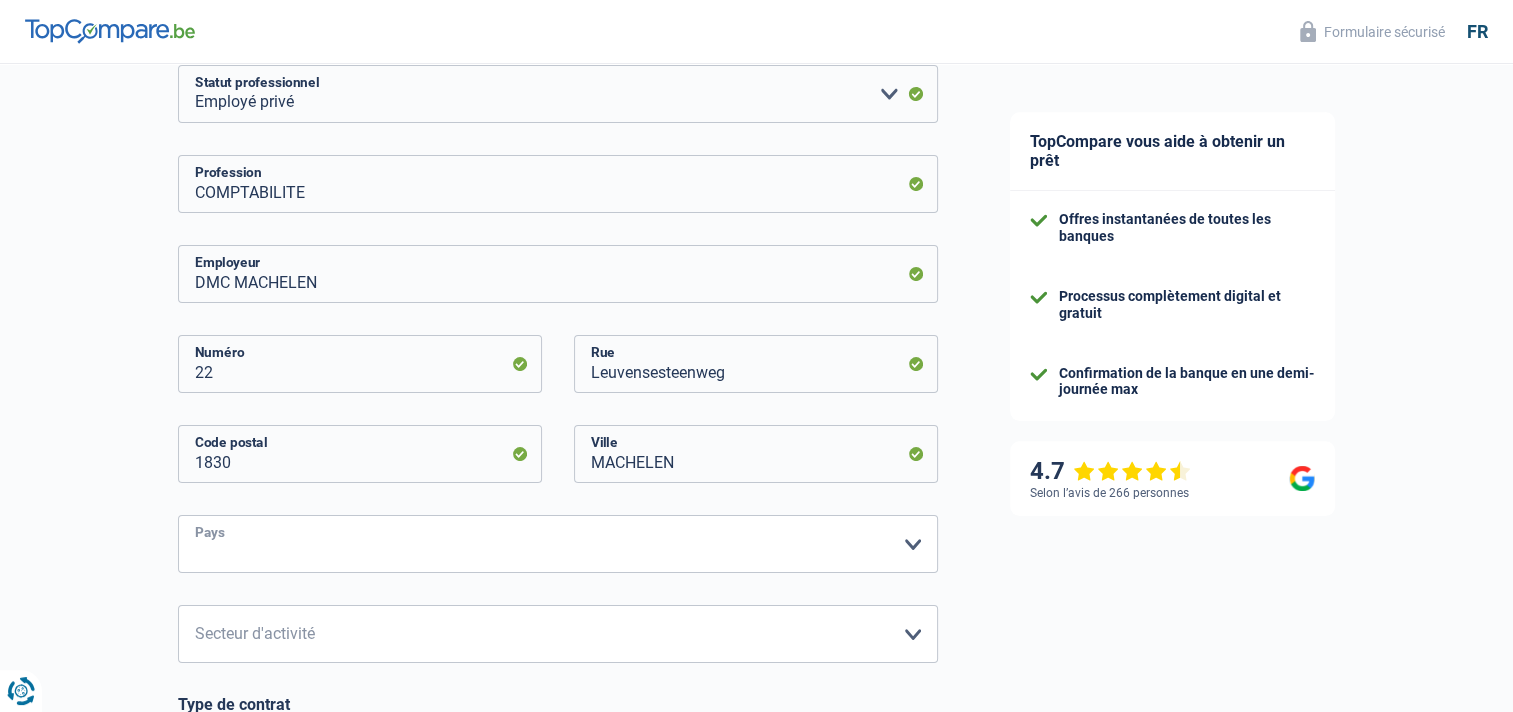 click on "Belgique France Allemagne Italie Luxembourg Pays-Bas Espagne Suisse
Veuillez sélectionner une option" at bounding box center [558, 544] 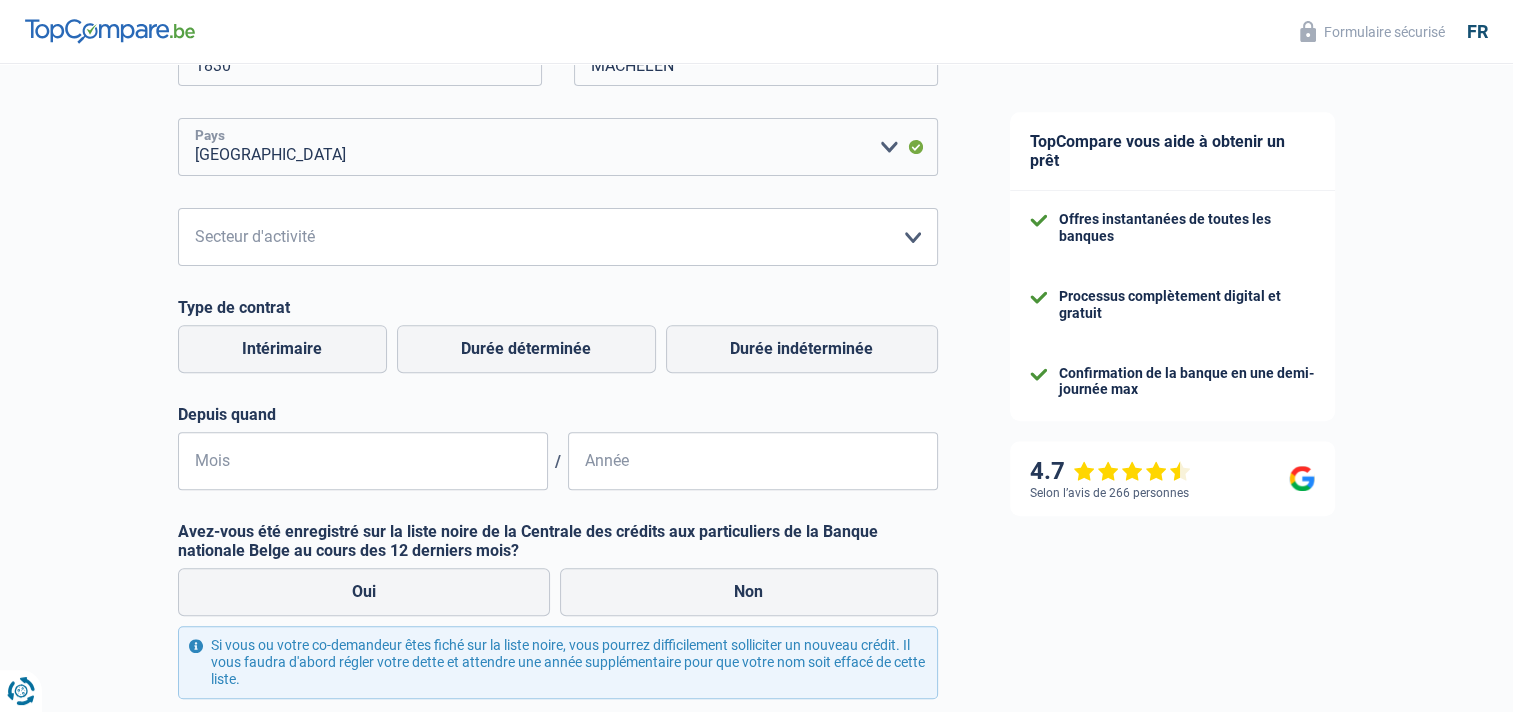 scroll, scrollTop: 689, scrollLeft: 0, axis: vertical 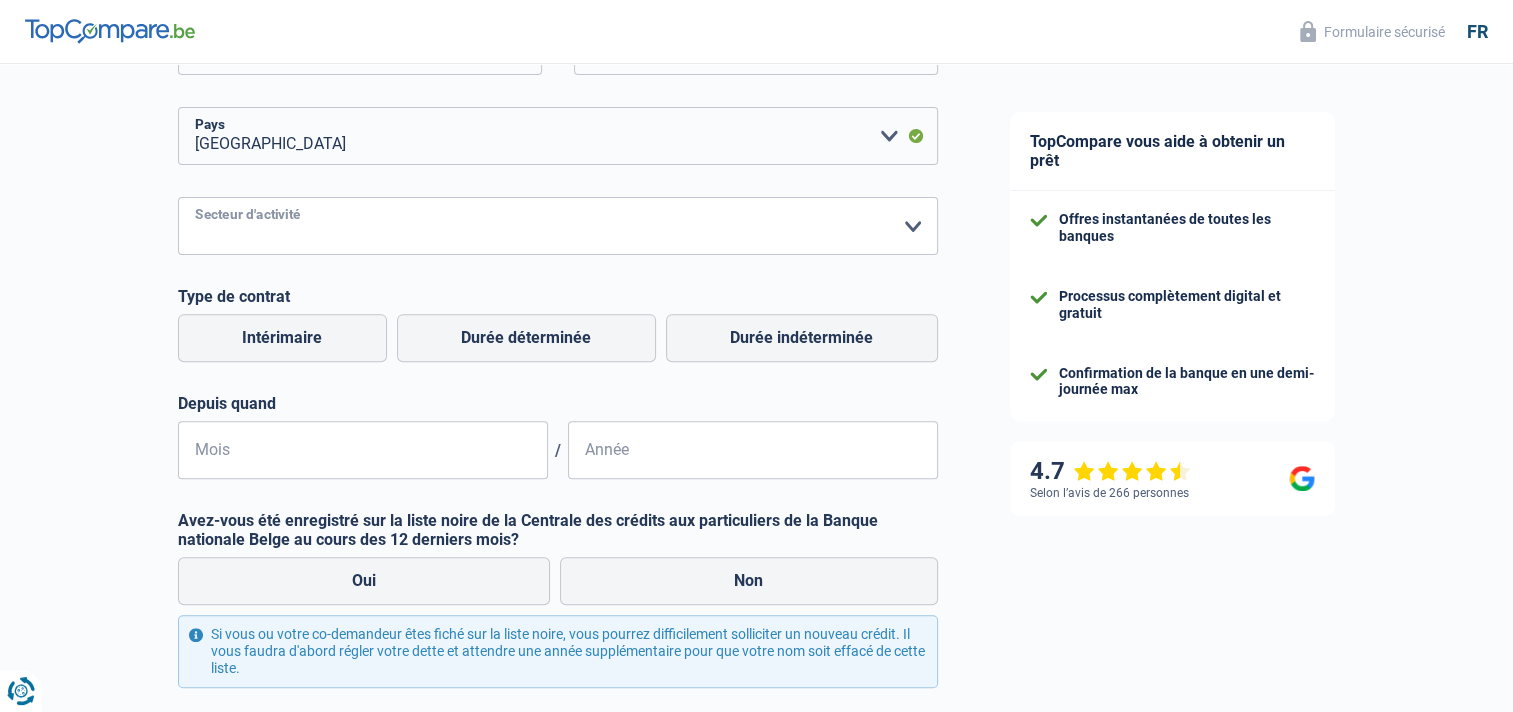 click on "Agriculture/Pêche Industrie Horeca Courier/Fitness/Taxi Construction Banques/Assurances Etat/Université ou Union Européenne Petites entreprises (-50pers) Grandes entreprises (+50pers) Autres institutions internationales
Veuillez sélectionner une option" at bounding box center [558, 226] 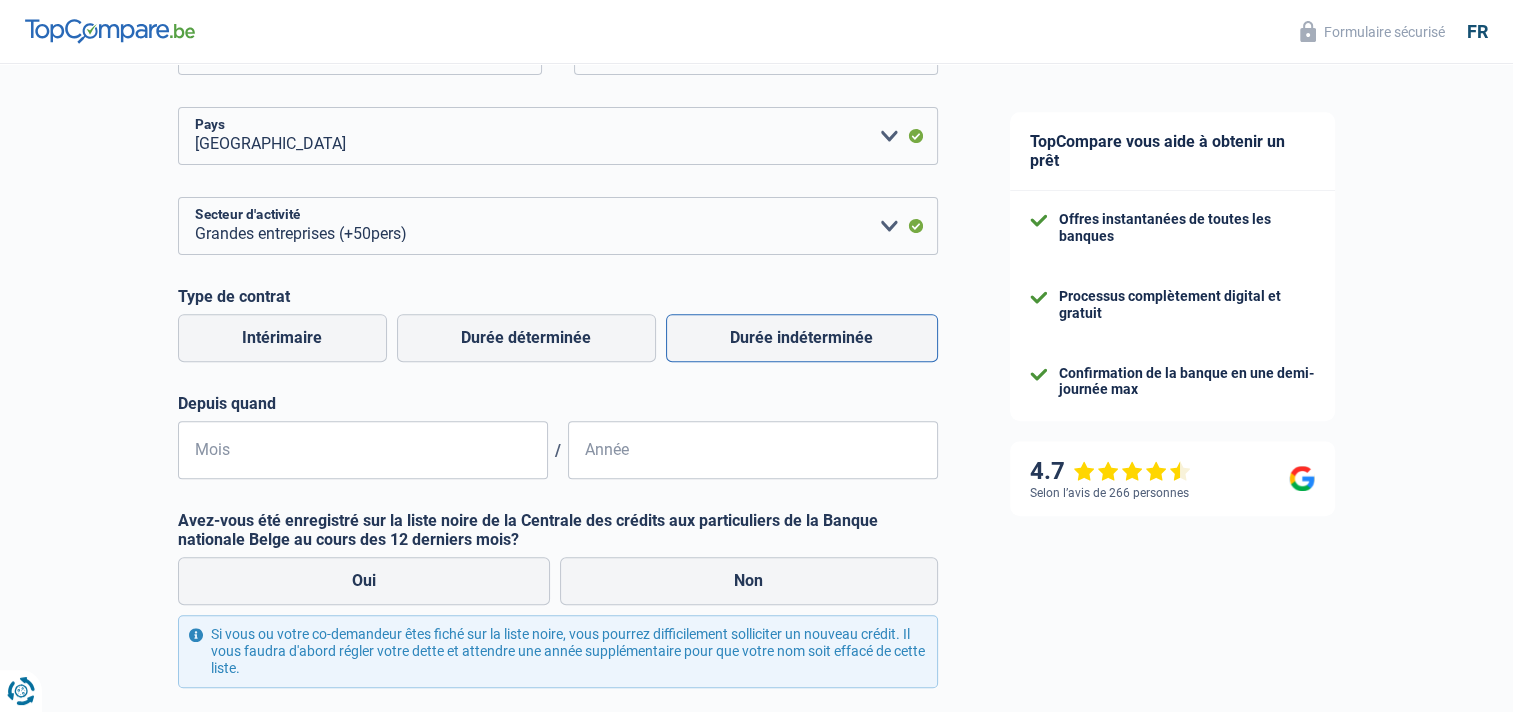 click on "Durée indéterminée" at bounding box center [802, 338] 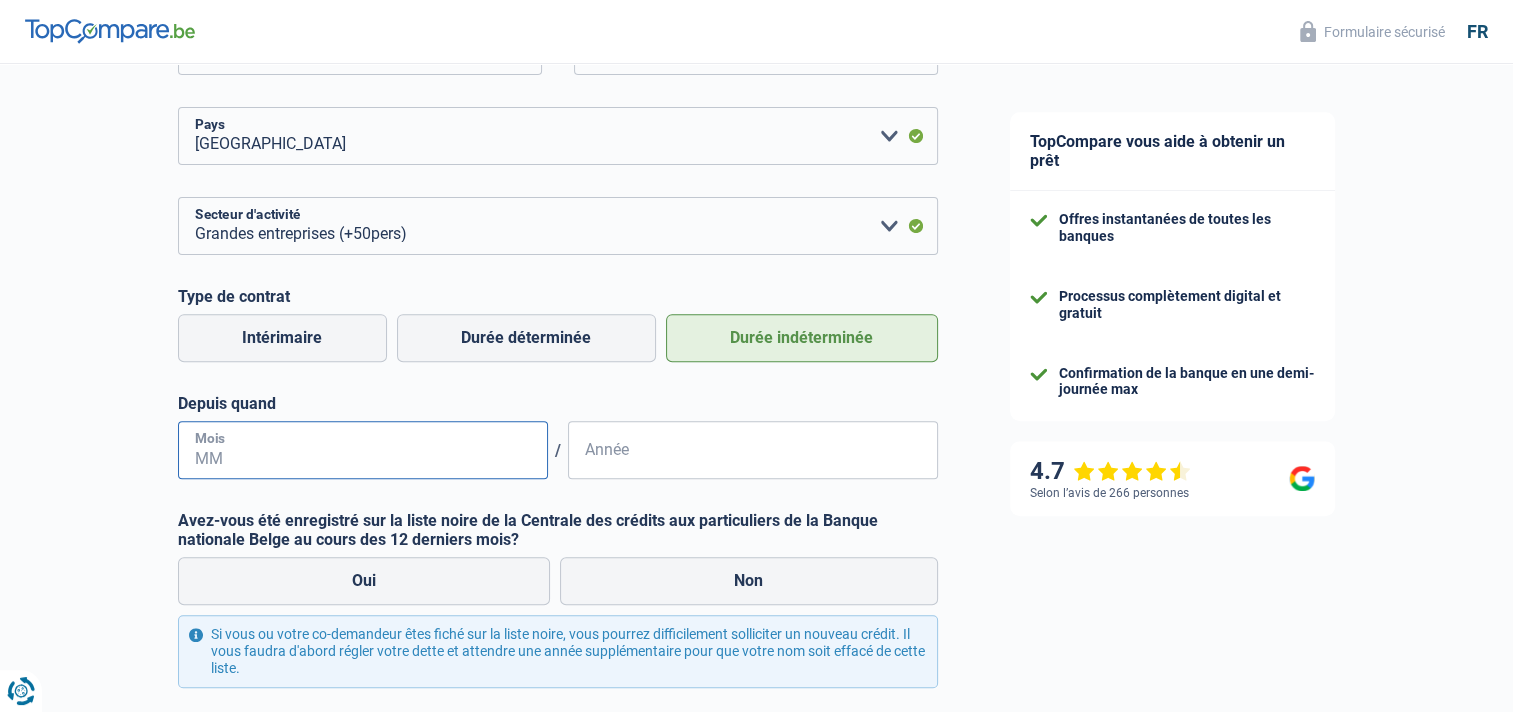 click on "Mois" at bounding box center (363, 450) 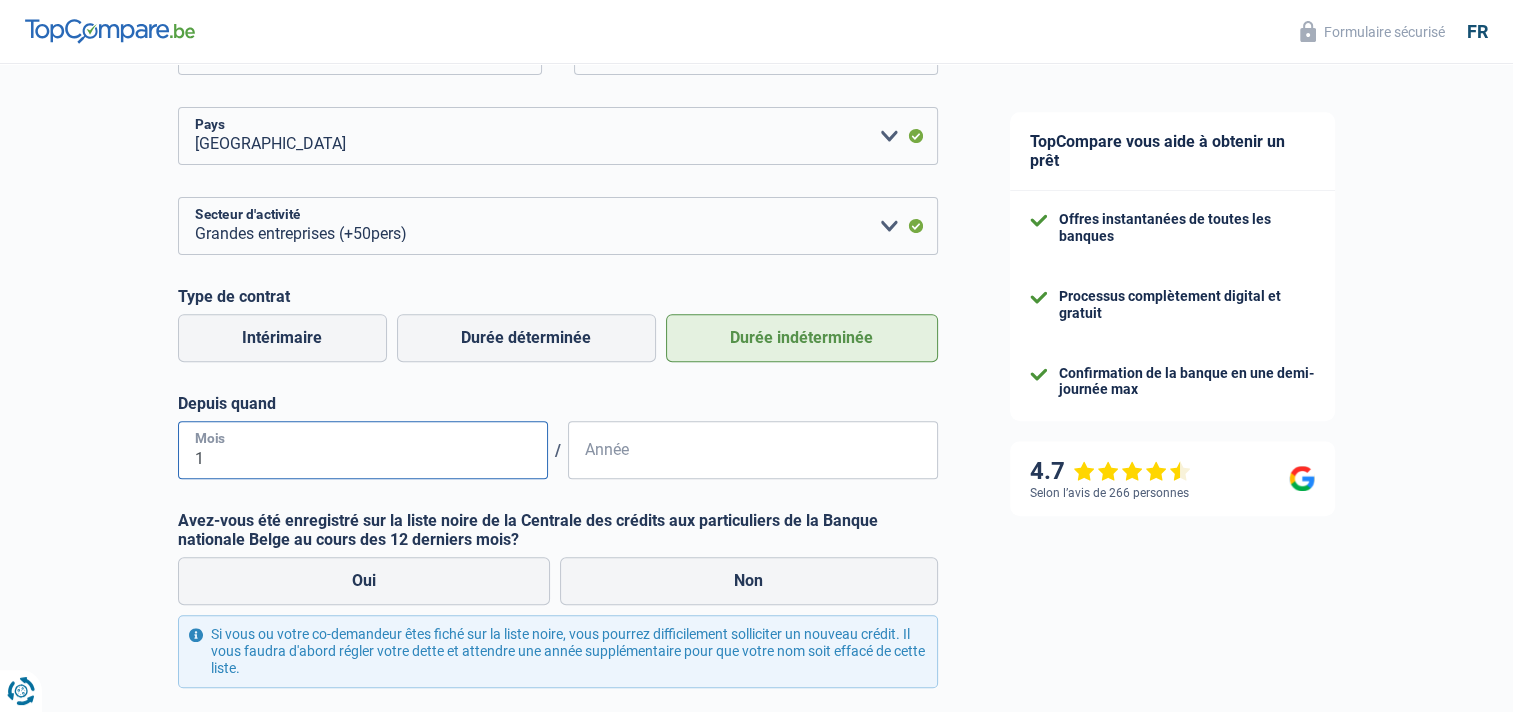 type on "11" 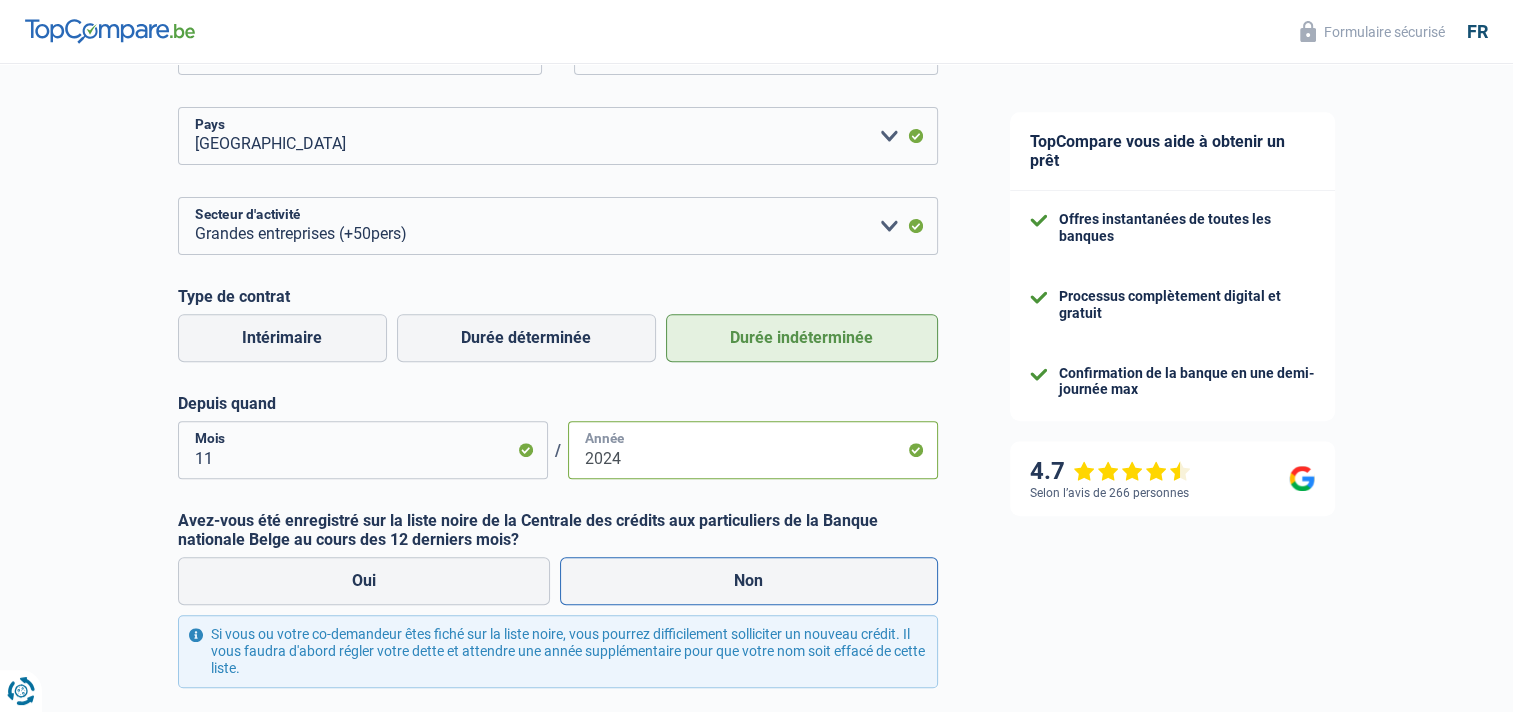 type on "2024" 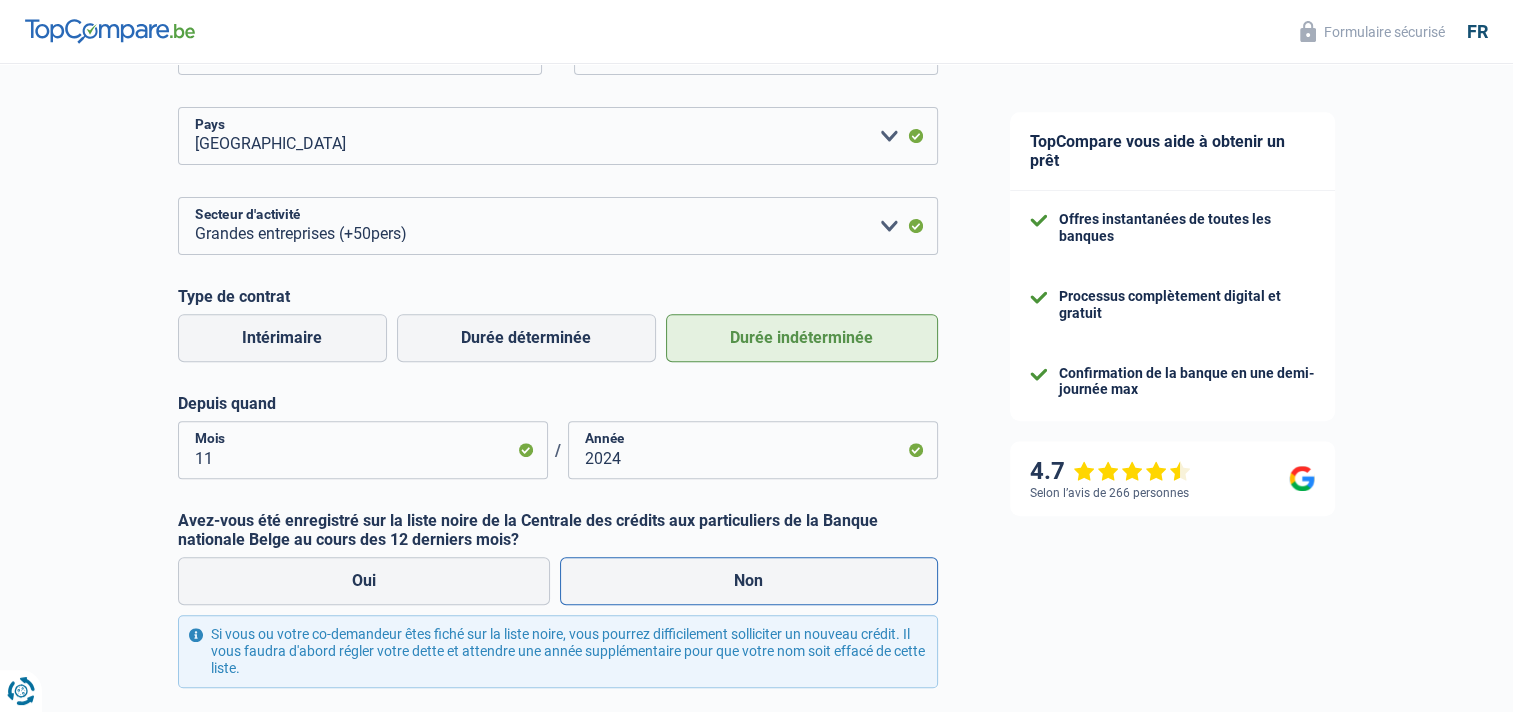 click on "Non" at bounding box center [749, 581] 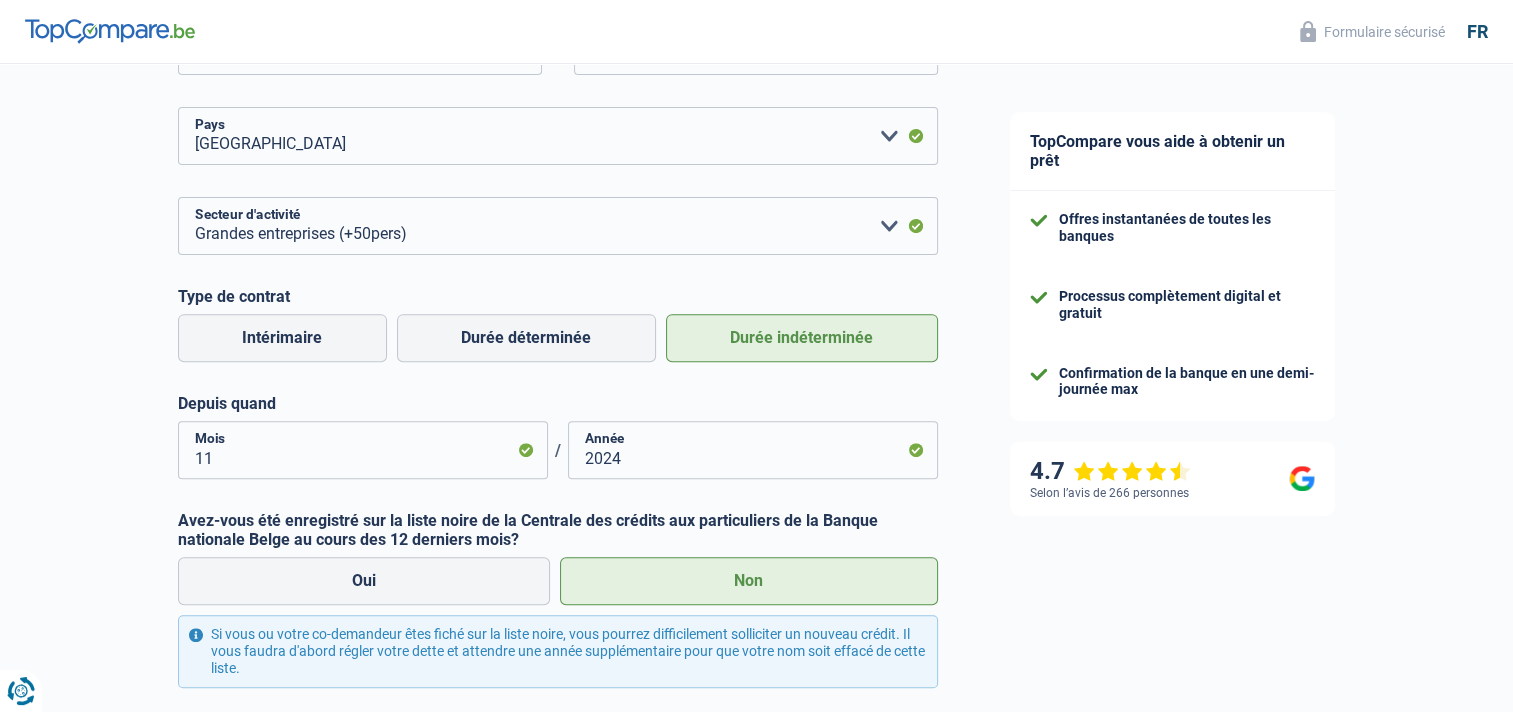 scroll, scrollTop: 874, scrollLeft: 0, axis: vertical 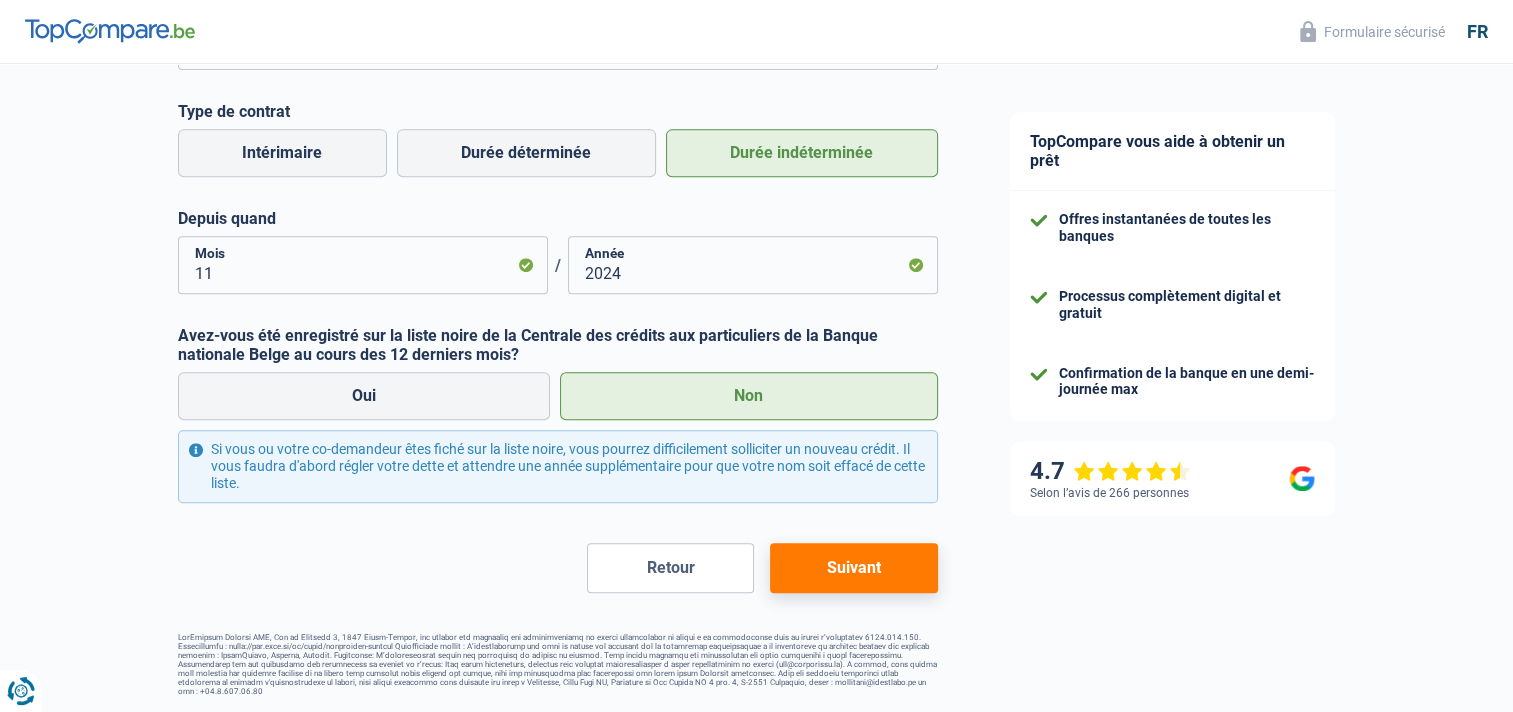 click on "Suivant" at bounding box center [853, 568] 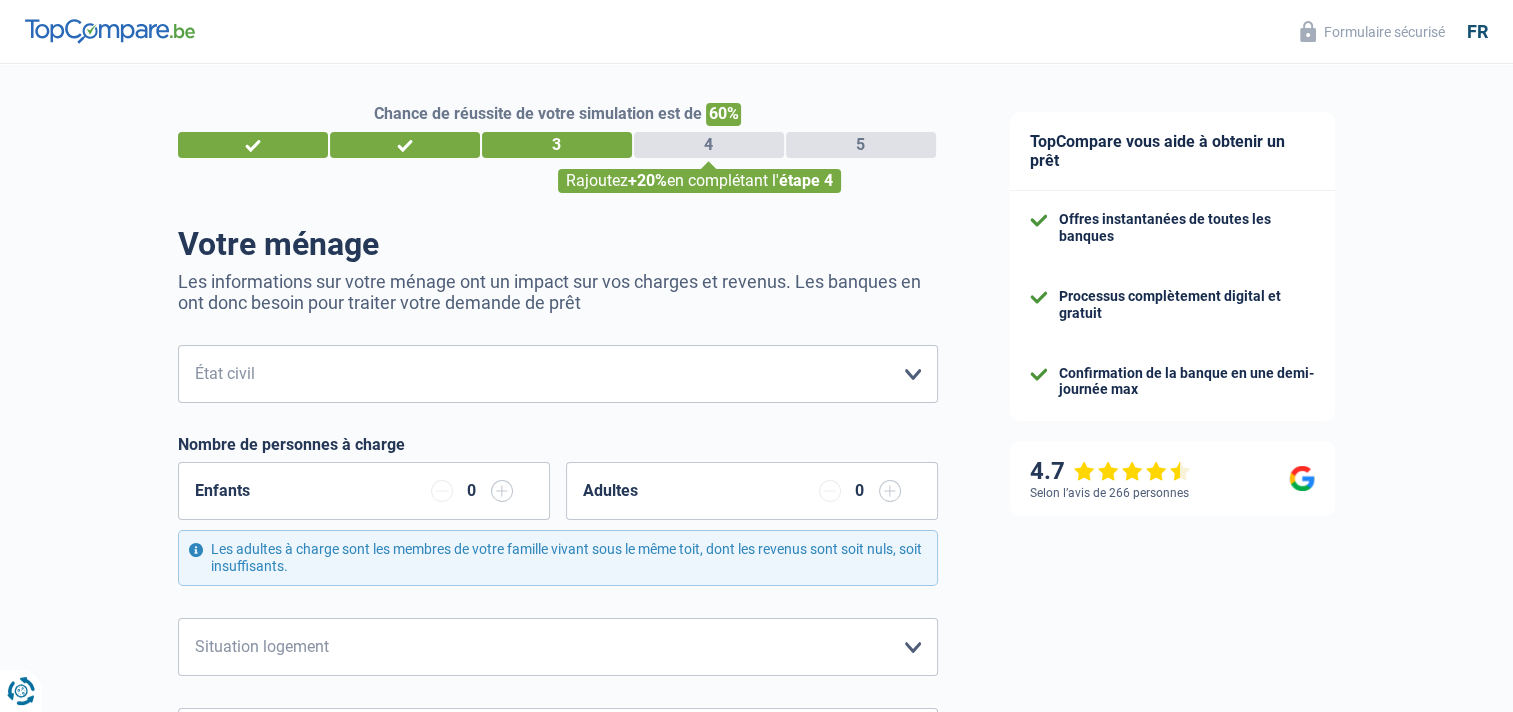 scroll, scrollTop: 0, scrollLeft: 0, axis: both 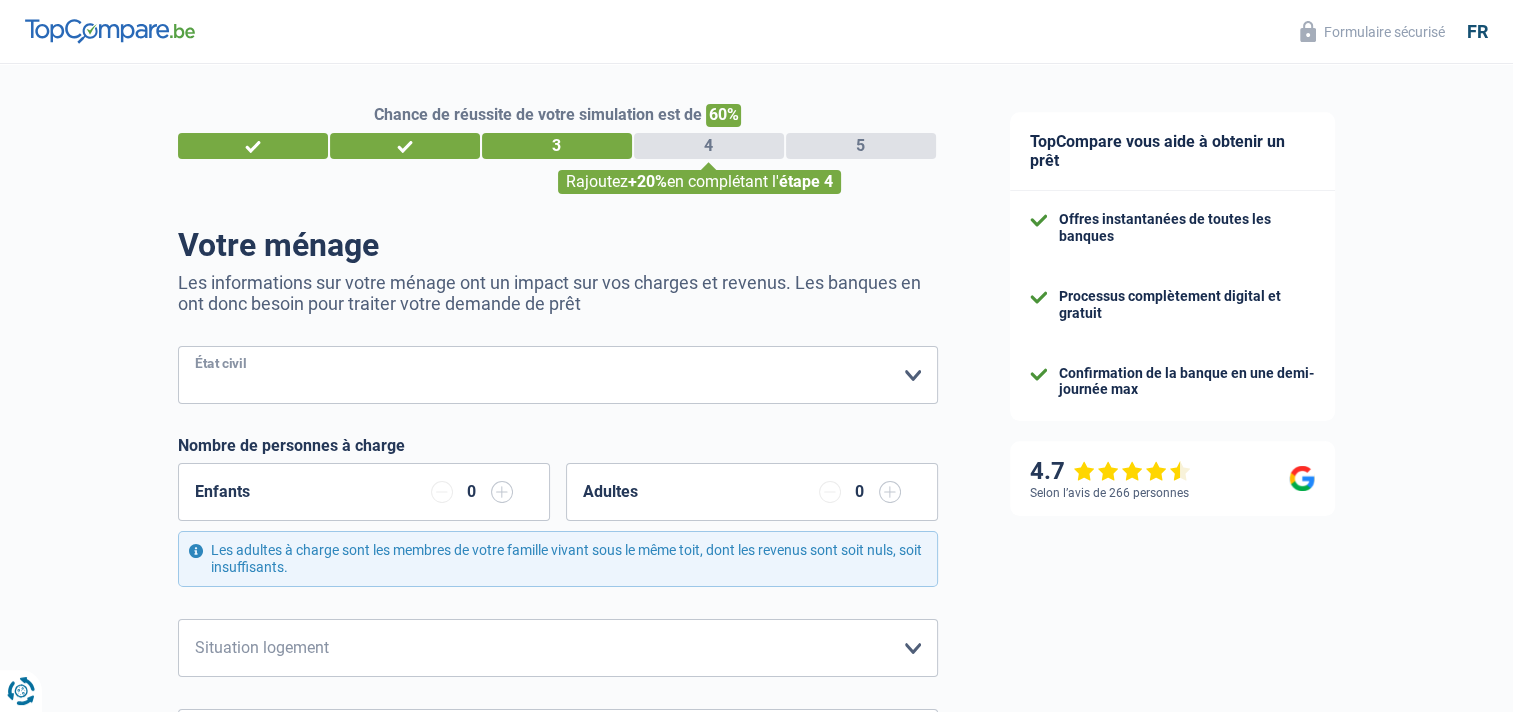click on "Célibataire Marié(e) Cohabitant(e) légal(e) Divorcé(e) Veuf(ve) Séparé (de fait)
Veuillez sélectionner une option" at bounding box center (558, 375) 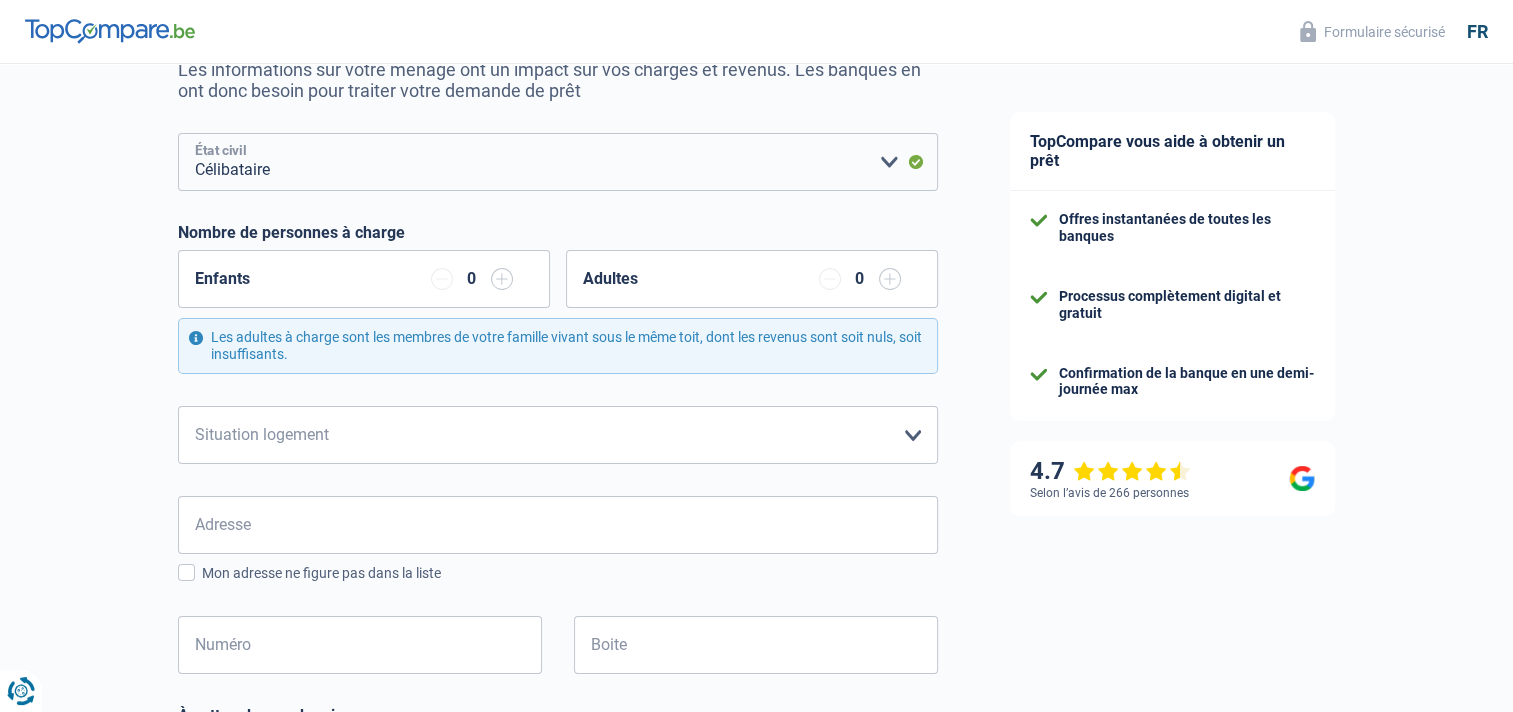 scroll, scrollTop: 217, scrollLeft: 0, axis: vertical 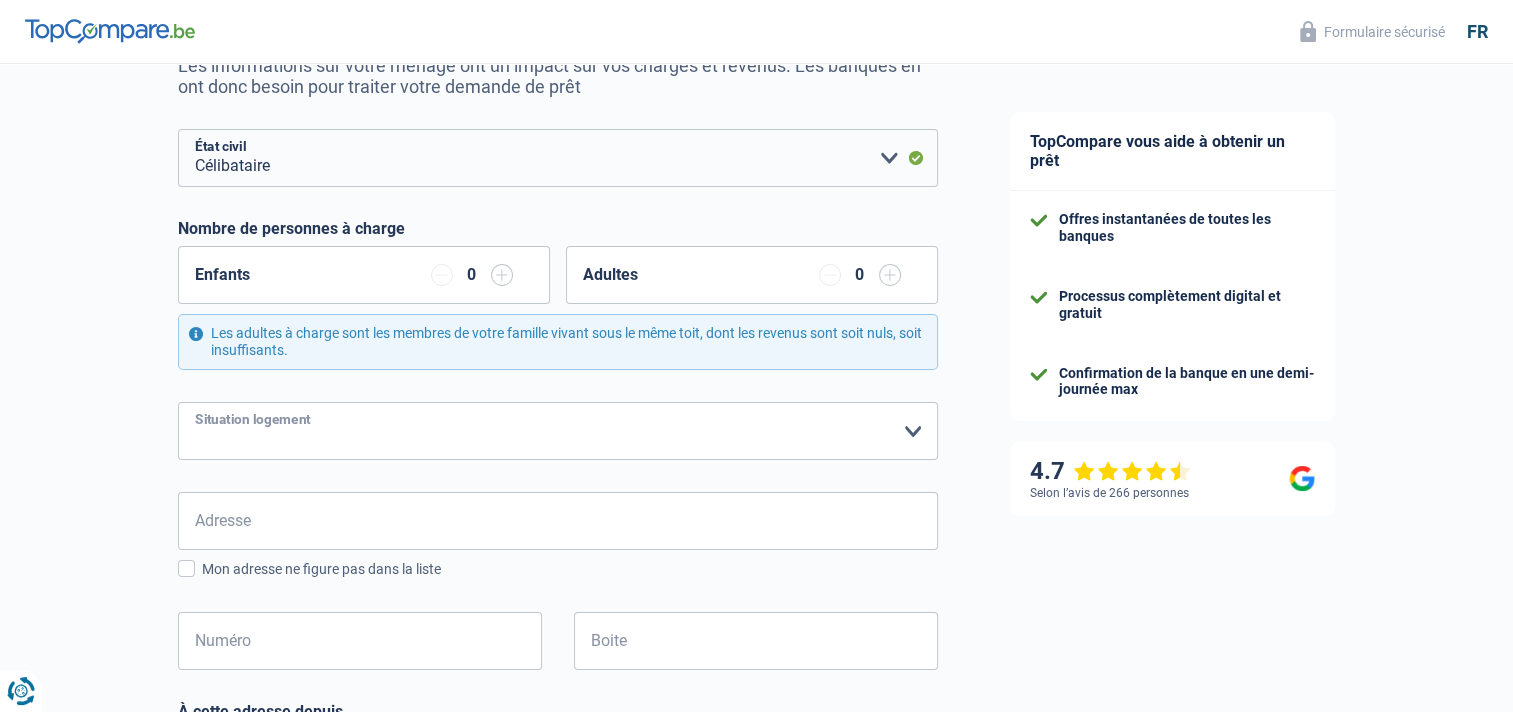 click on "Locataire Propriétaire avec prêt hypothécaire Propriétaire sans prêt hypothécaire Logé(e) par la famille Concierge
Veuillez sélectionner une option" at bounding box center [558, 431] 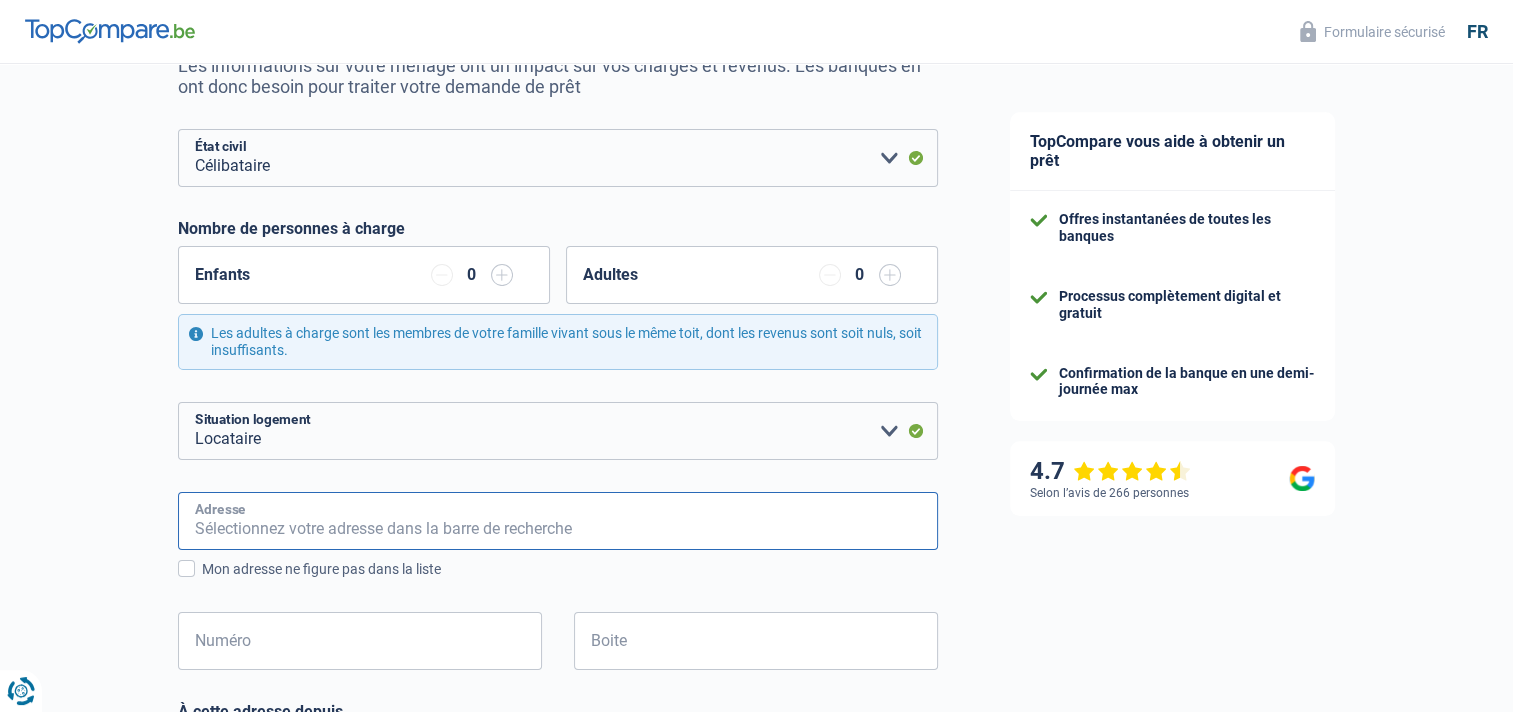 click on "Adresse" at bounding box center [558, 521] 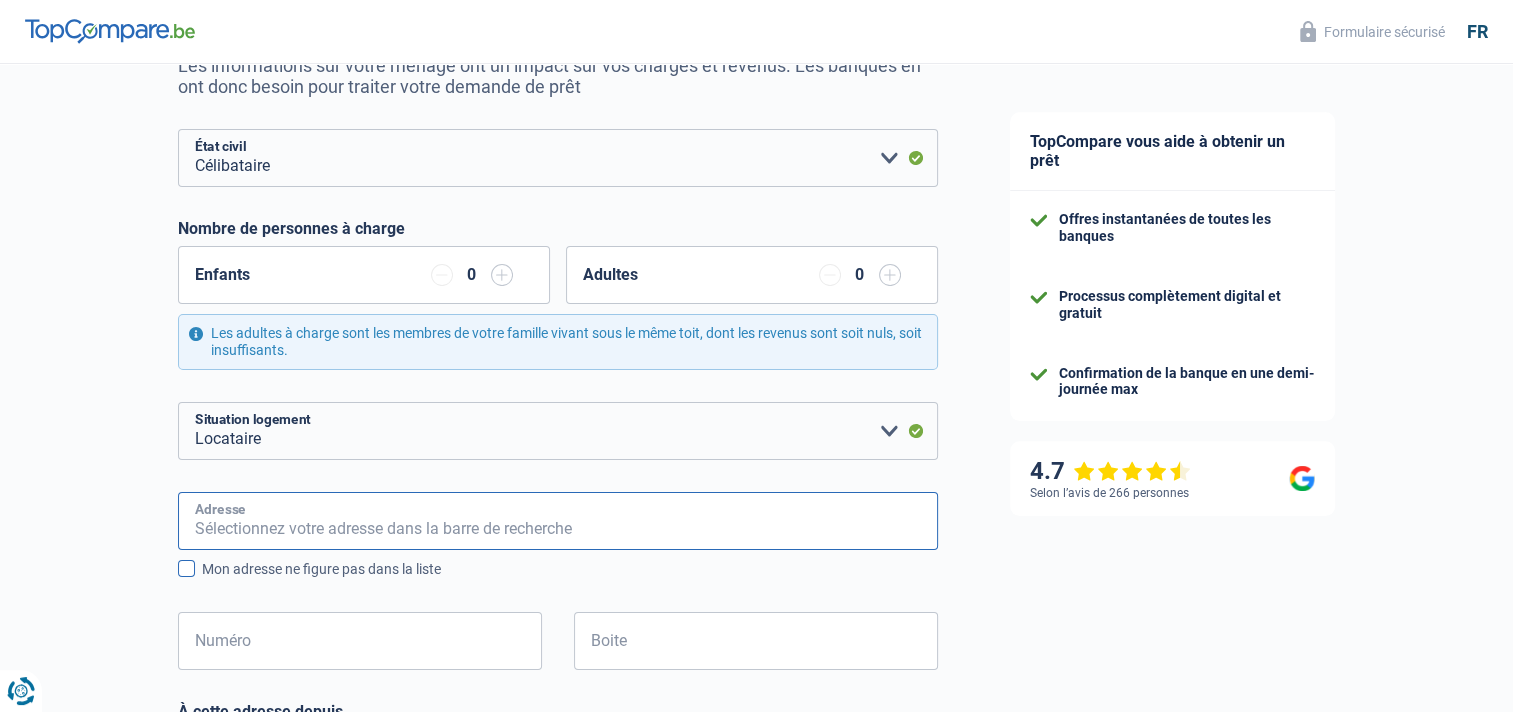 type on "rue de l'idylle 2 / 5A" 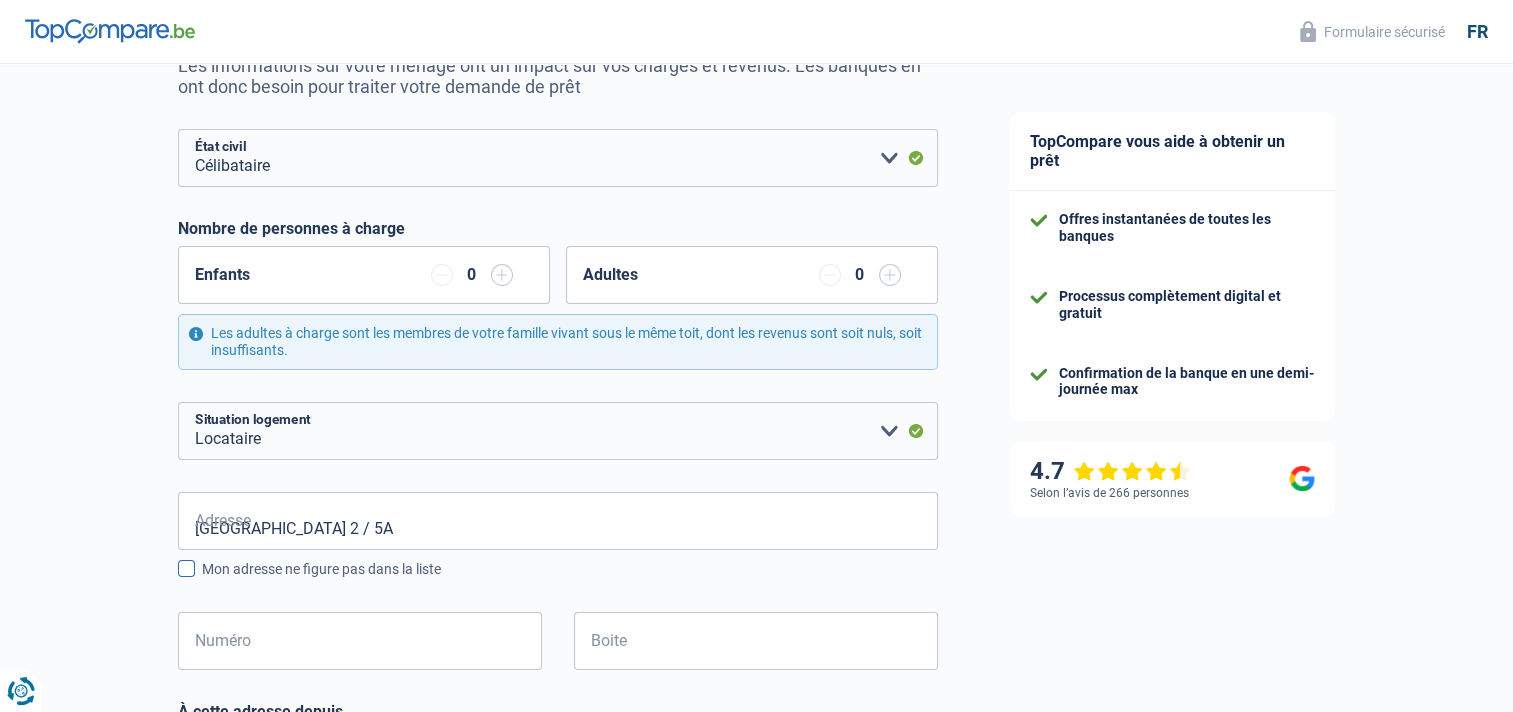 type on "Royaume-Uni" 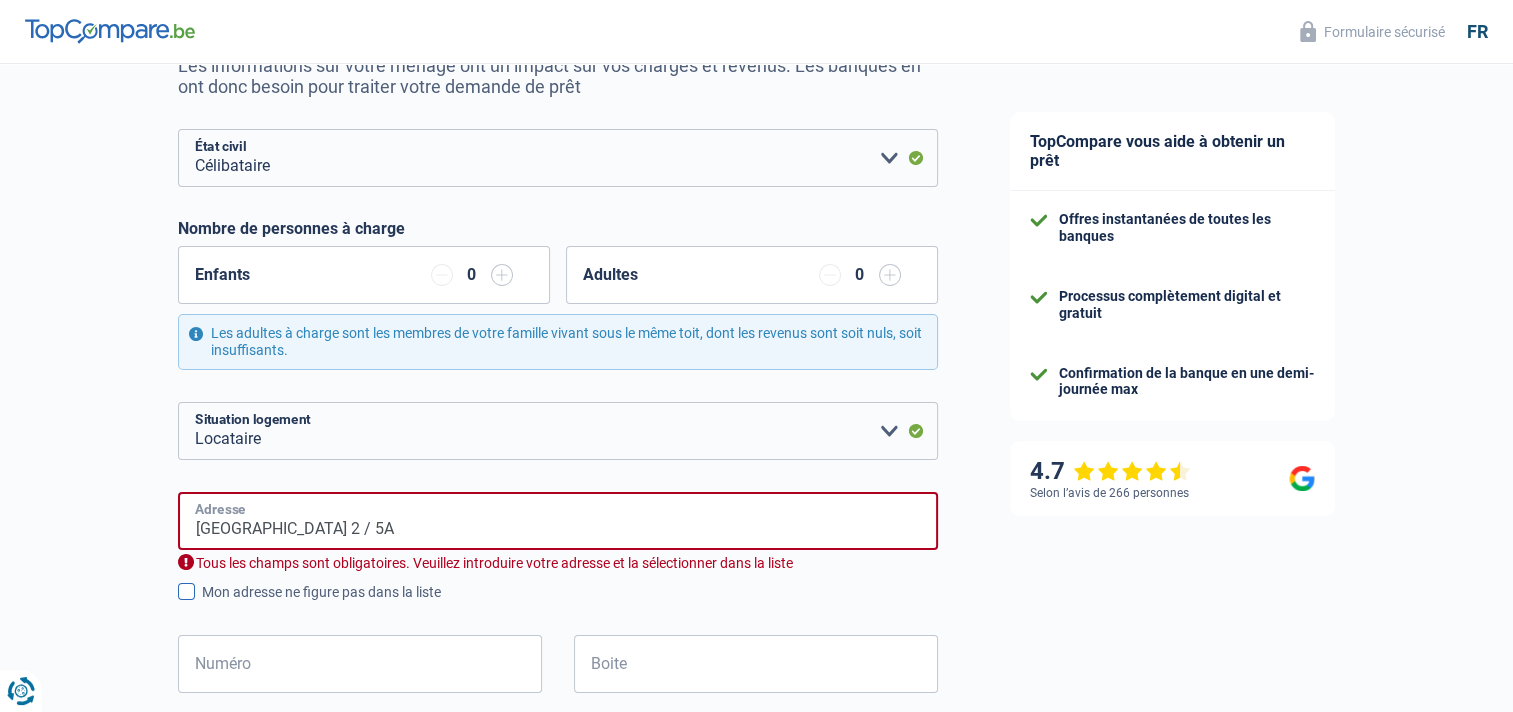 type on "Royaume-Uni" 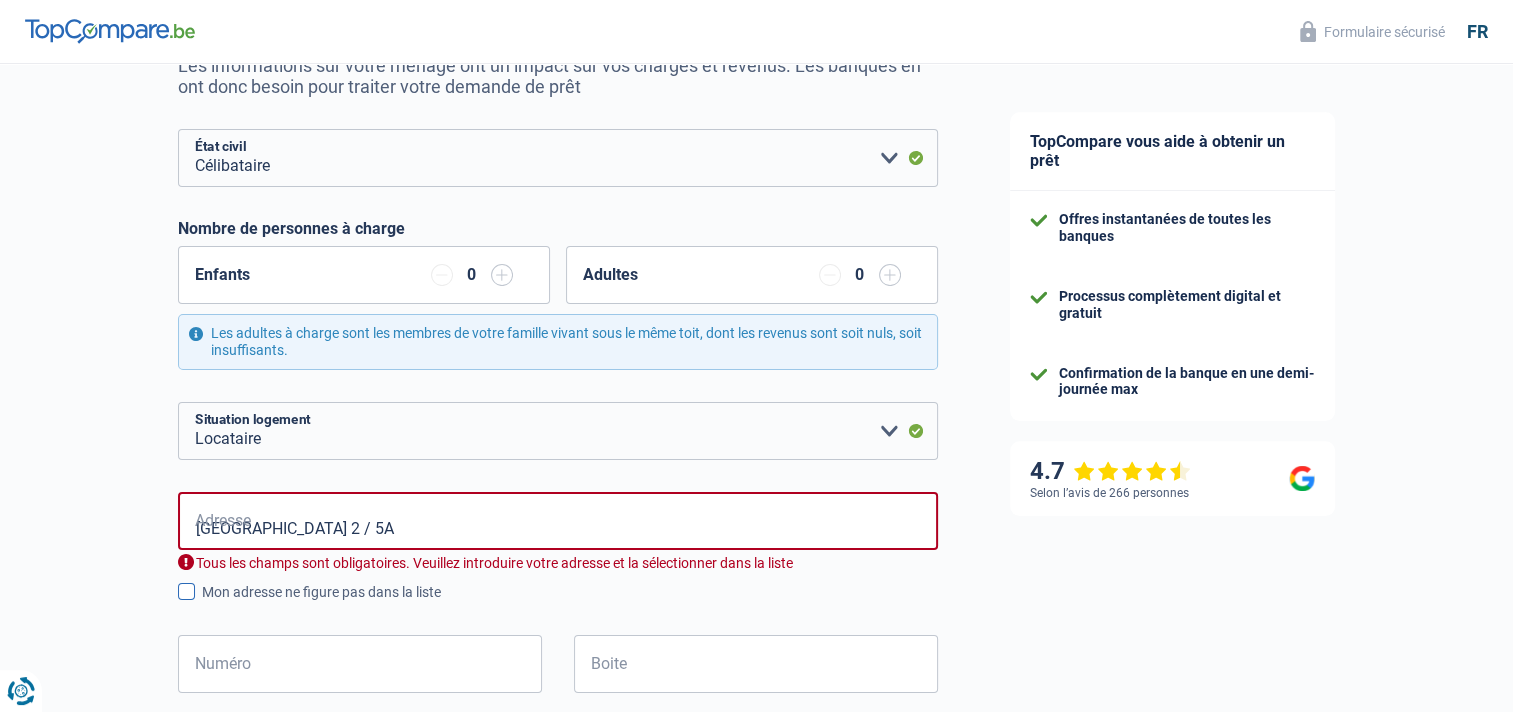 click at bounding box center (186, 591) 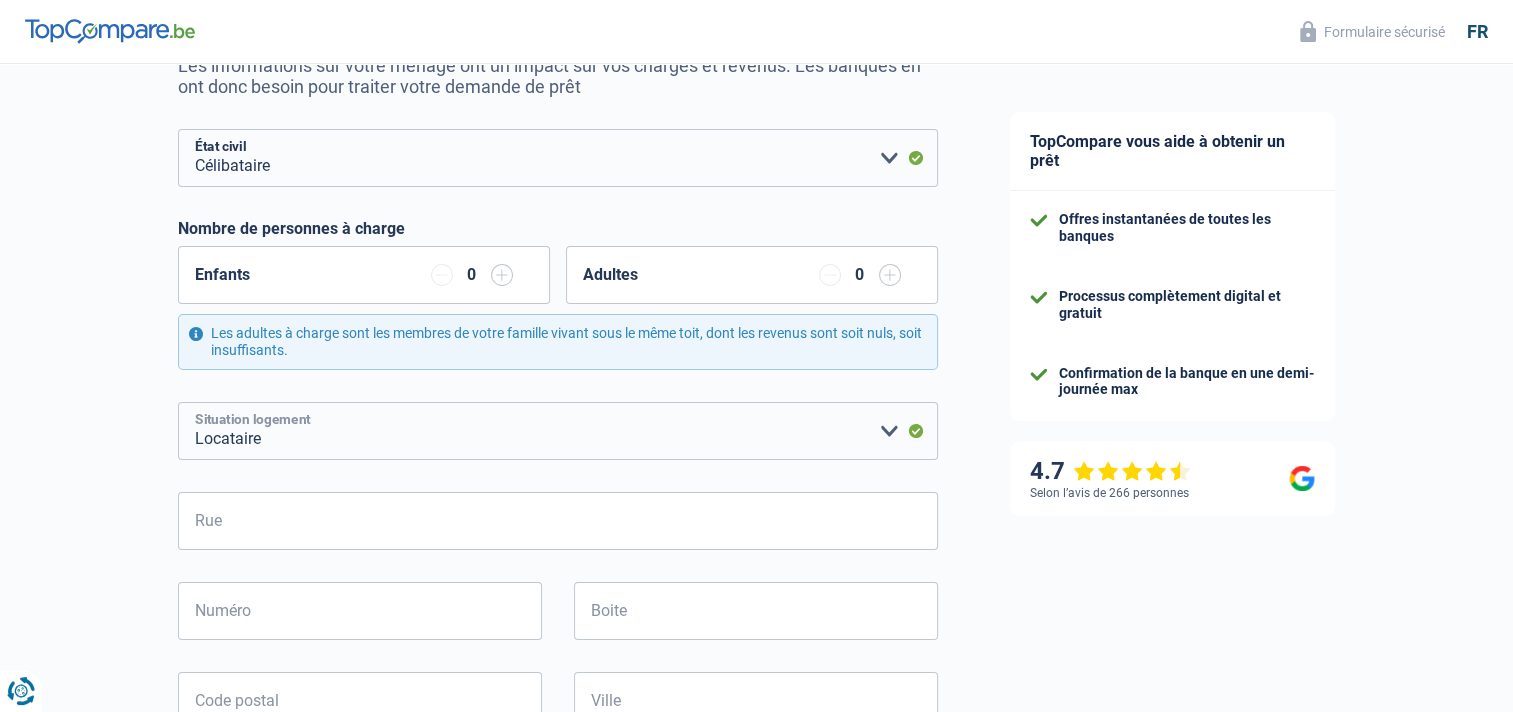 click on "Locataire Propriétaire avec prêt hypothécaire Propriétaire sans prêt hypothécaire Logé(e) par la famille Concierge
Veuillez sélectionner une option" at bounding box center [558, 431] 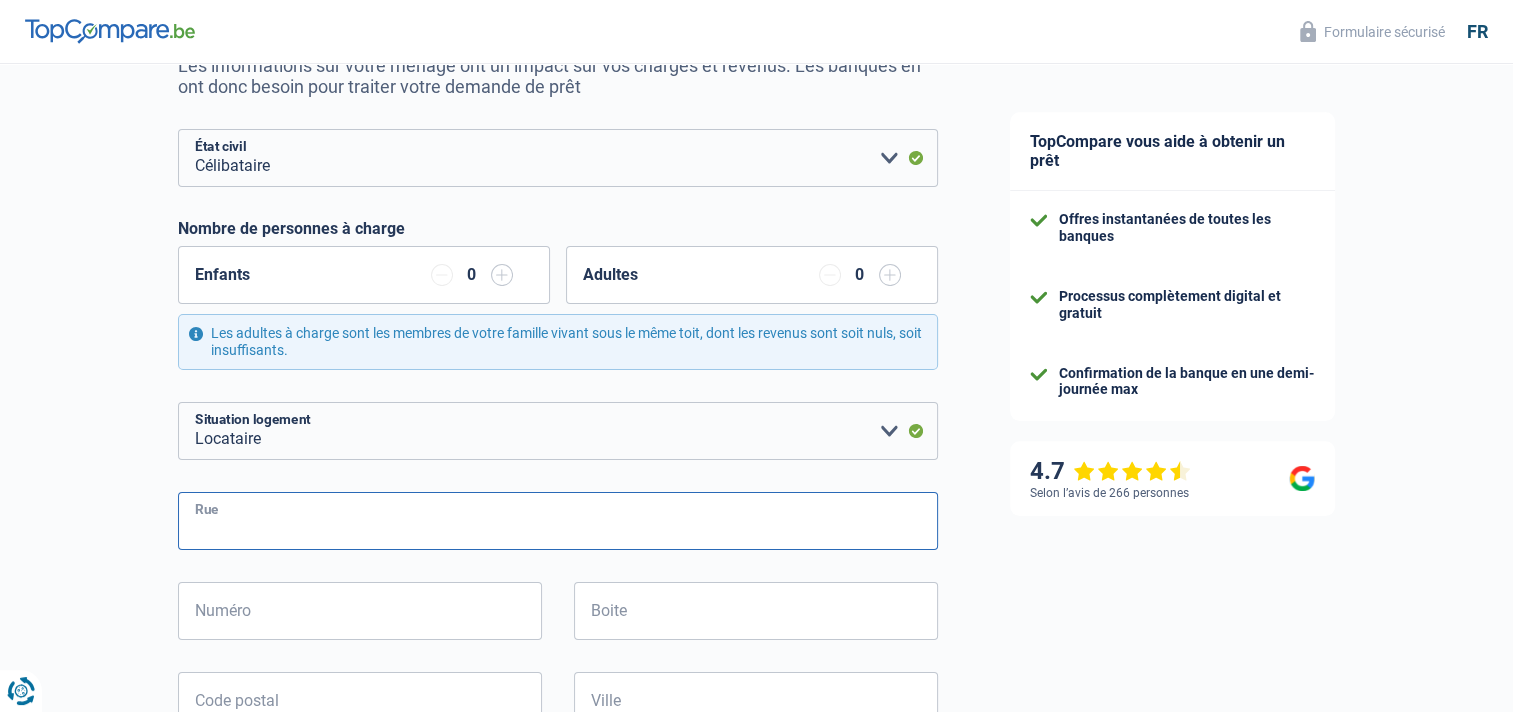 click on "Rue" at bounding box center (558, 521) 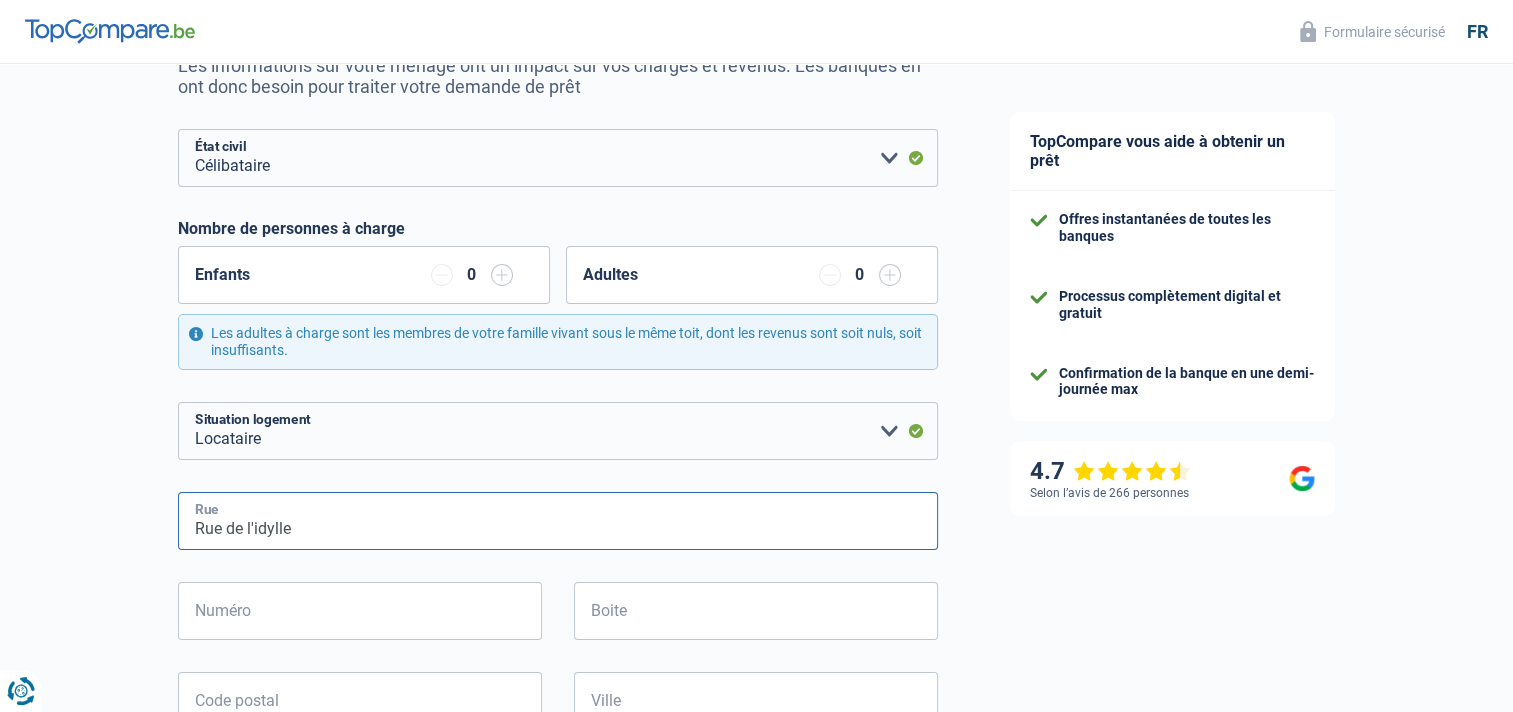 type on "Rue de l'idylle" 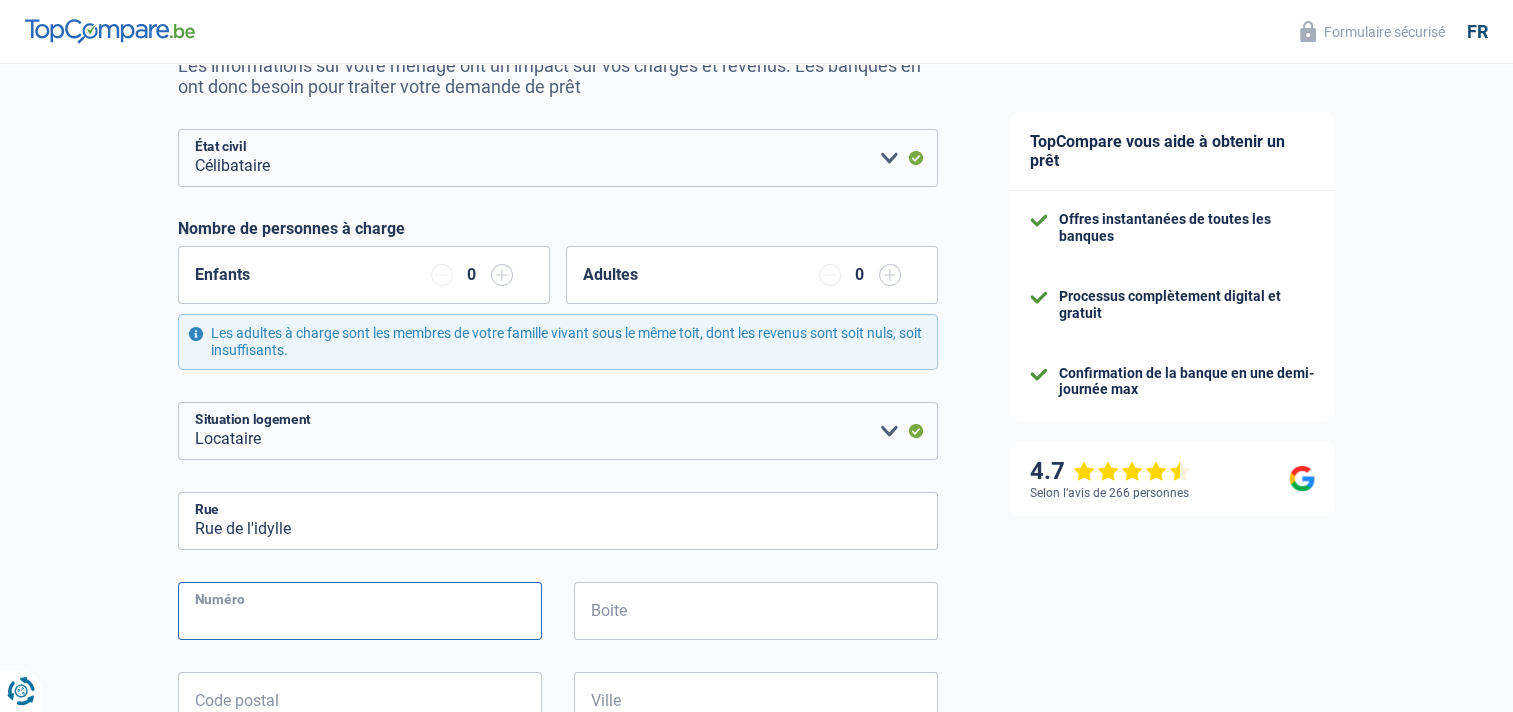 click on "Numéro" at bounding box center (360, 611) 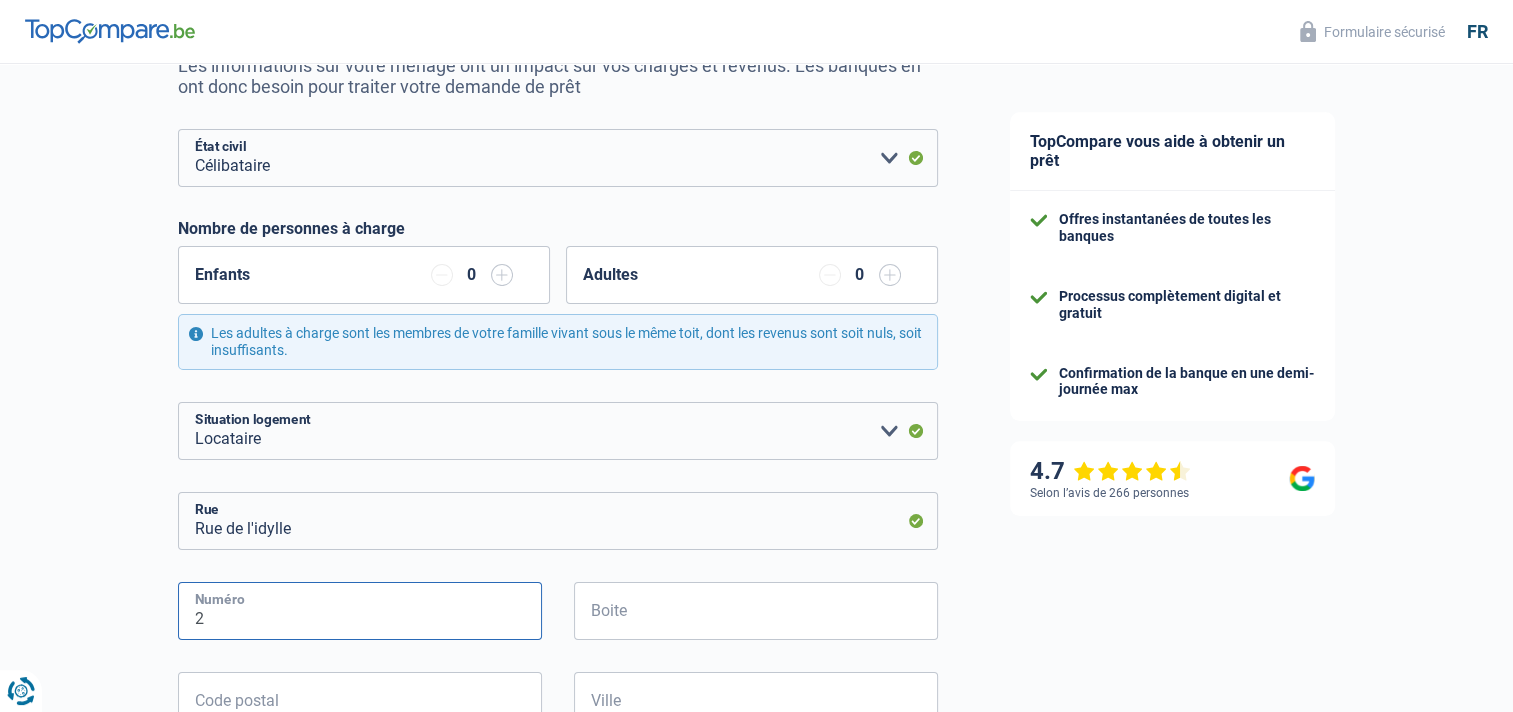 type on "2" 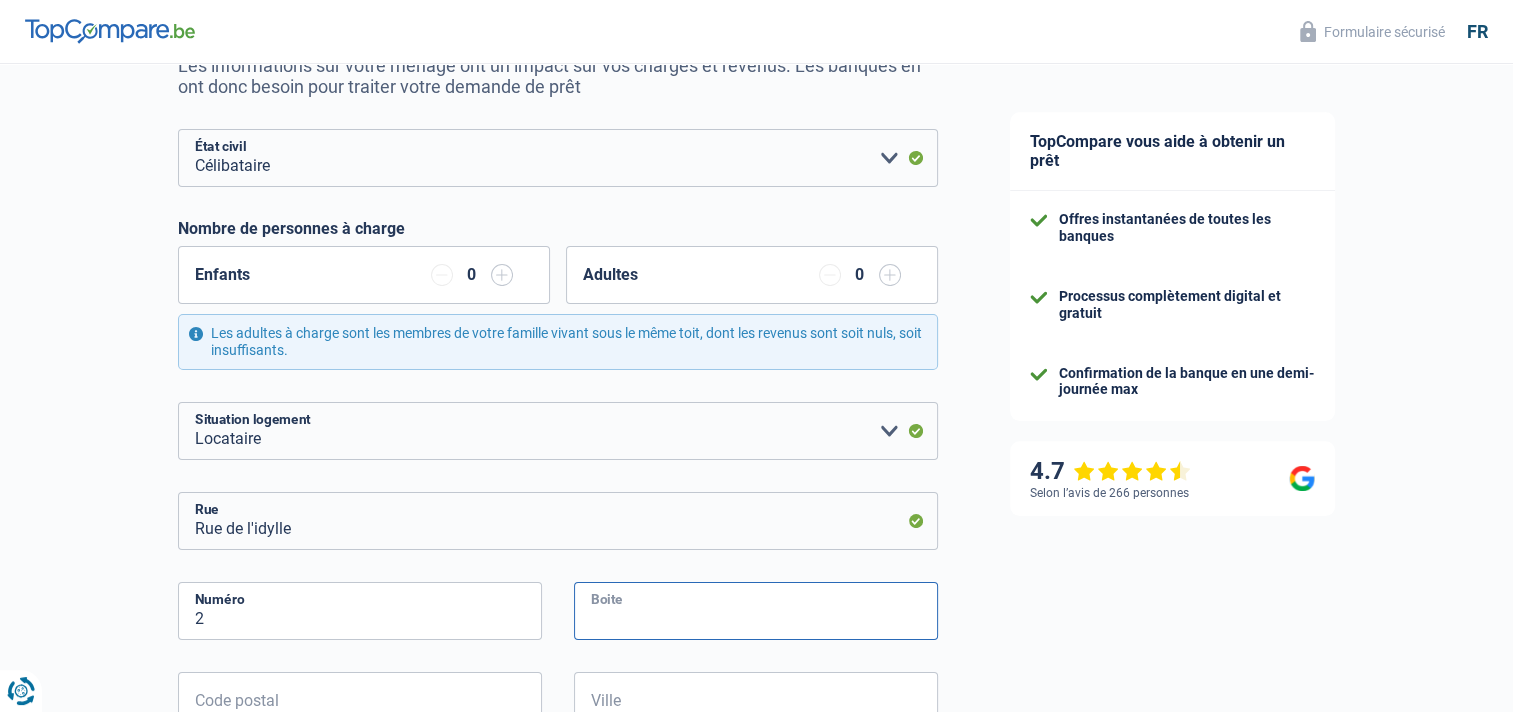 click on "Boite" at bounding box center (756, 611) 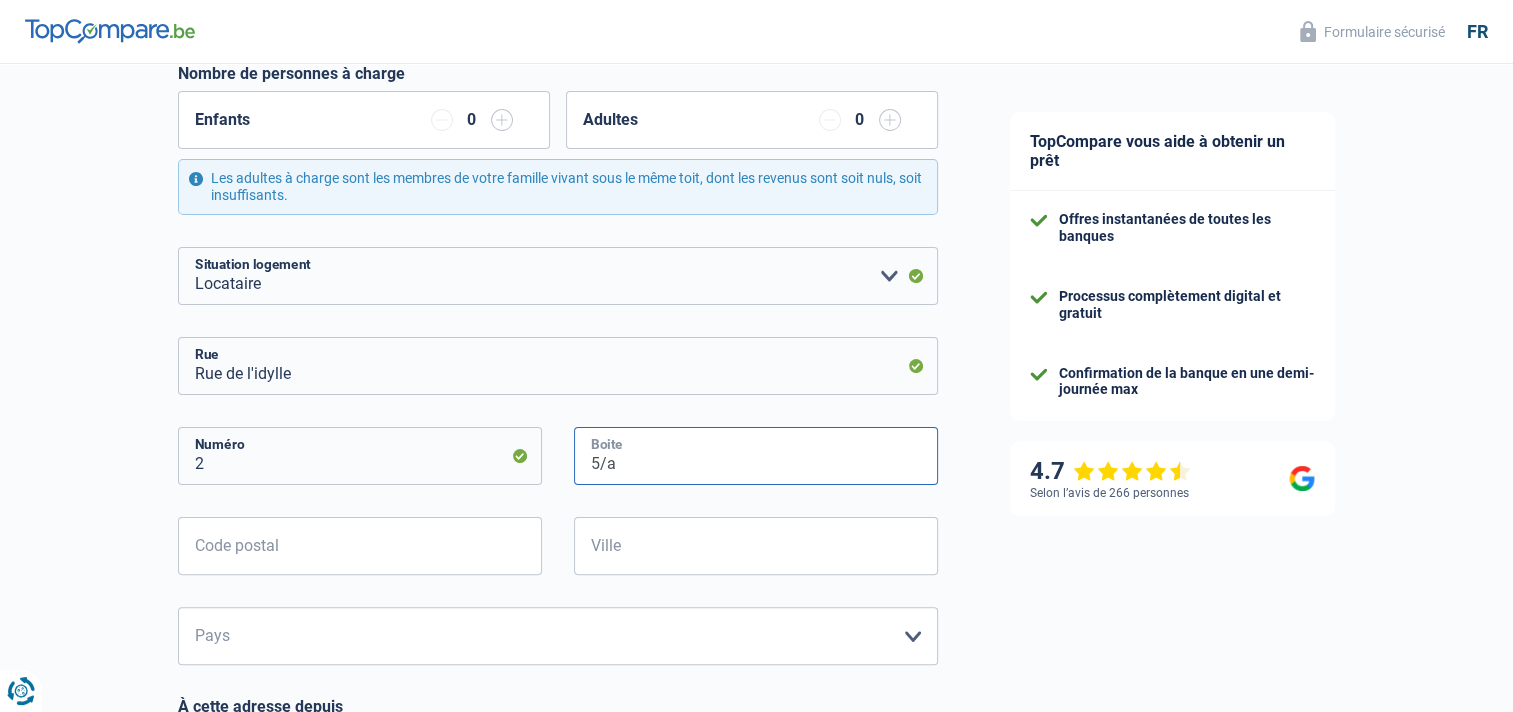 scroll, scrollTop: 440, scrollLeft: 0, axis: vertical 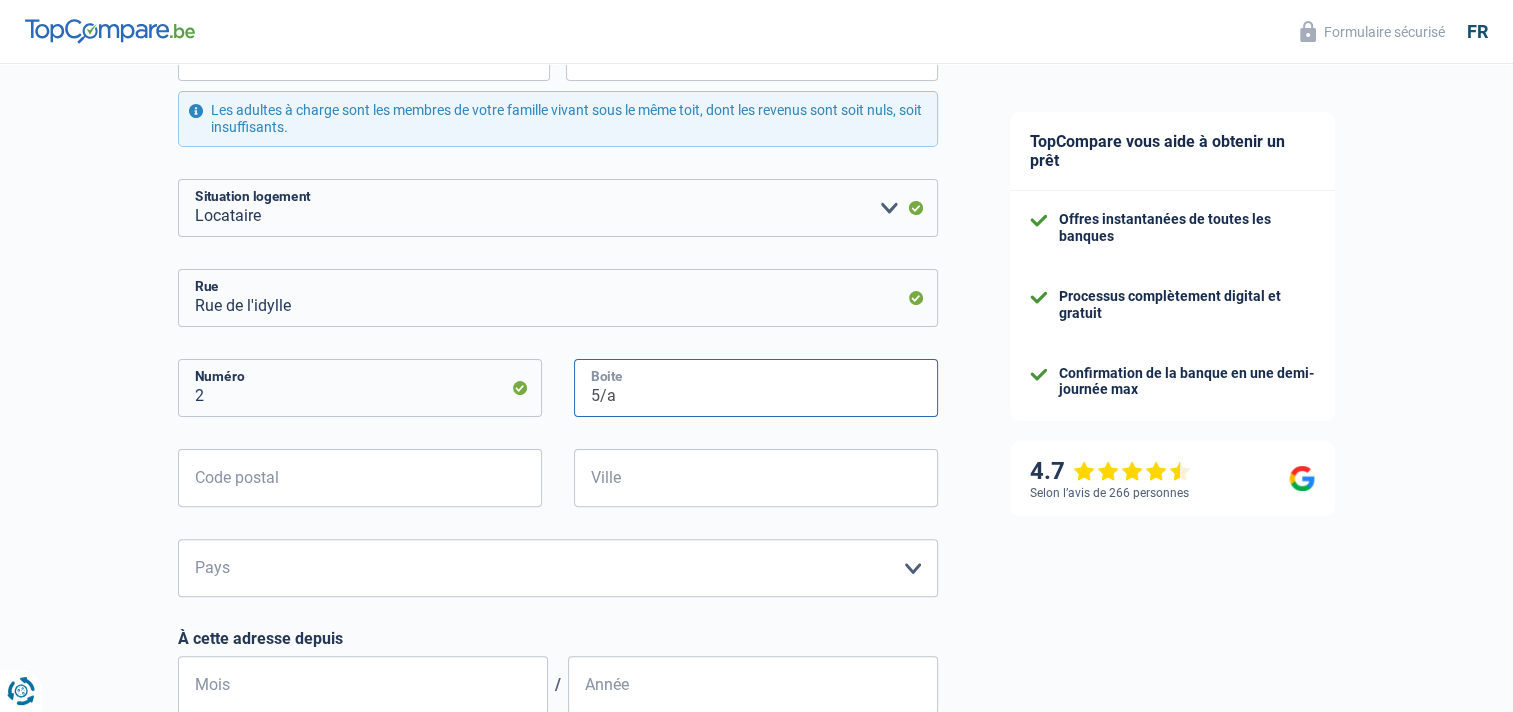 type on "5/a" 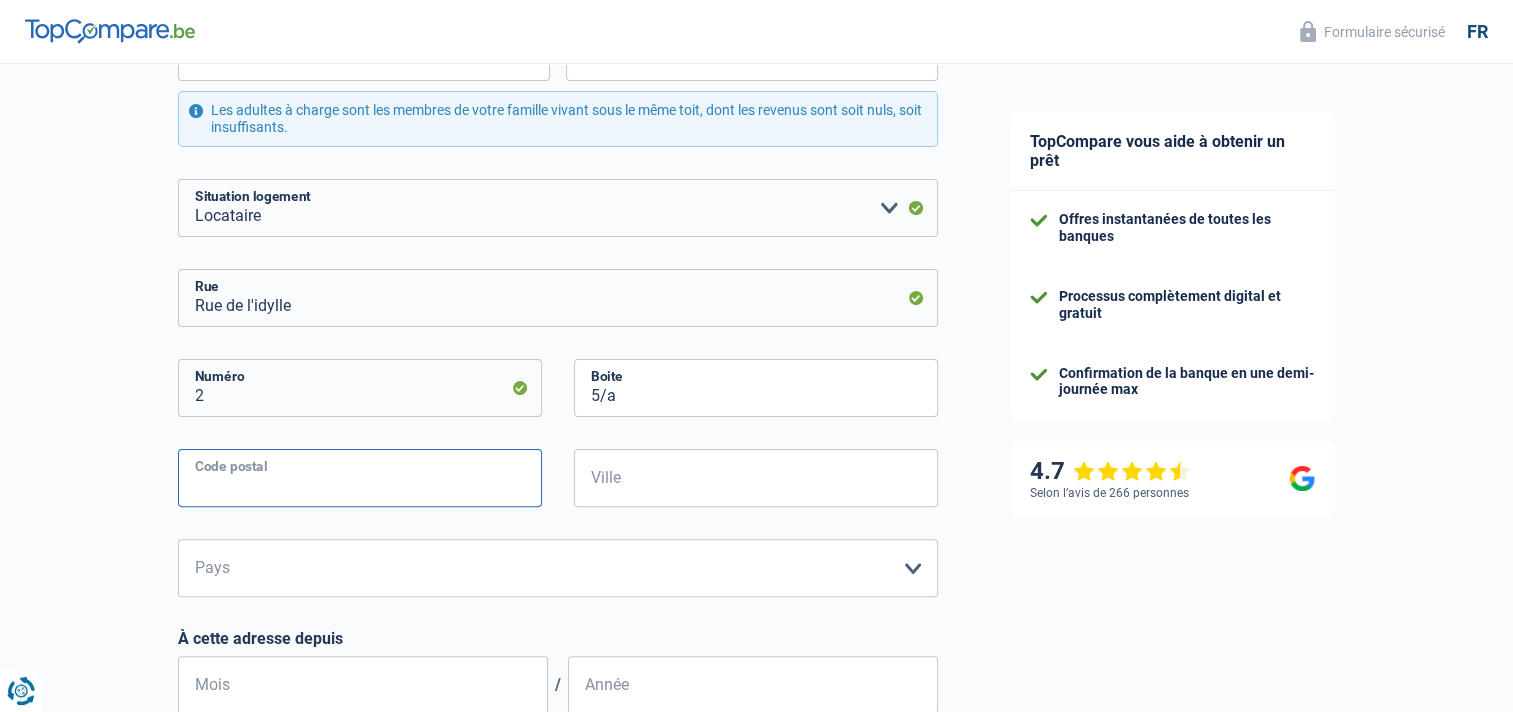click on "Rue de l'idylle
Rue
2
Numéro
5/a
Boite
Seuls les lettres et chiffres sont acceptés. Les caractères spéciaux et accents ne sont pas autorisés
Code postal
Tous les champs sont obligatoires. Veuillez fournir une réponse plus longue
Ville
Tous les champs sont obligatoires. Veuillez fournir une réponse plus longue       Belgique Luxembourg
Veuillez sélectionner une option
Pays
Tous les champs sont obligatoires. Veuillez sélectionner une option" at bounding box center [558, 433] 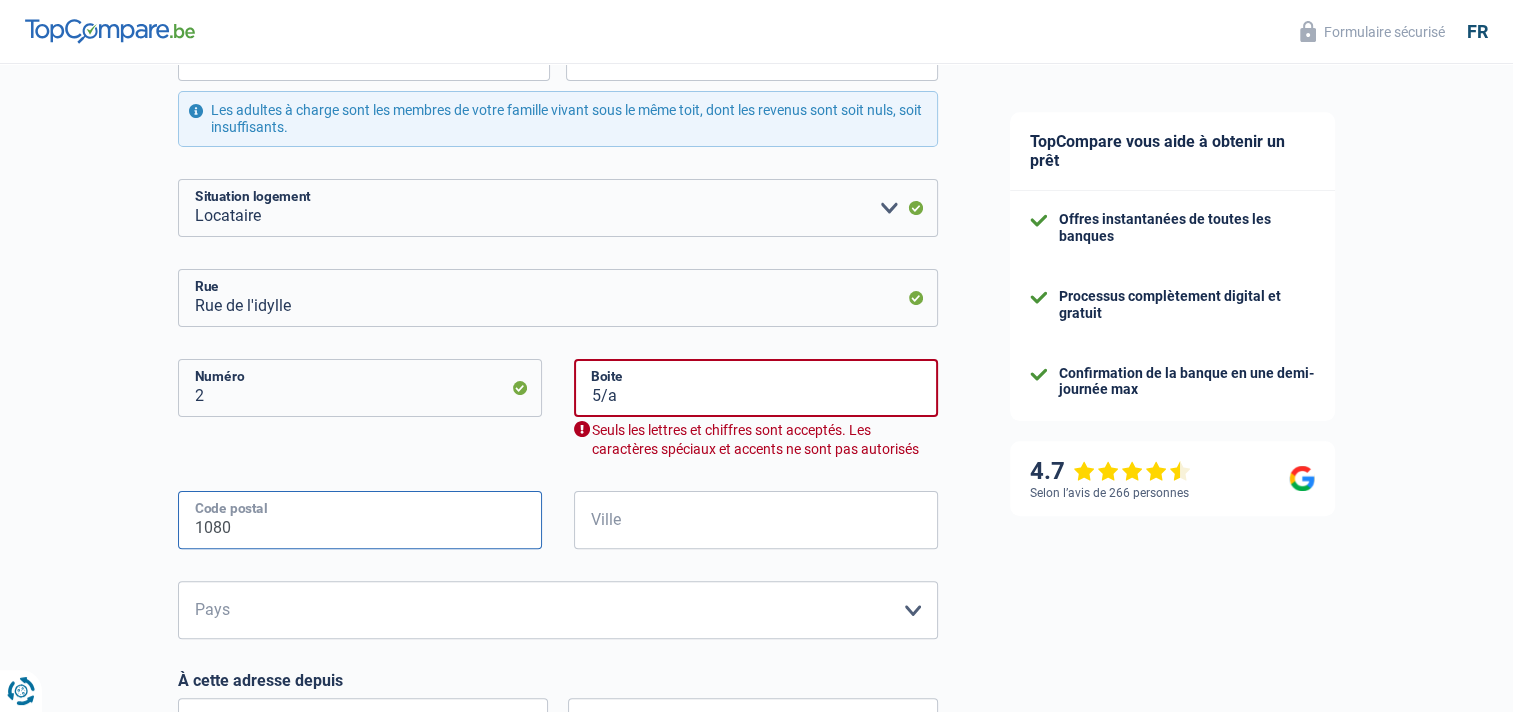 type on "1080" 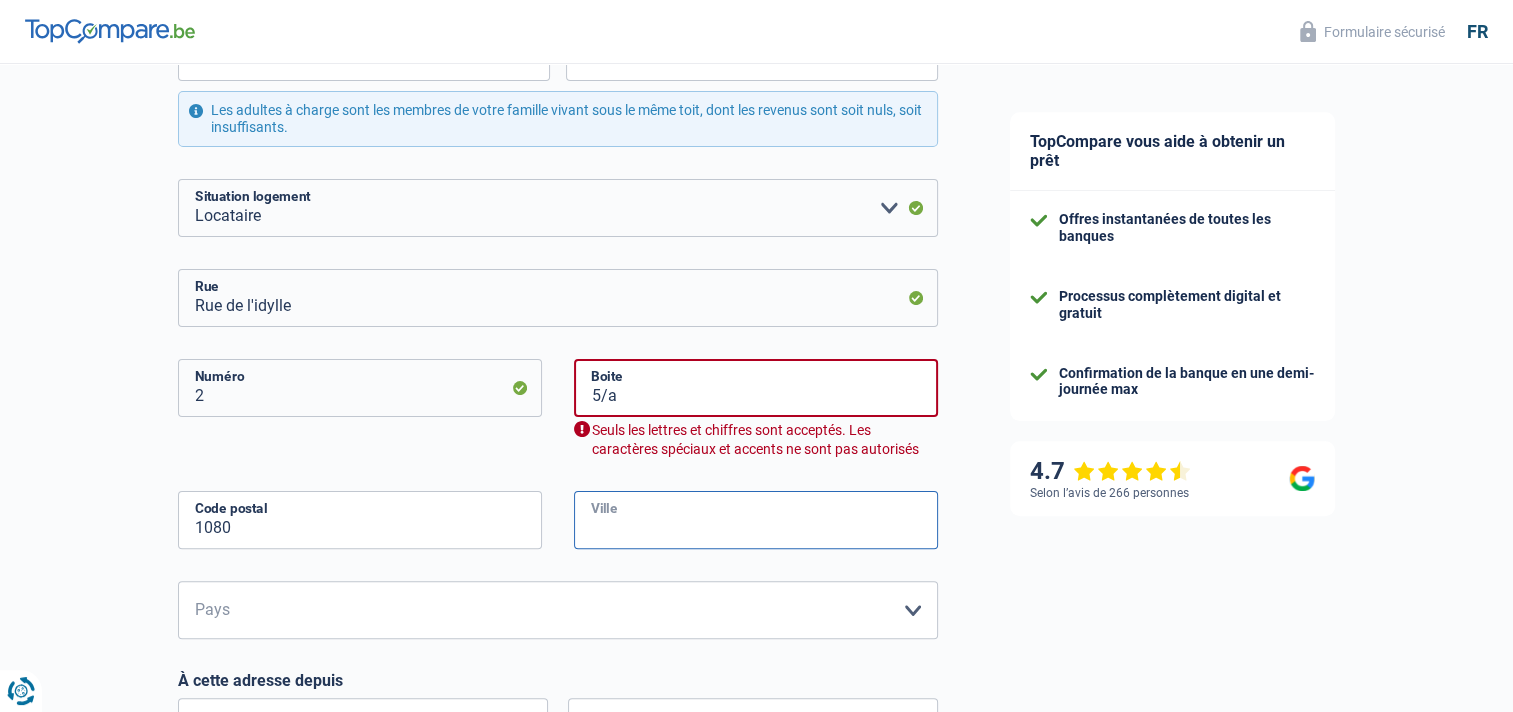 click on "Ville" at bounding box center [756, 520] 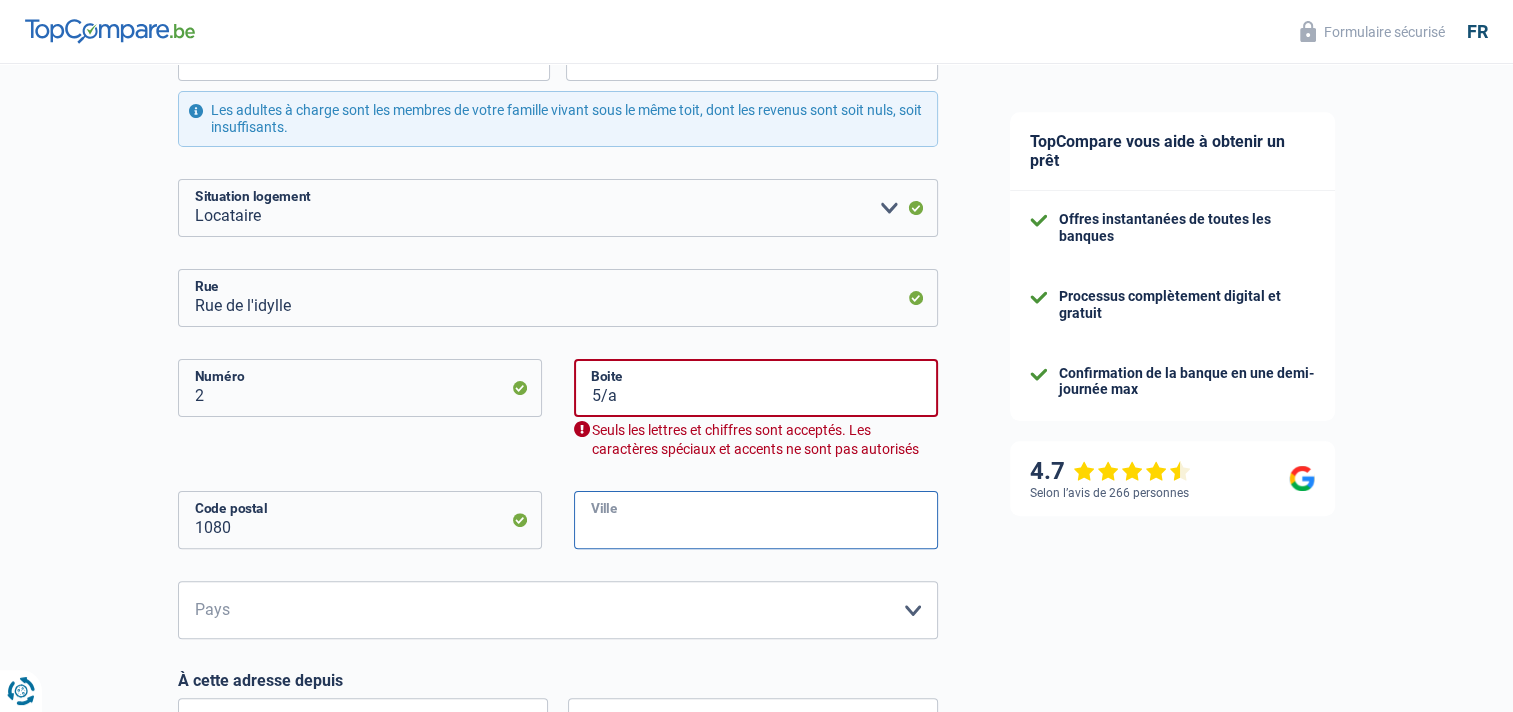 type on "molenbeek-saint-jean" 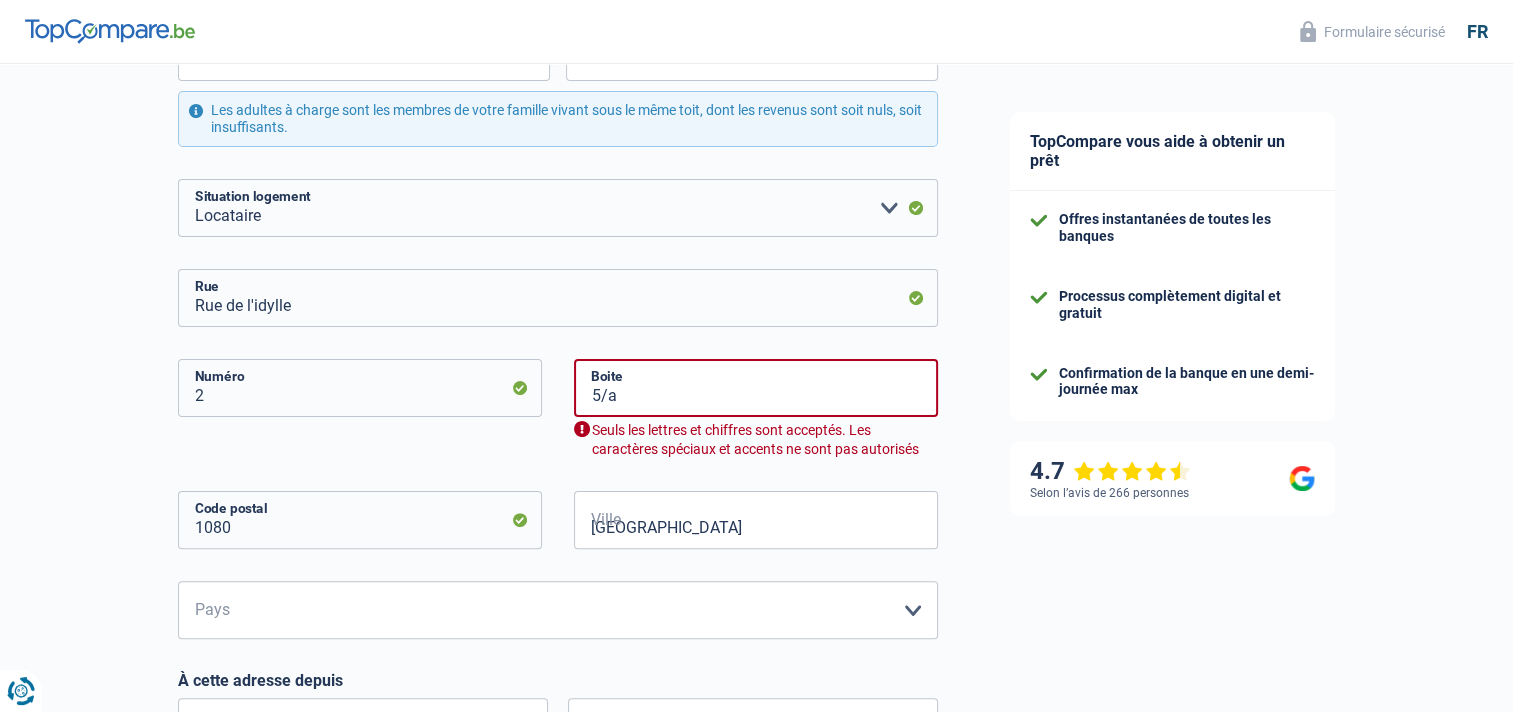 type on "molenbeek-saint-jean" 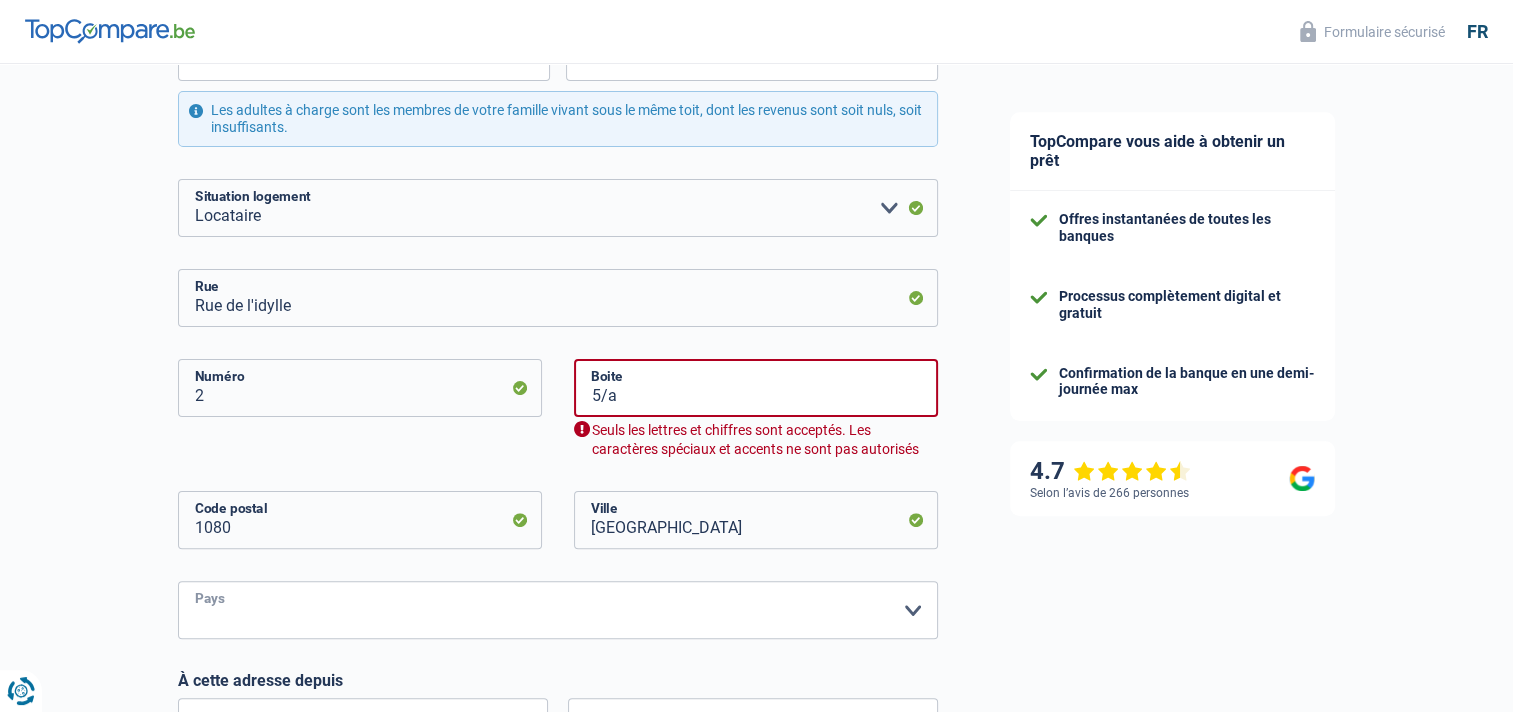 click on "Belgique Luxembourg
Veuillez sélectionner une option" at bounding box center (558, 610) 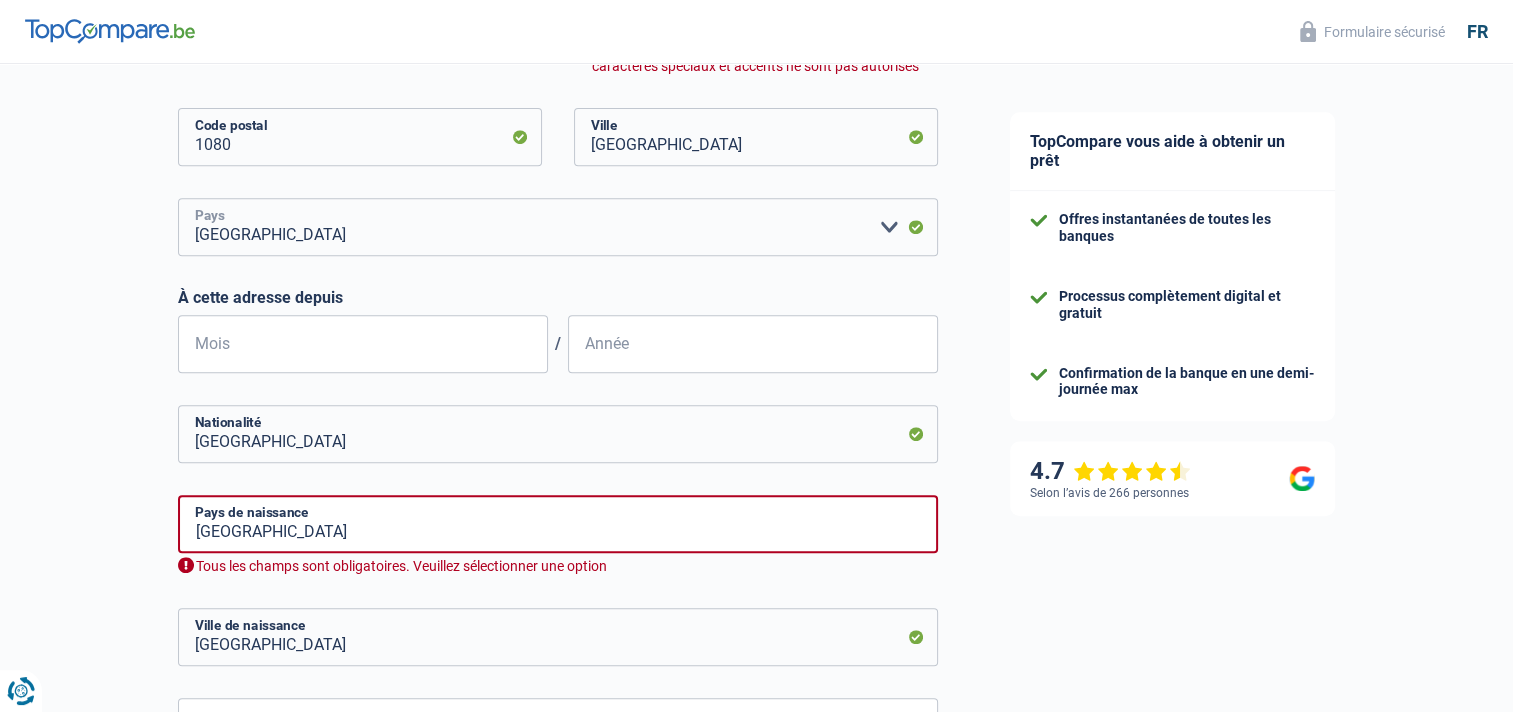 scroll, scrollTop: 842, scrollLeft: 0, axis: vertical 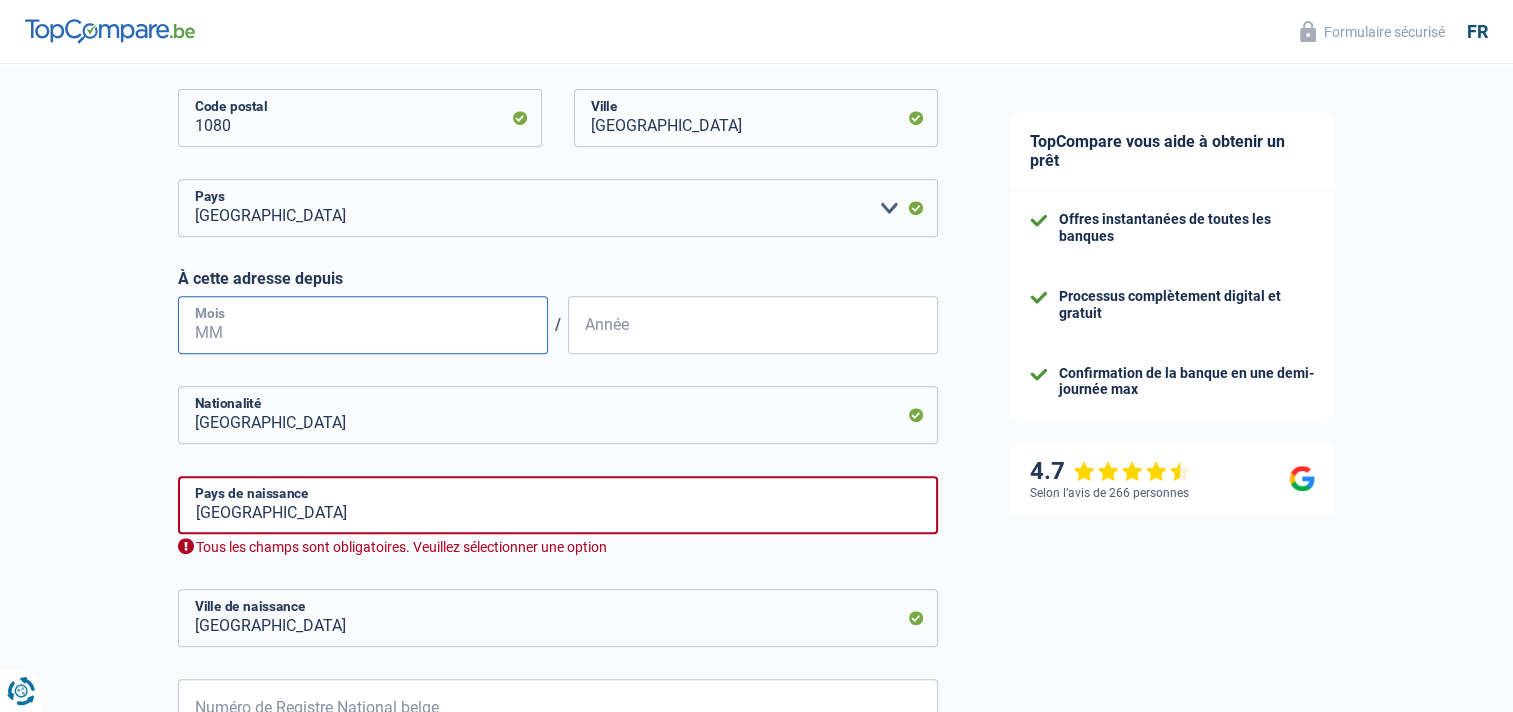 click on "Mois" at bounding box center (363, 325) 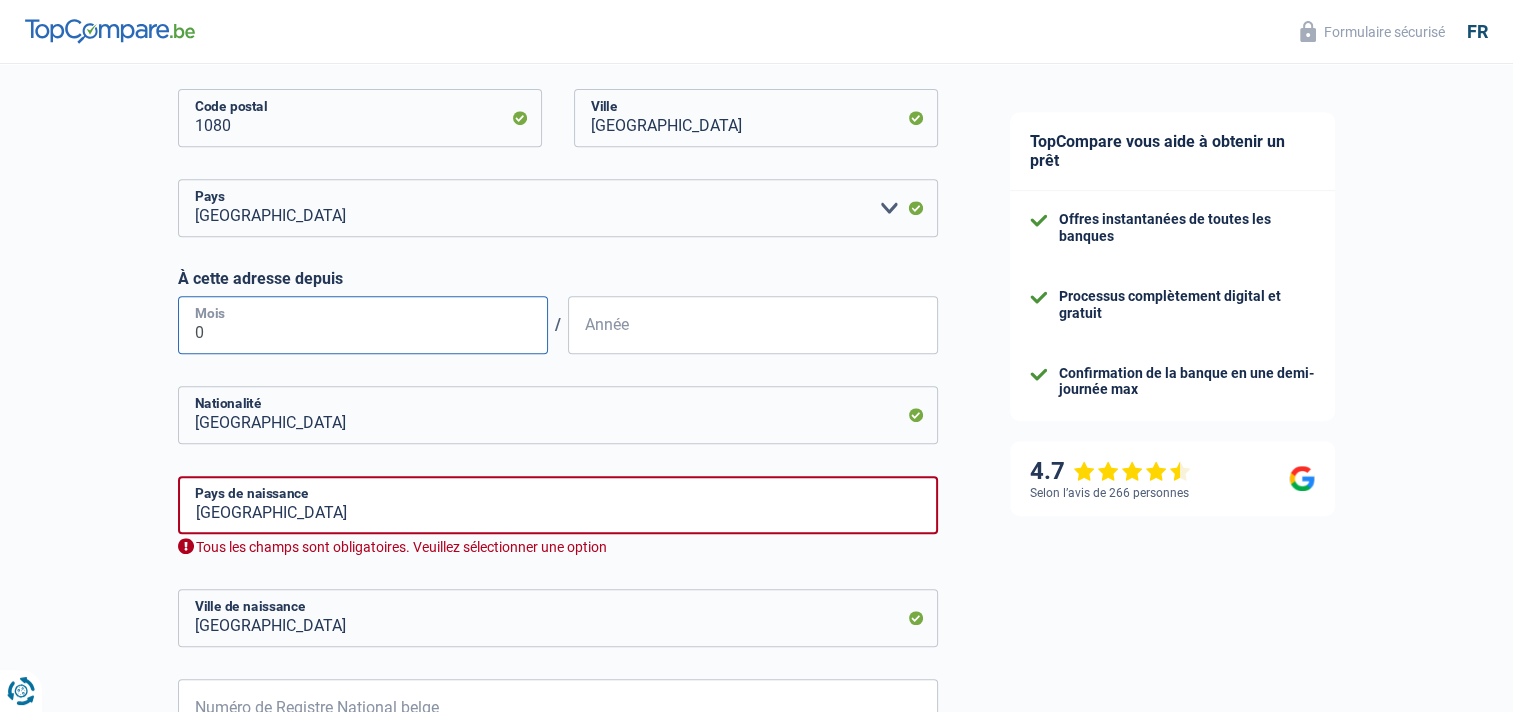 type on "01" 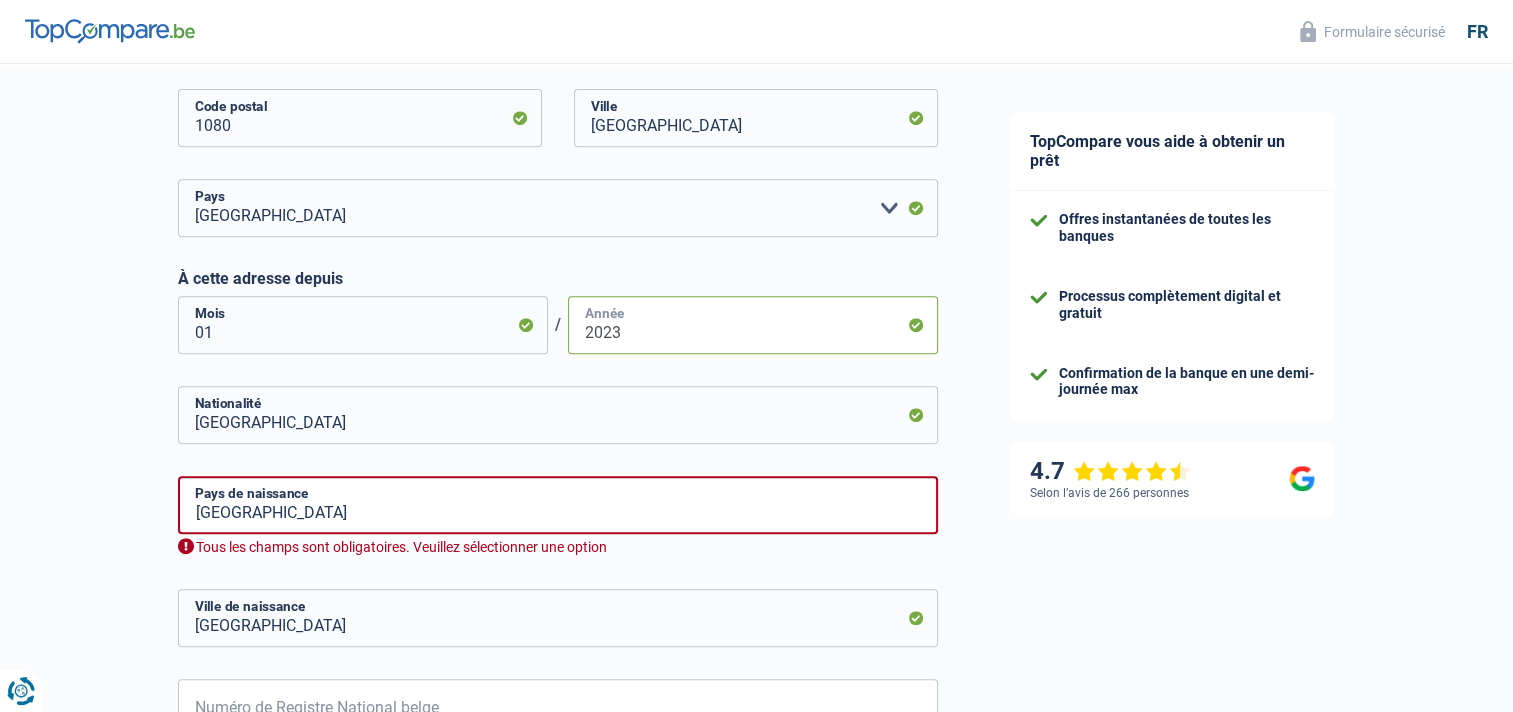type on "2023" 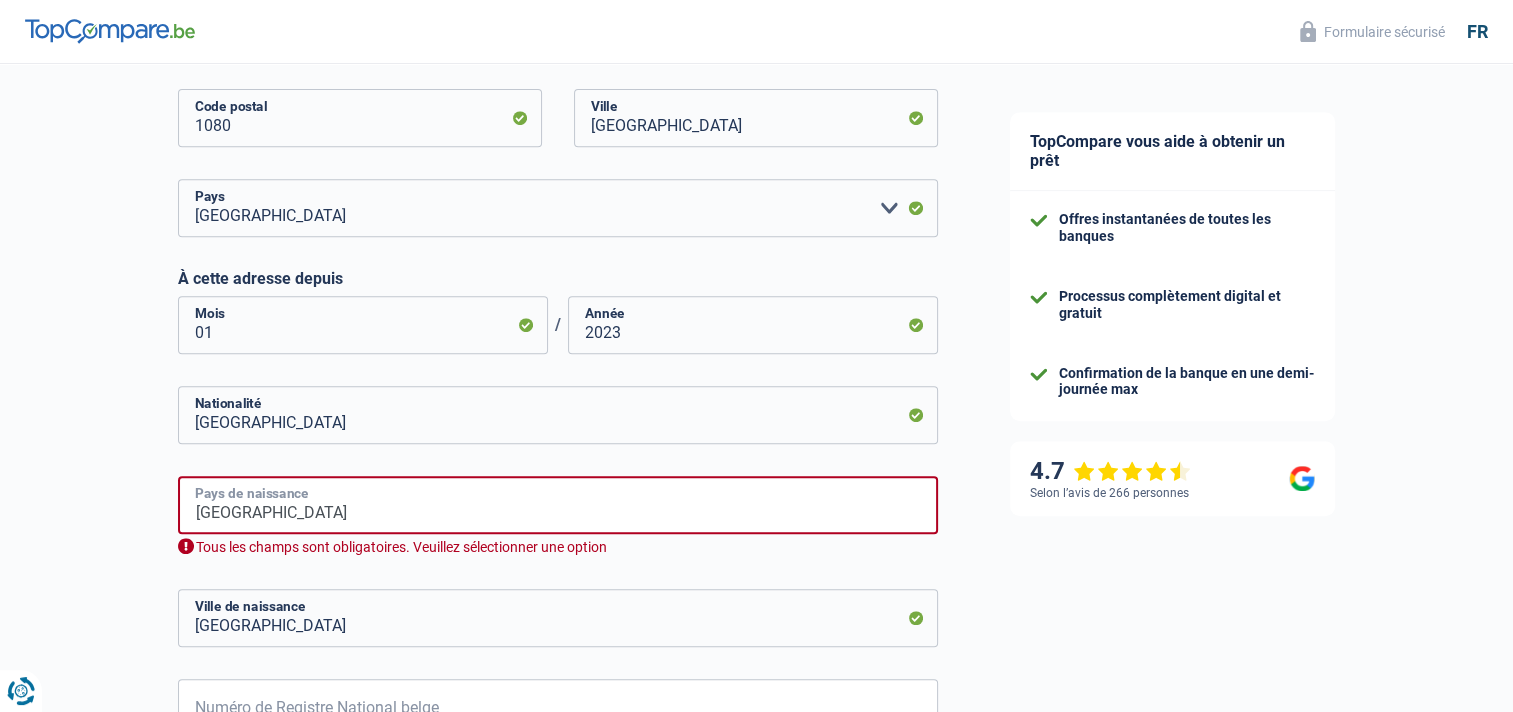 click on "Royaume-Uni" at bounding box center [558, 505] 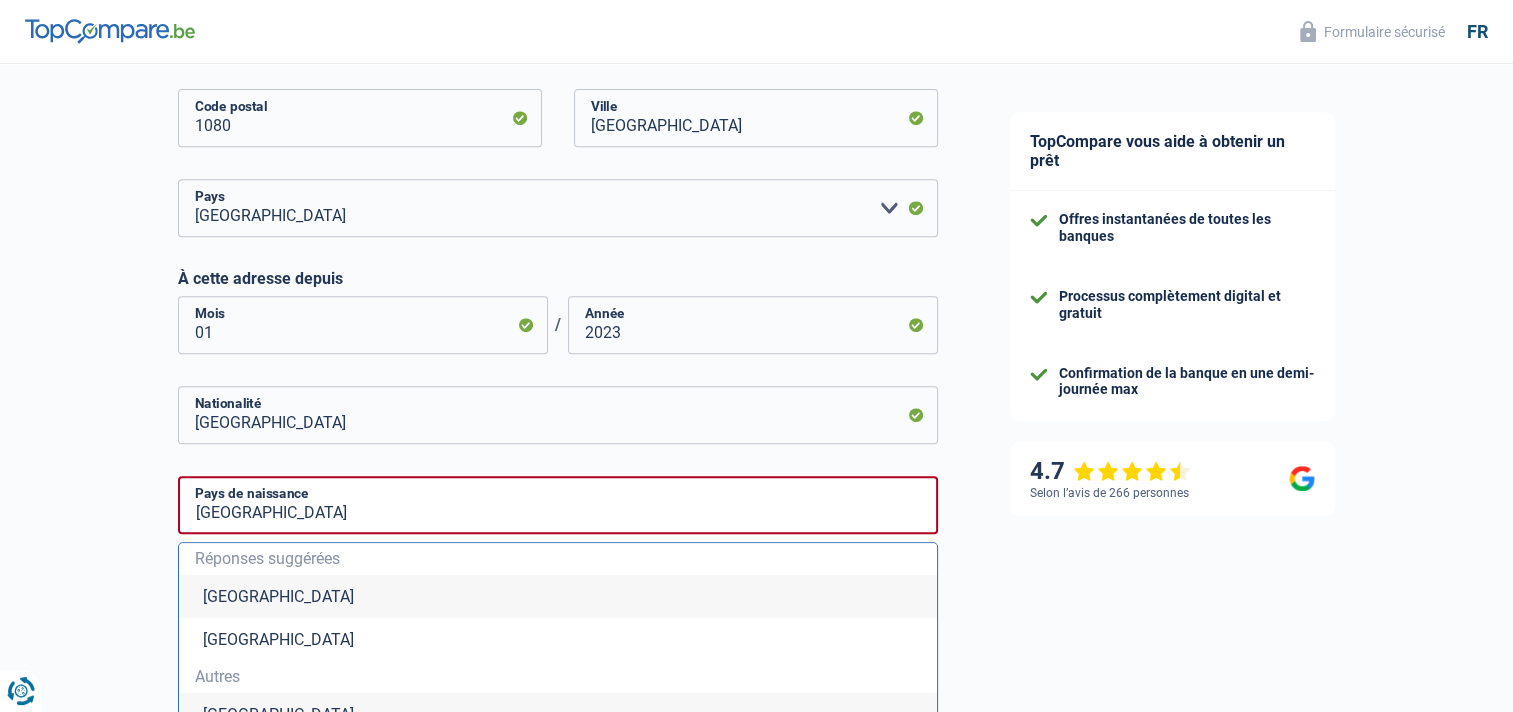 click on "Belgique" at bounding box center [558, 596] 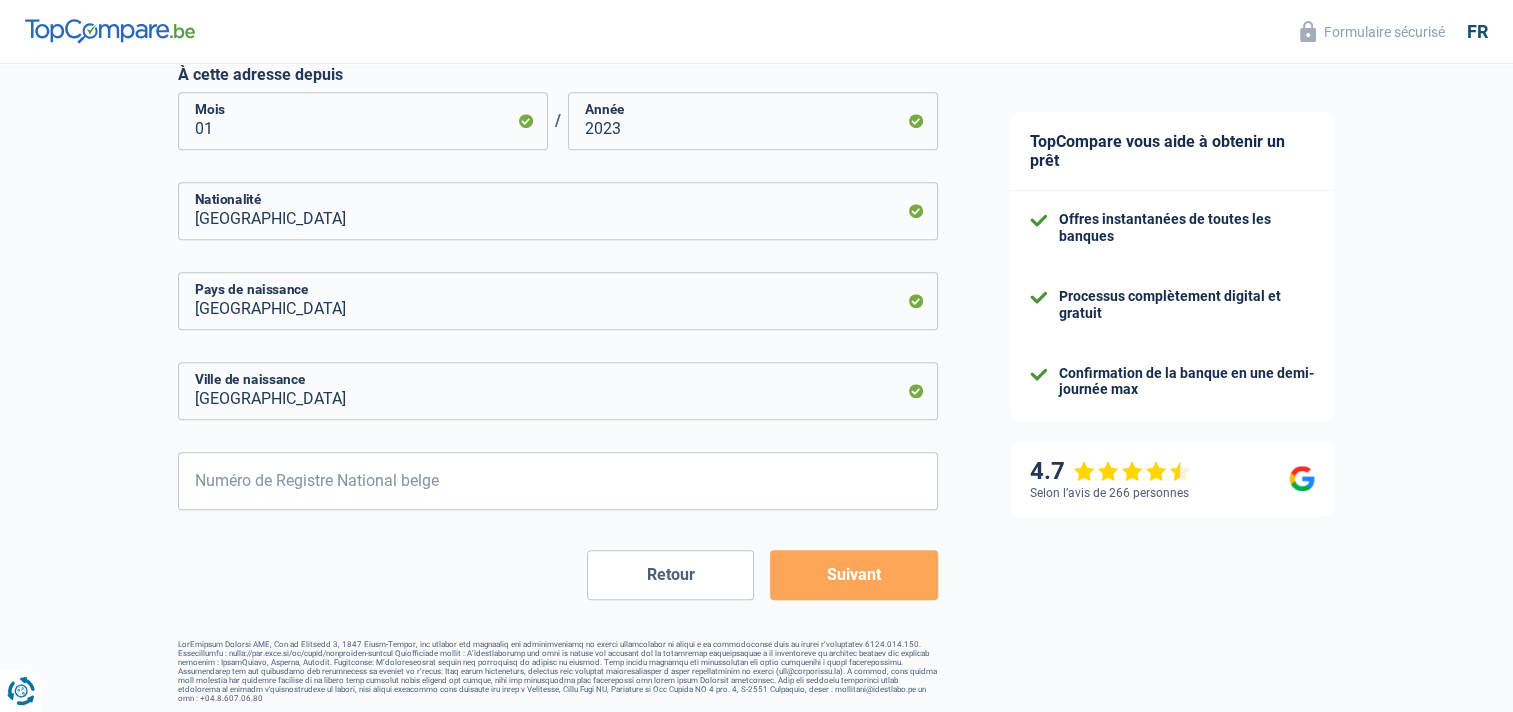 scroll, scrollTop: 1052, scrollLeft: 0, axis: vertical 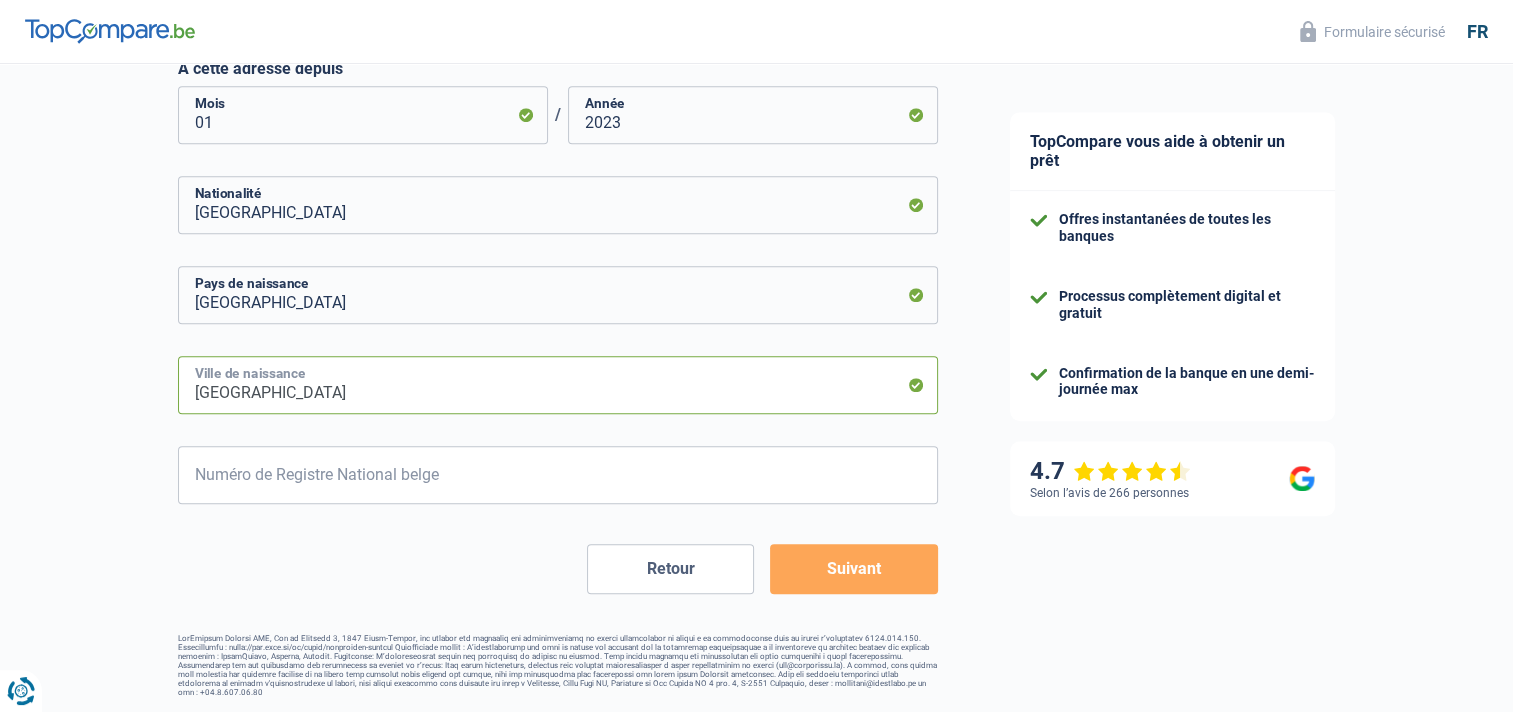 click on "molenbeek-saint-jean" at bounding box center [558, 385] 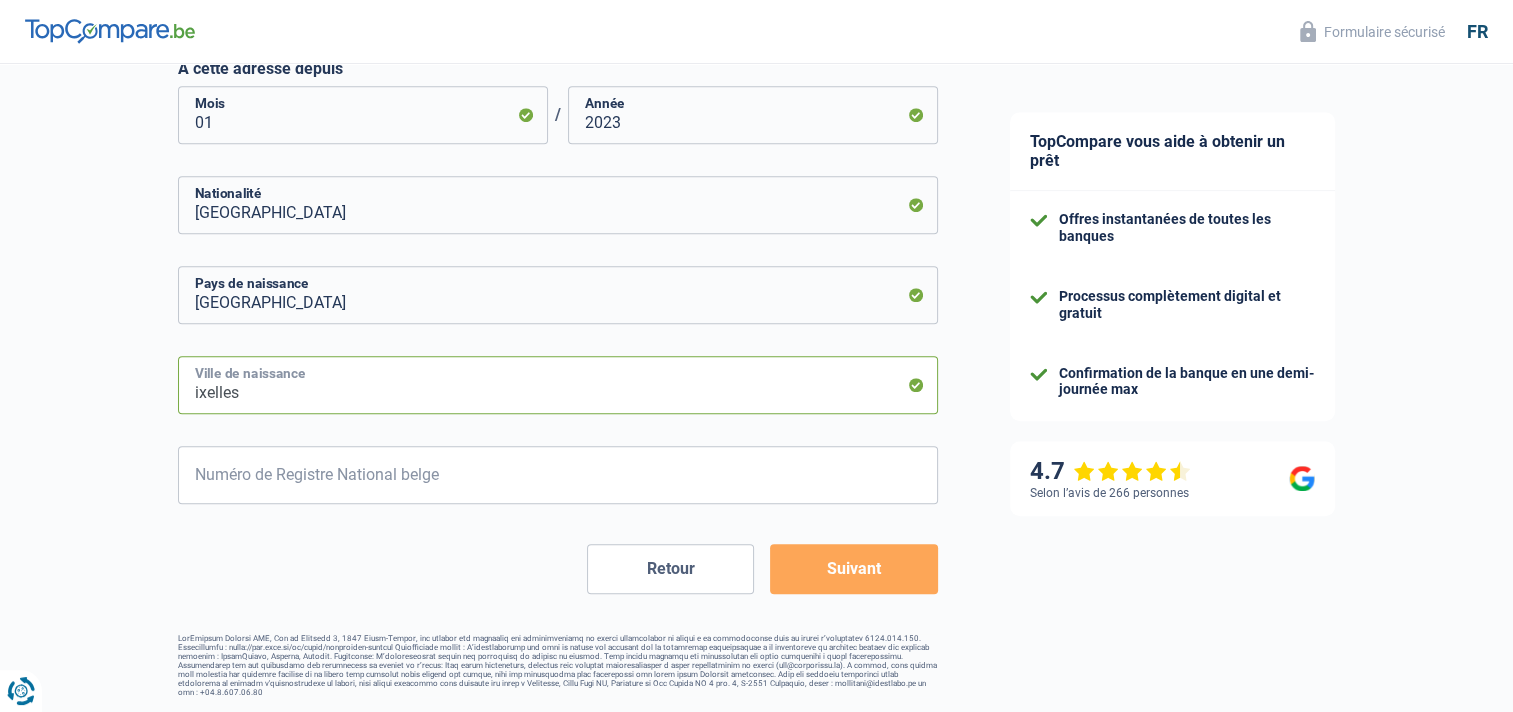 type on "ixelles" 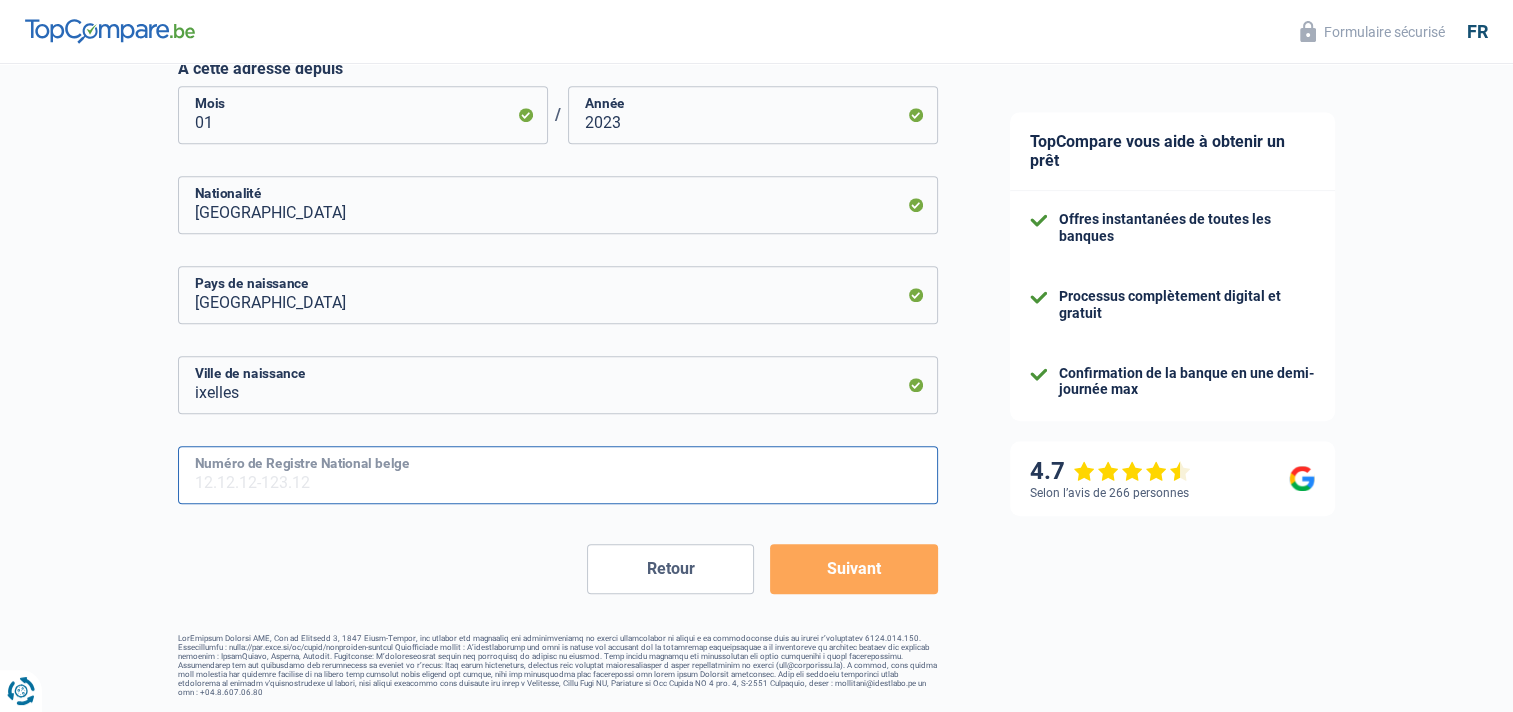 click on "Numéro de Registre National belge" at bounding box center [558, 475] 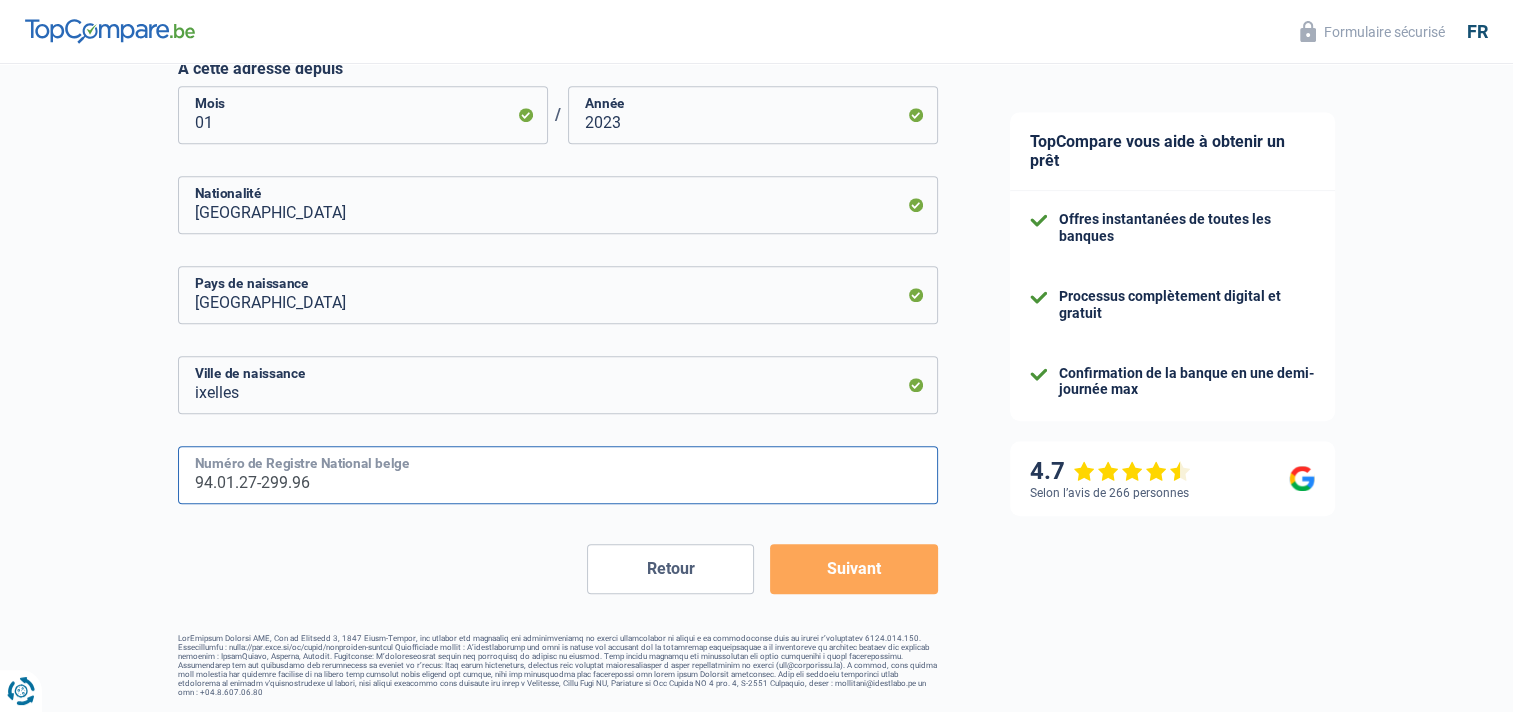 type on "94.01.27-299.96" 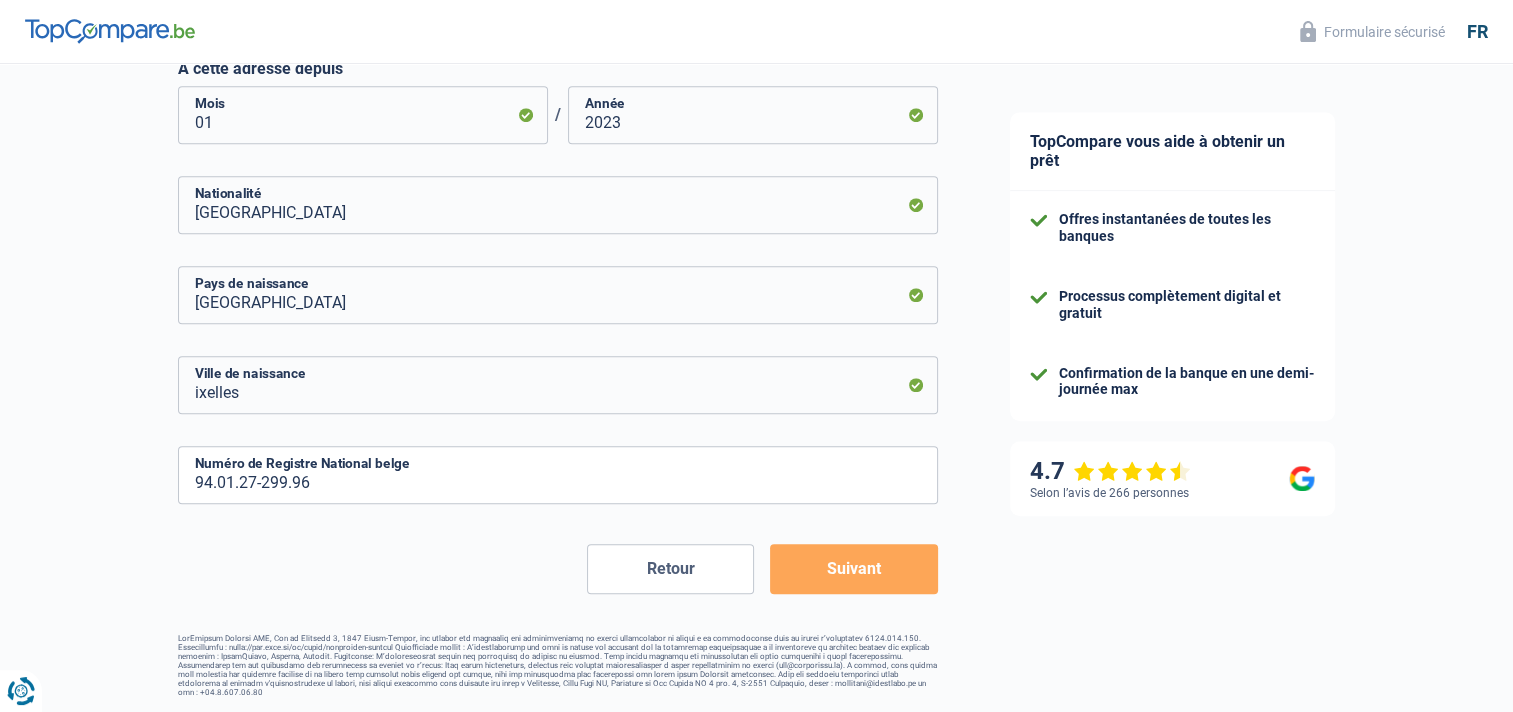 click on "Suivant" at bounding box center (853, 569) 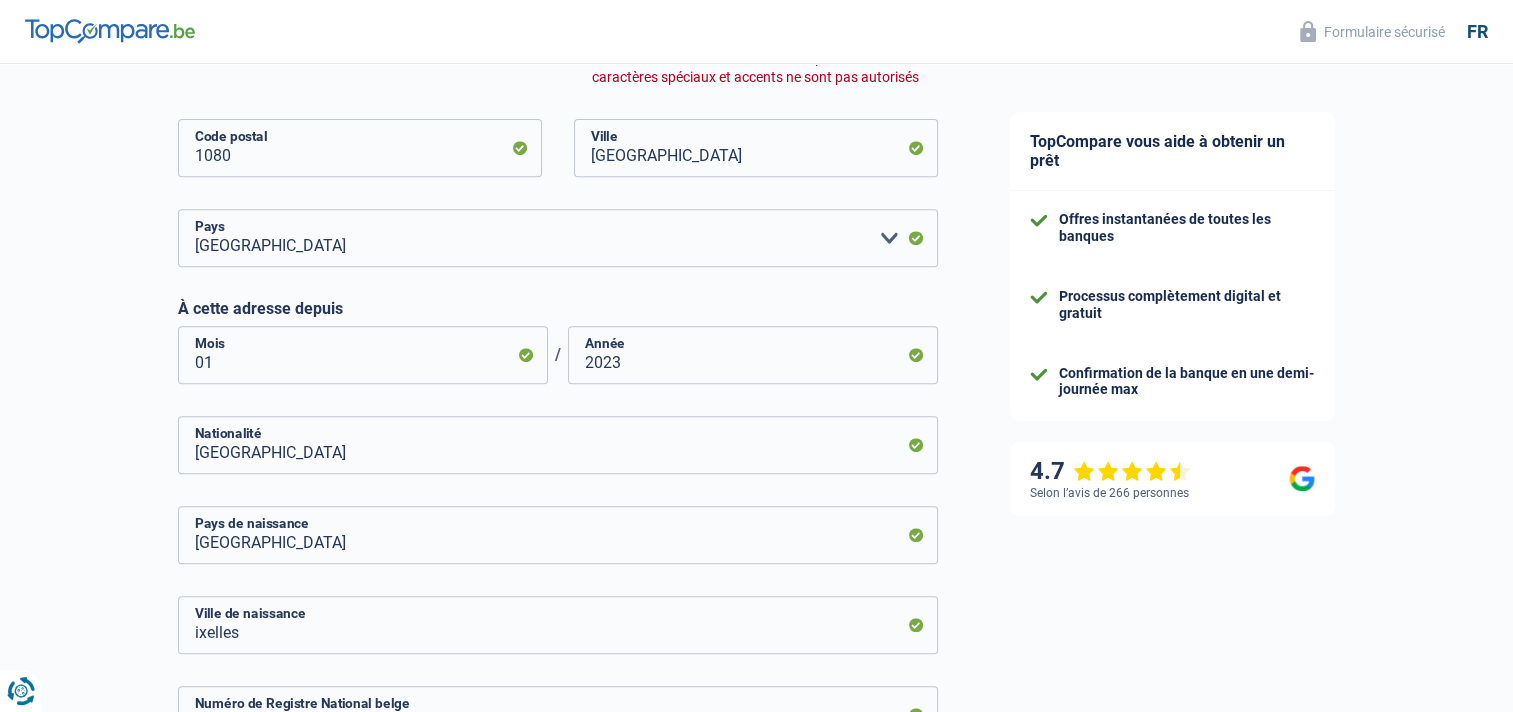 scroll, scrollTop: 724, scrollLeft: 0, axis: vertical 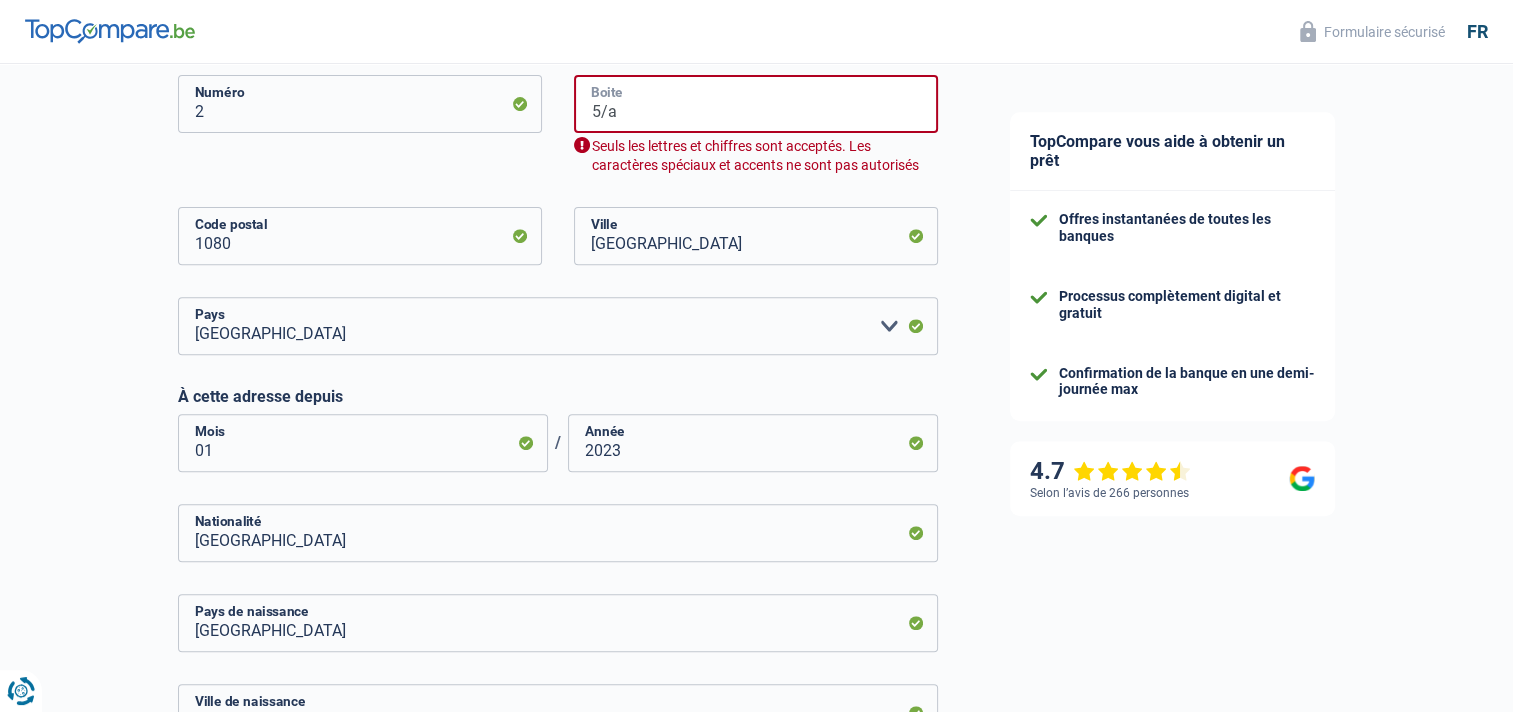 click on "5/a" at bounding box center (756, 104) 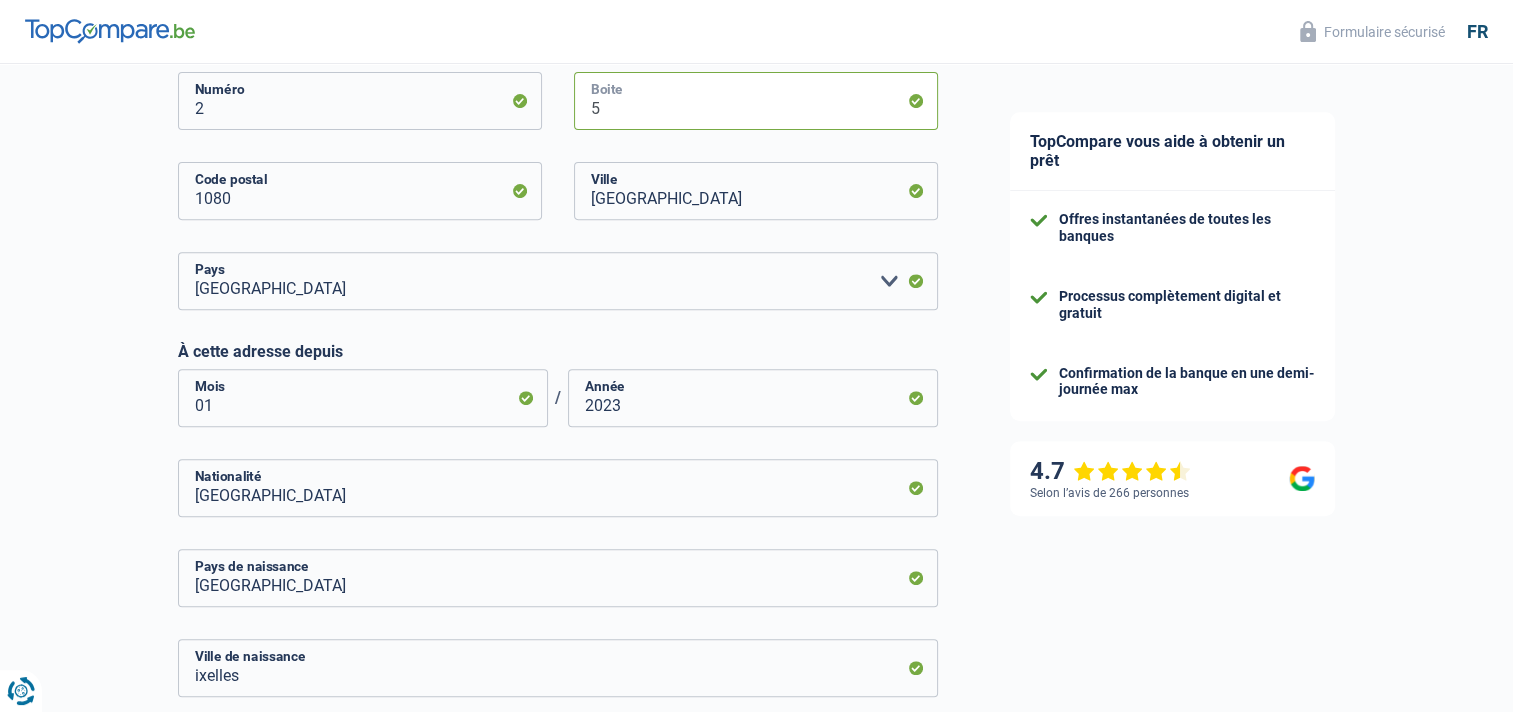 scroll, scrollTop: 1011, scrollLeft: 0, axis: vertical 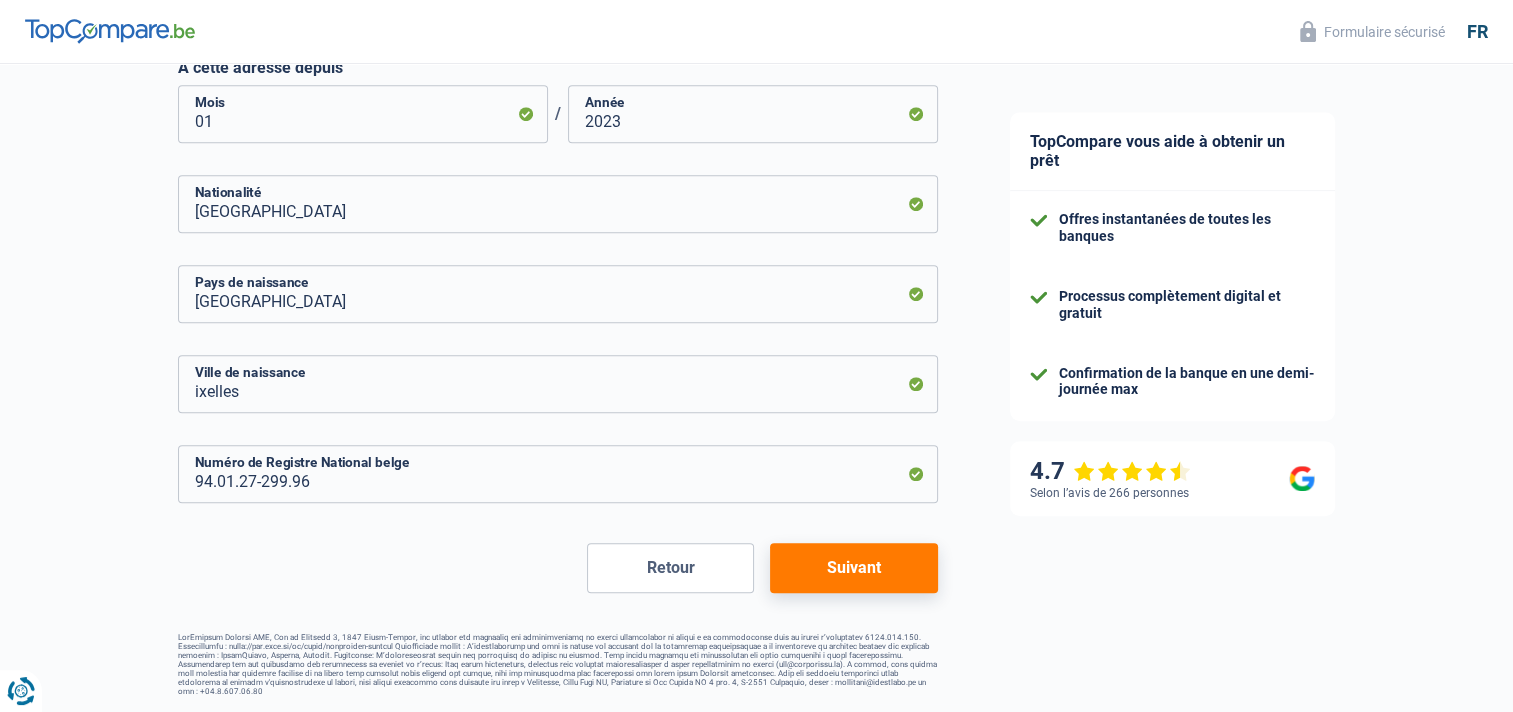 type on "5" 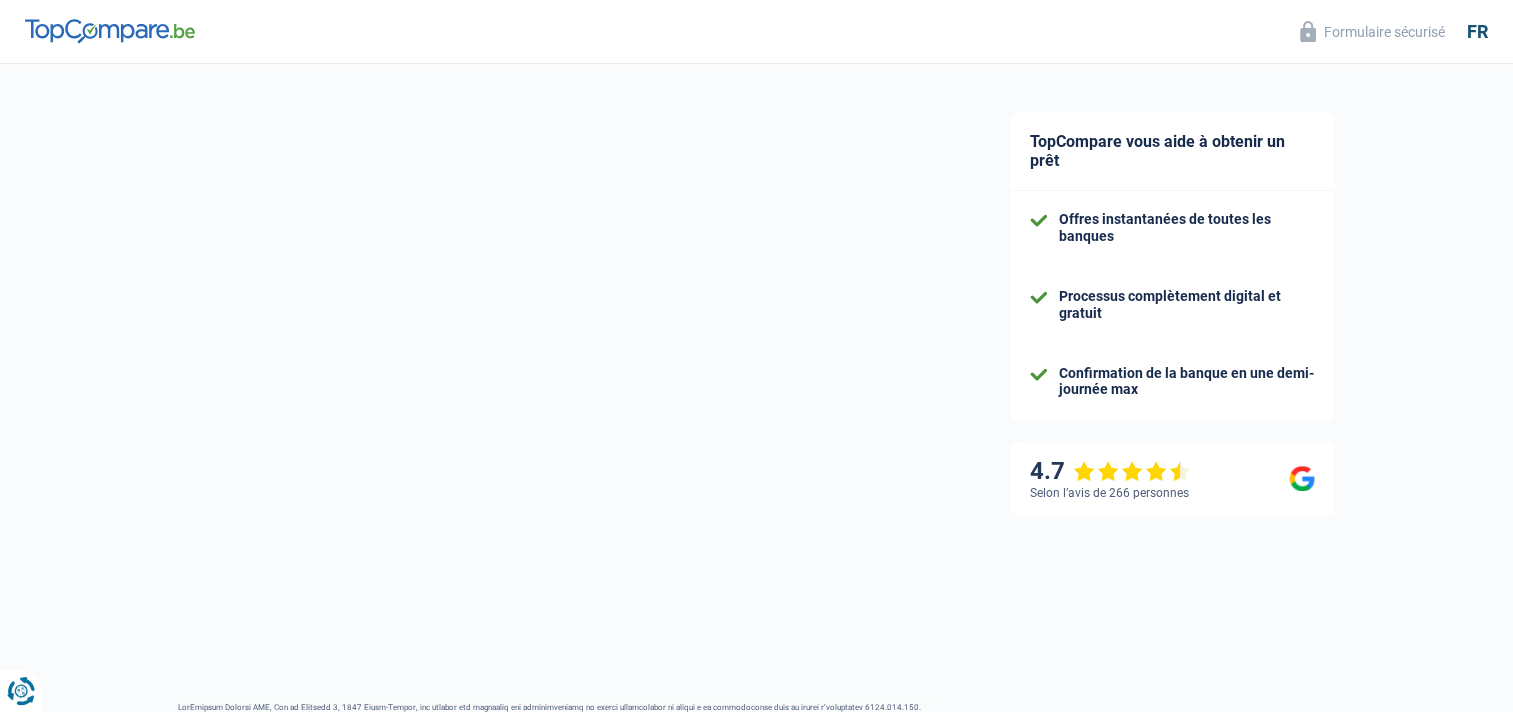 select on "netSalary" 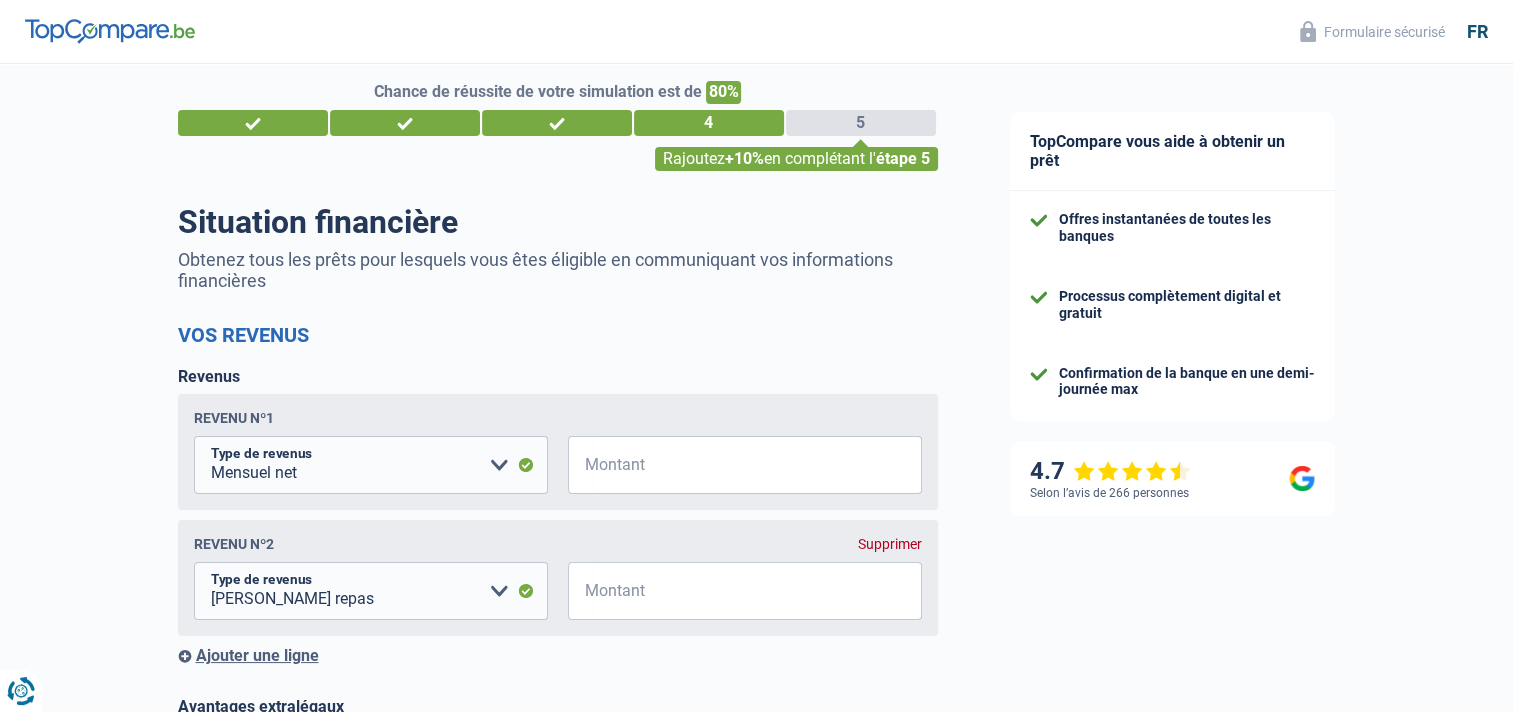 scroll, scrollTop: 0, scrollLeft: 0, axis: both 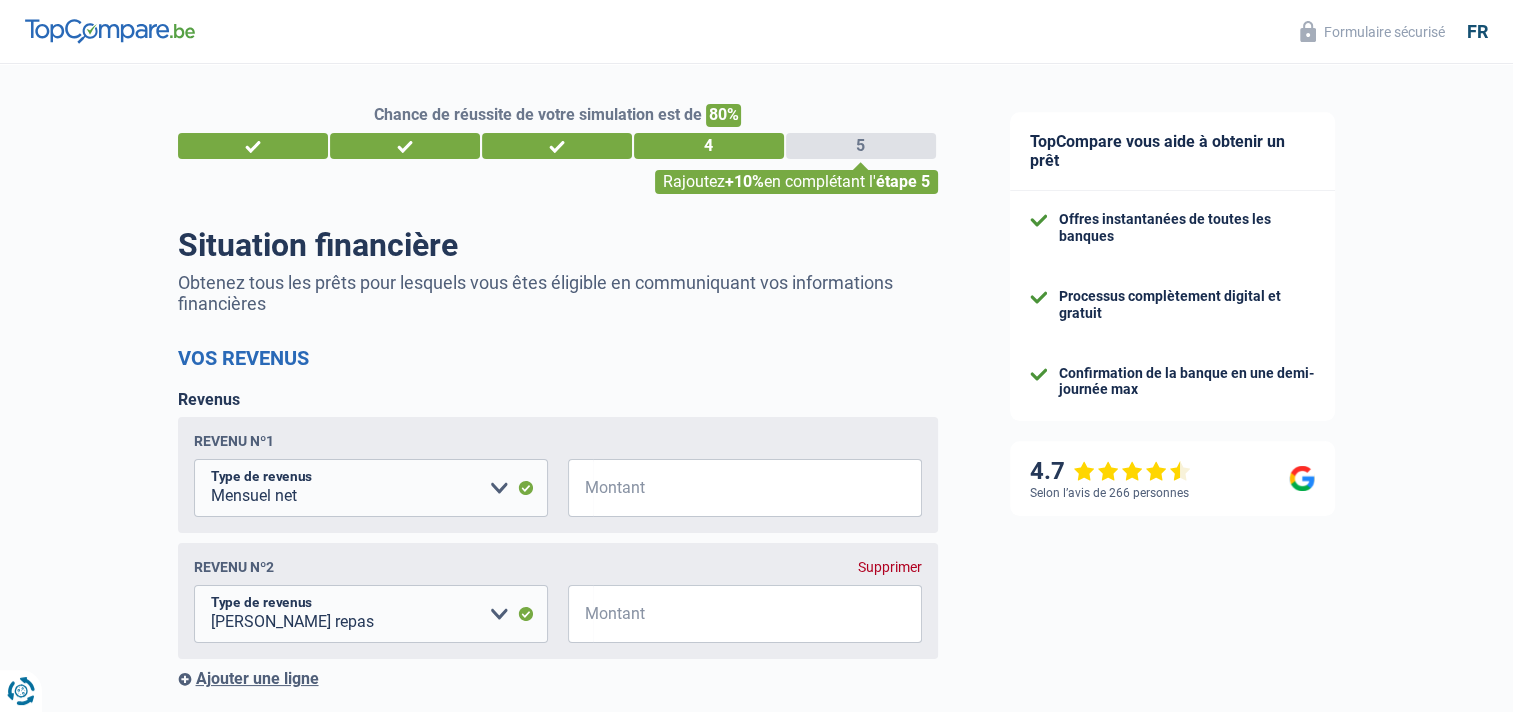 drag, startPoint x: 867, startPoint y: 576, endPoint x: 382, endPoint y: 423, distance: 508.5607 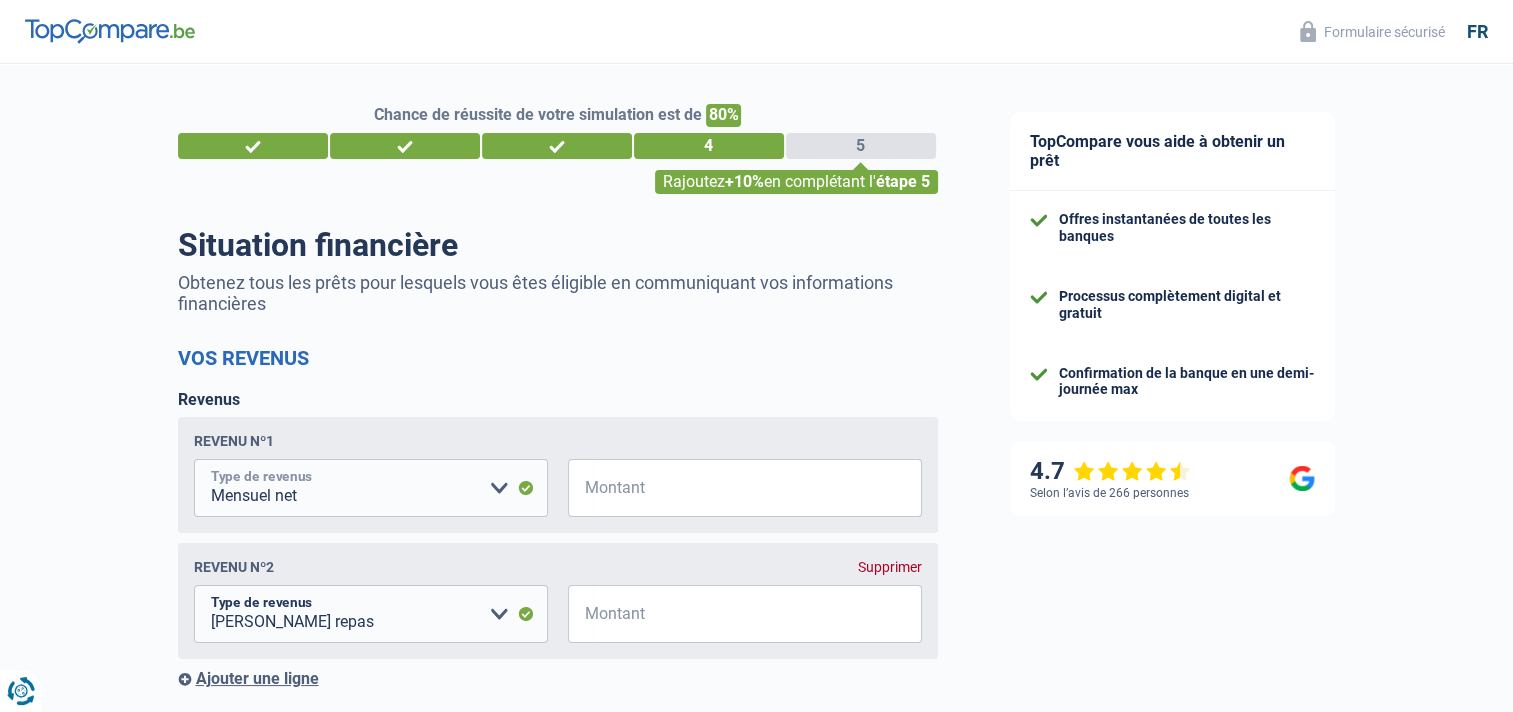 drag, startPoint x: 382, startPoint y: 423, endPoint x: 493, endPoint y: 496, distance: 132.8533 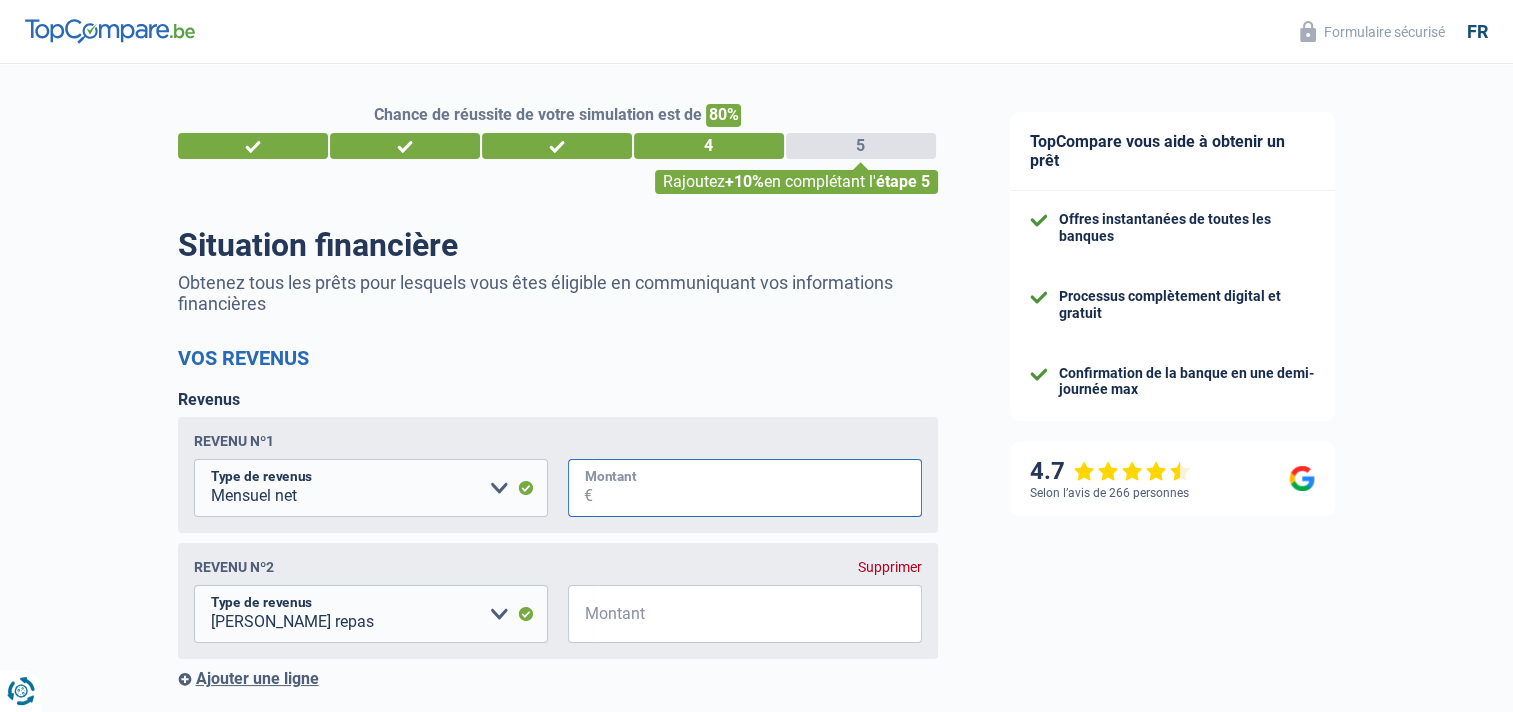 click on "Montant" at bounding box center (757, 488) 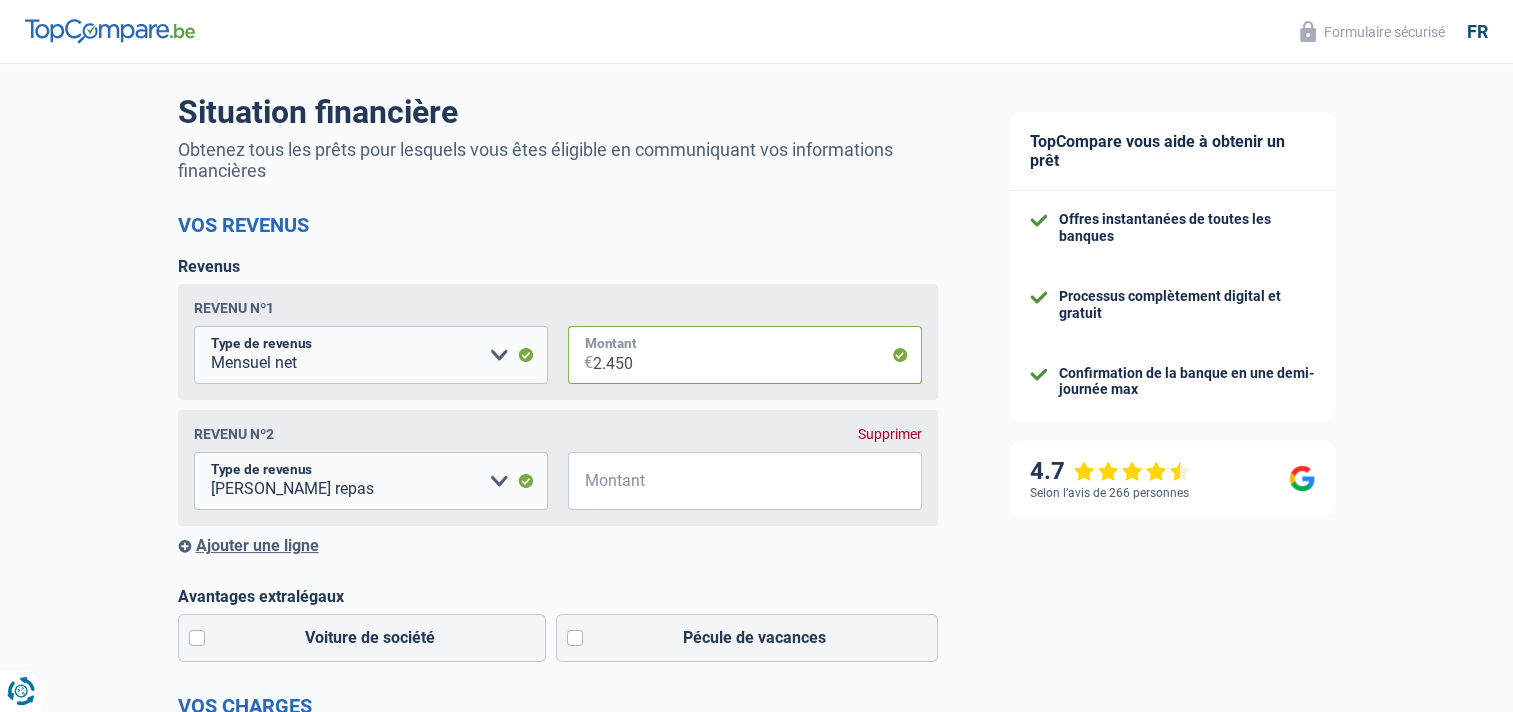 scroll, scrollTop: 169, scrollLeft: 0, axis: vertical 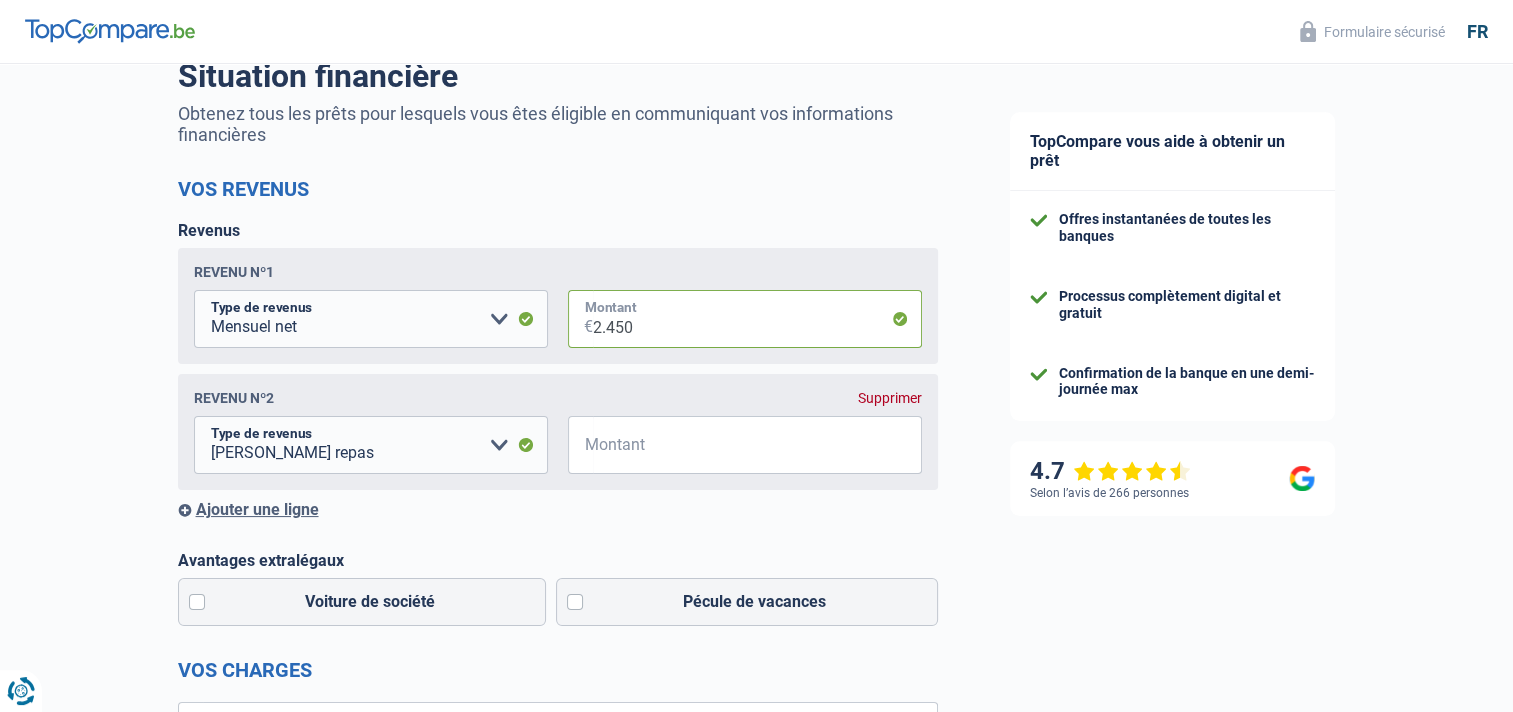 type on "2.450" 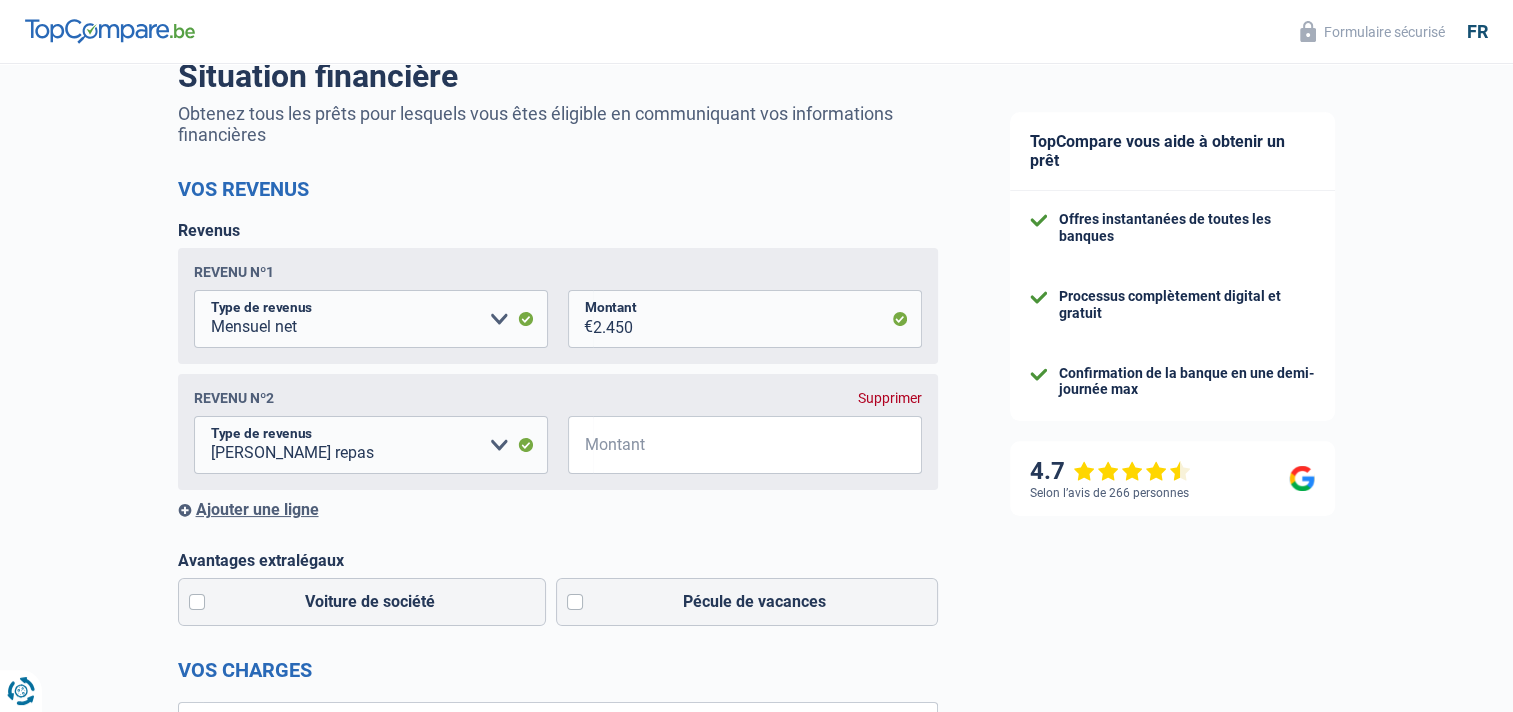 click on "Supprimer" at bounding box center [890, 398] 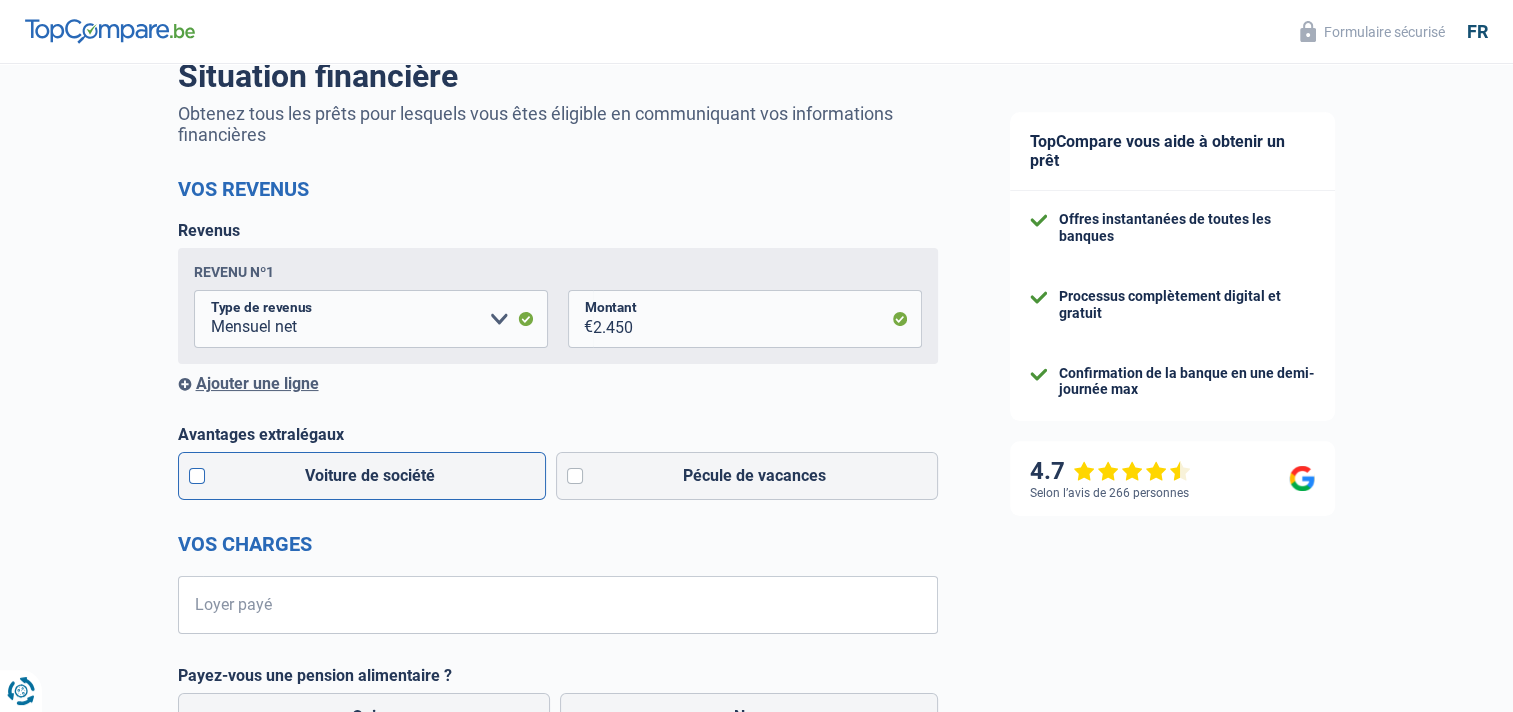 click on "Voiture de société" at bounding box center (362, 476) 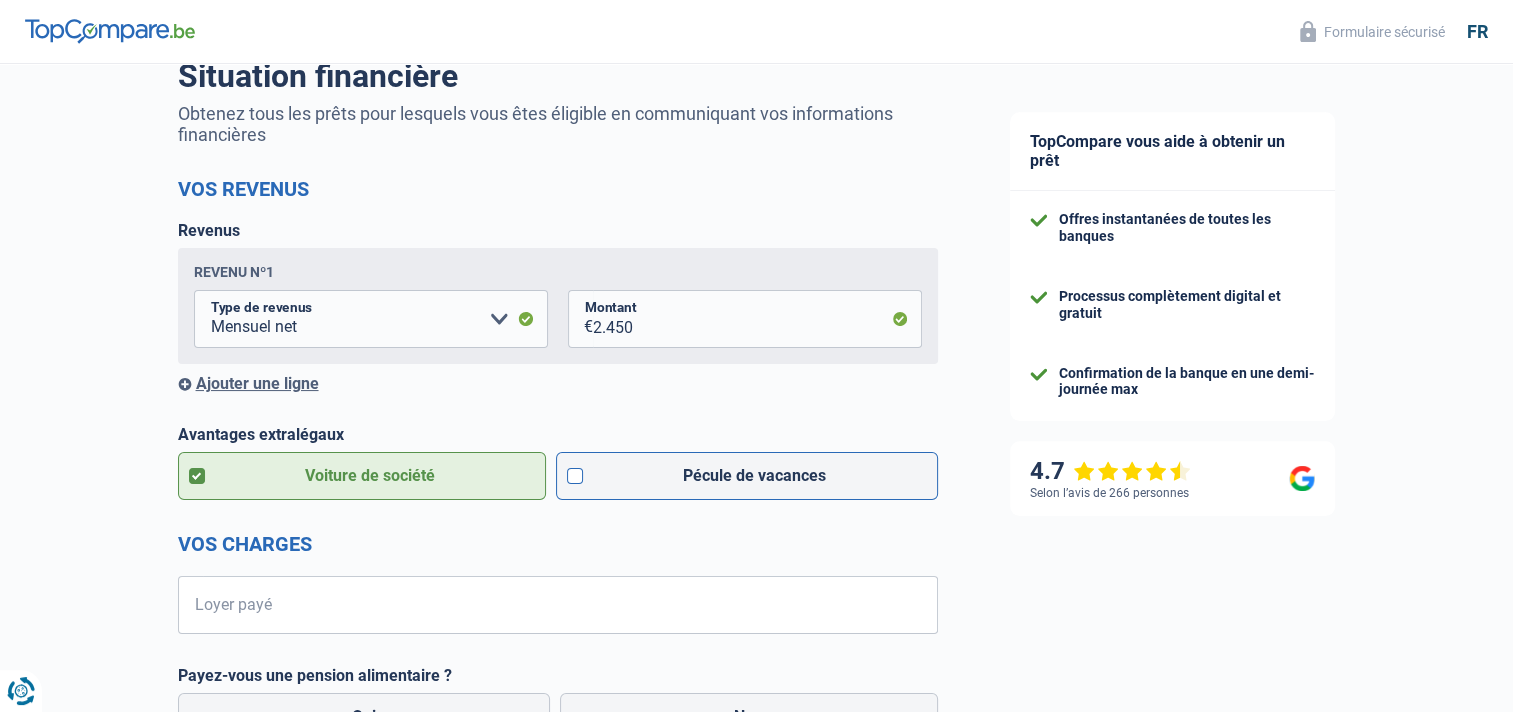 click on "Pécule de vacances" at bounding box center (747, 476) 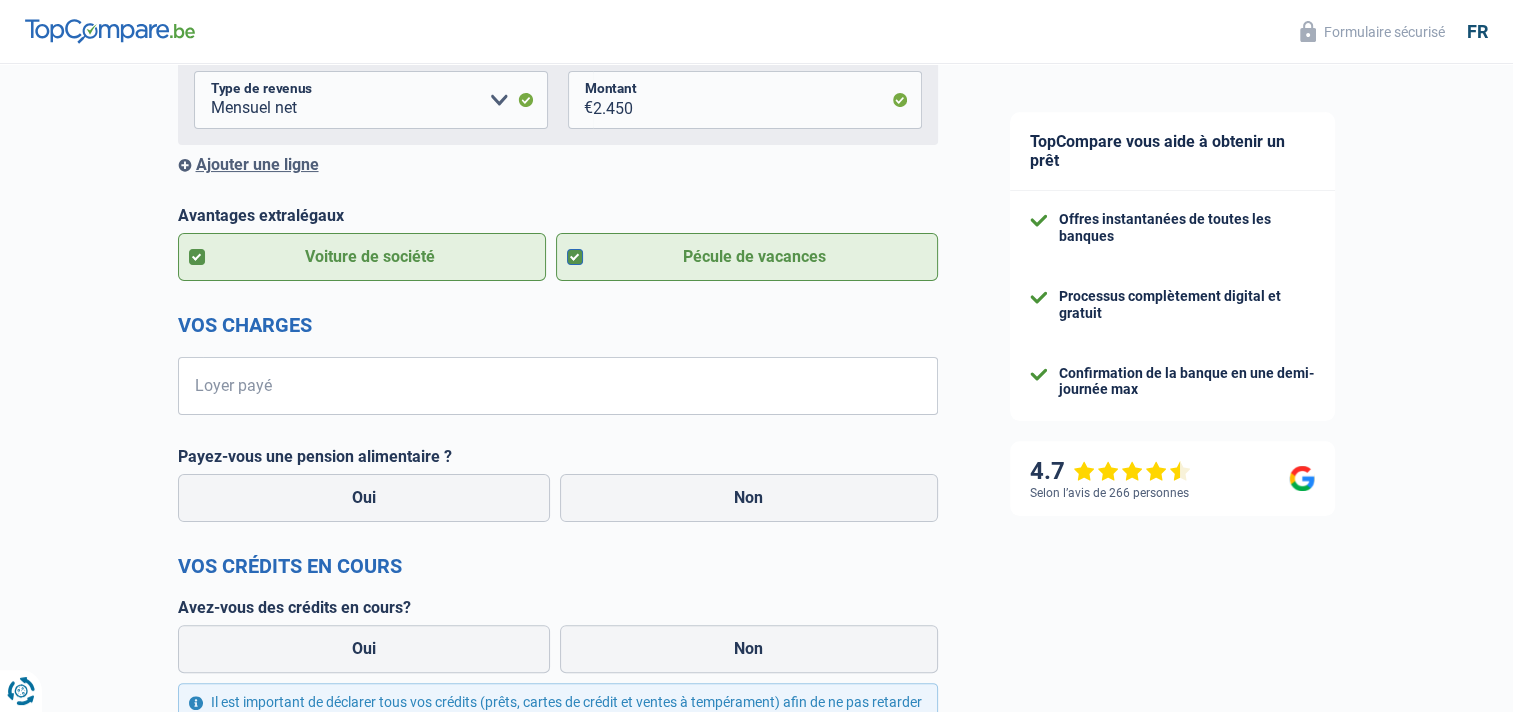 scroll, scrollTop: 169, scrollLeft: 0, axis: vertical 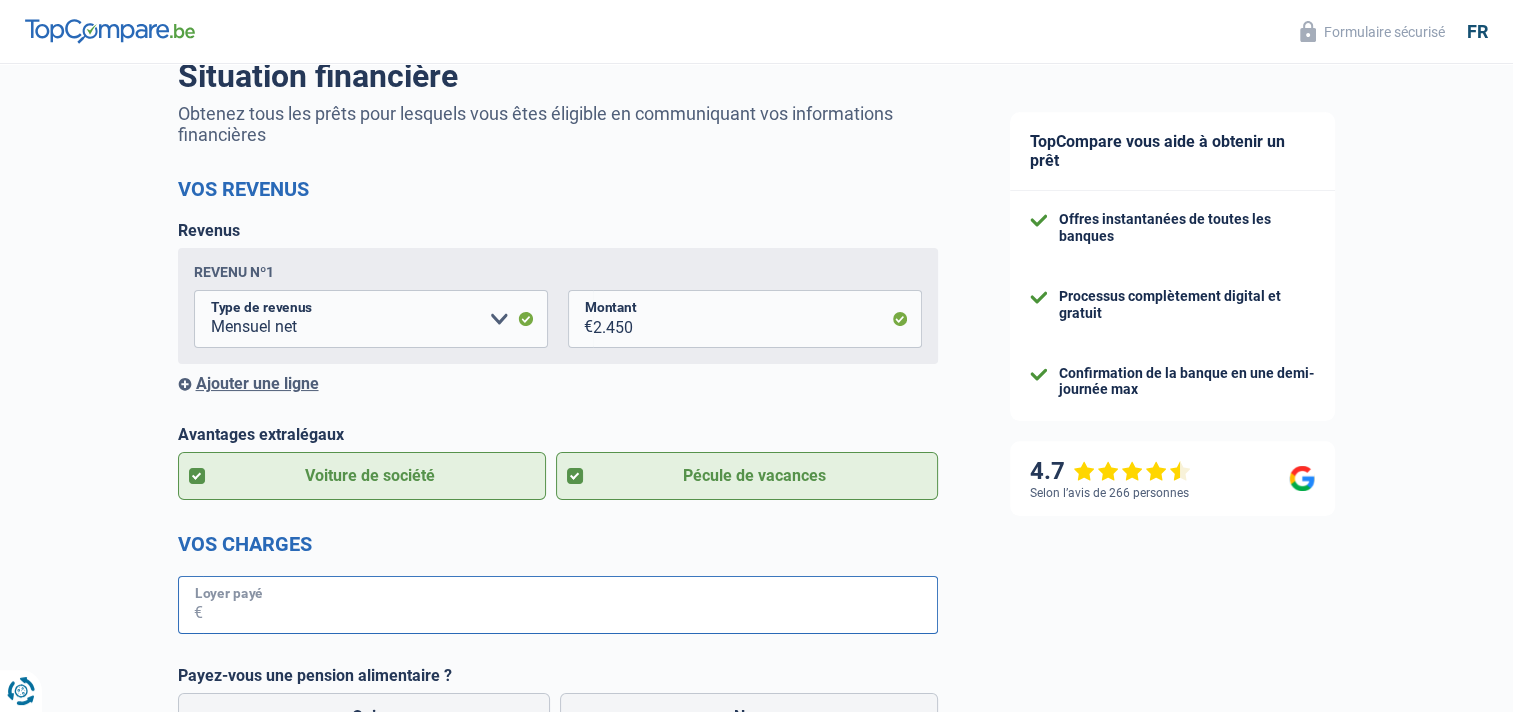 click on "Loyer payé" at bounding box center (570, 605) 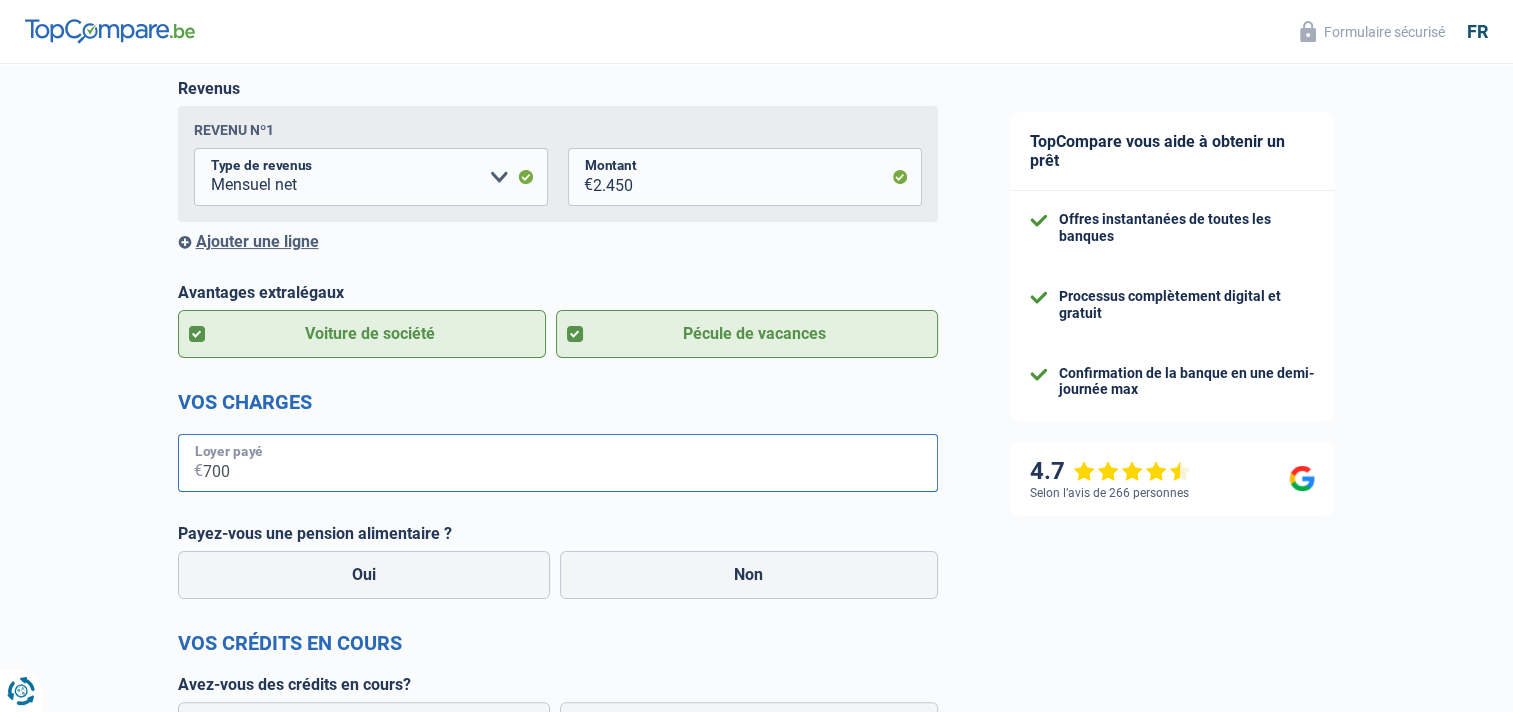 scroll, scrollTop: 328, scrollLeft: 0, axis: vertical 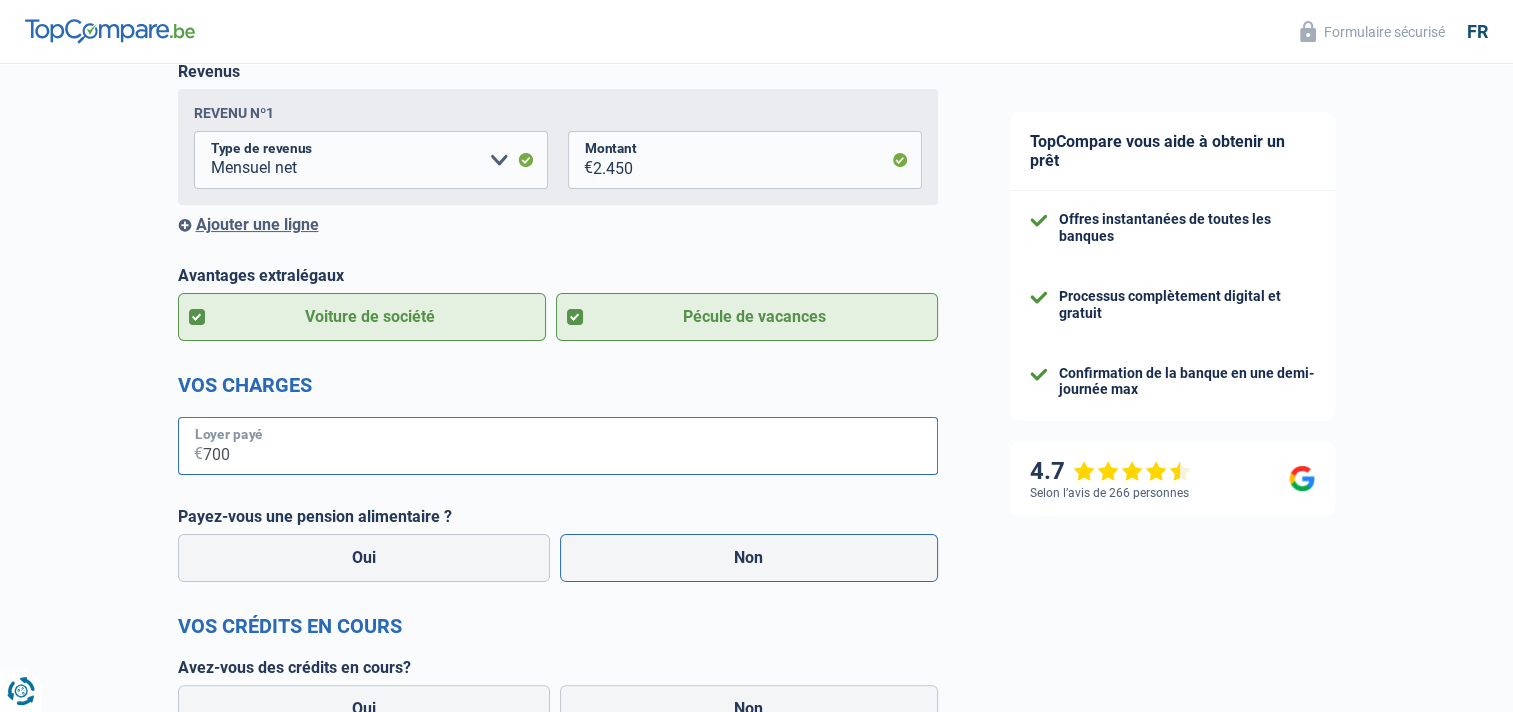 type on "700" 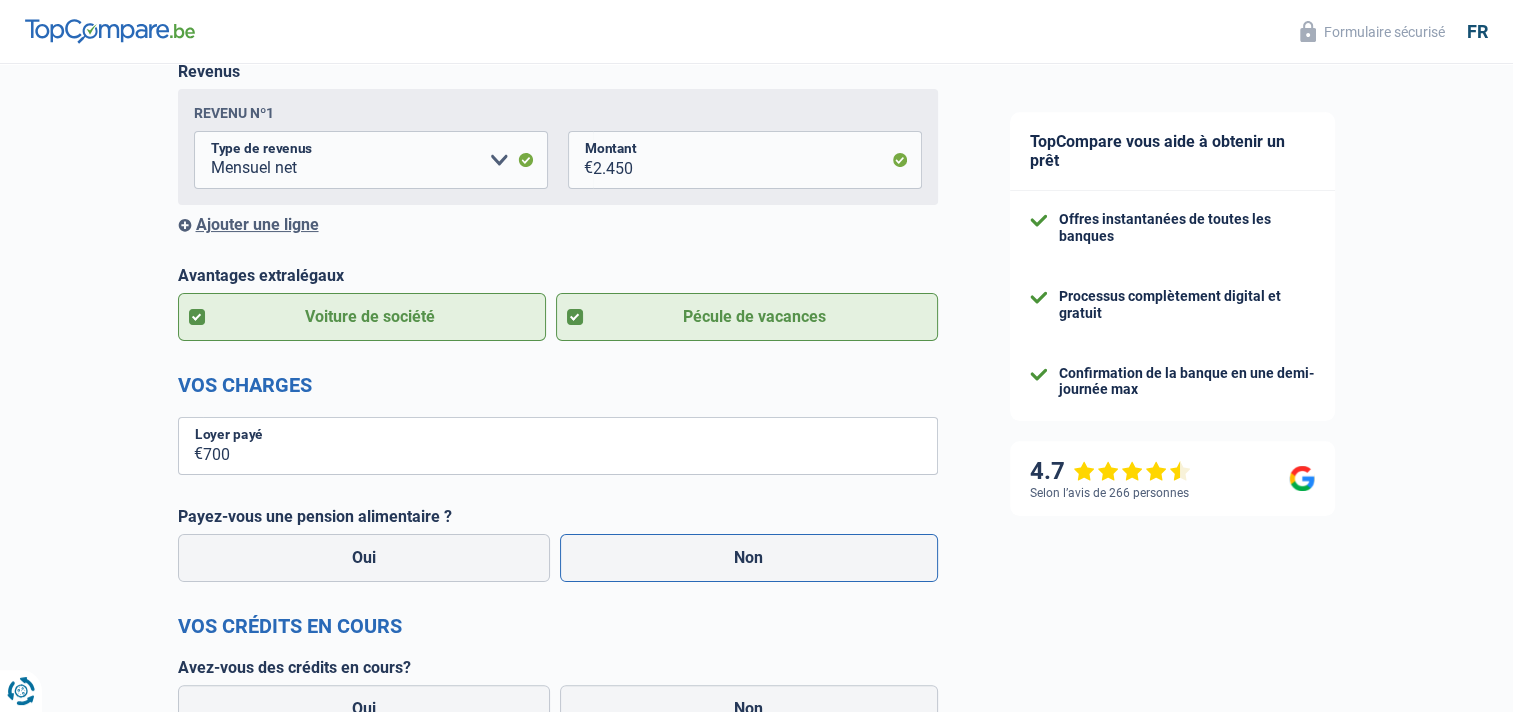 click on "Non" at bounding box center (749, 558) 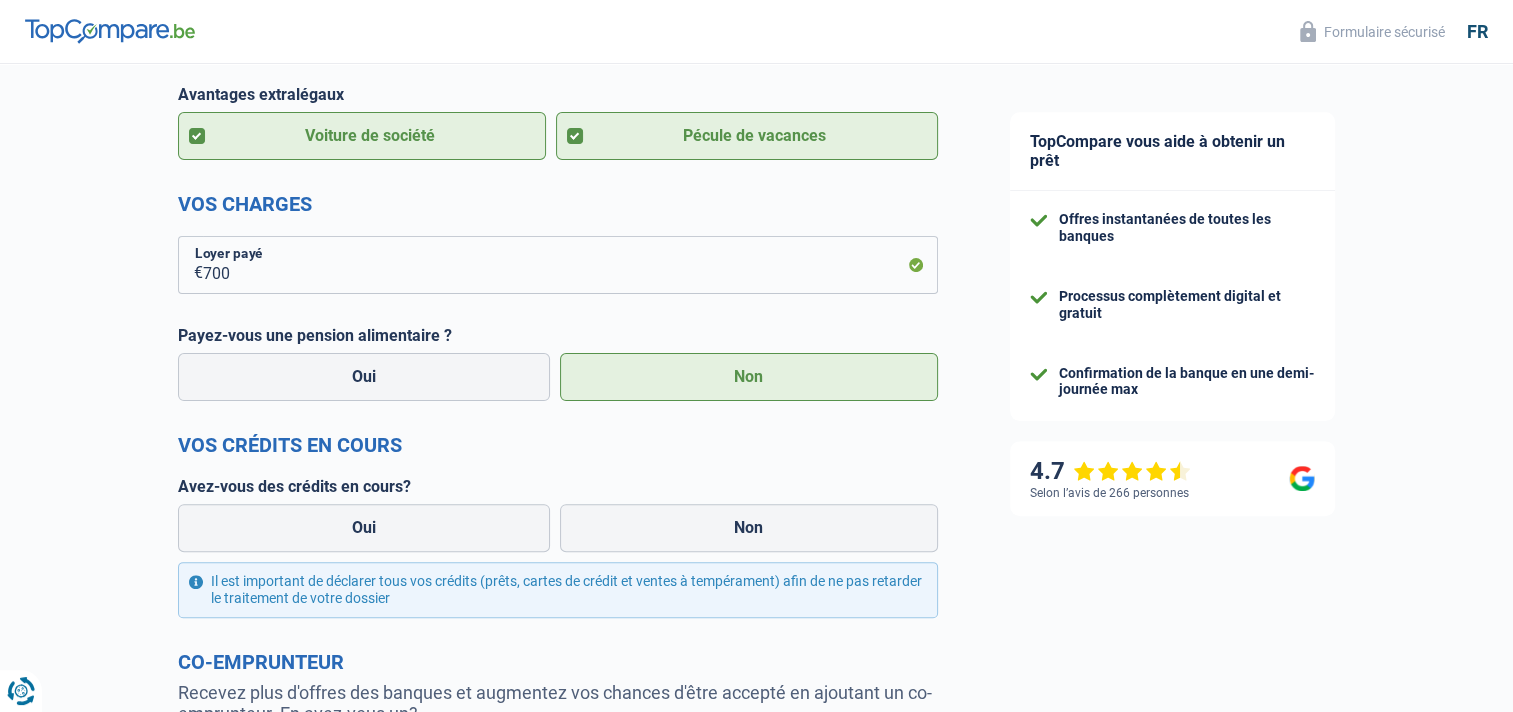 scroll, scrollTop: 535, scrollLeft: 0, axis: vertical 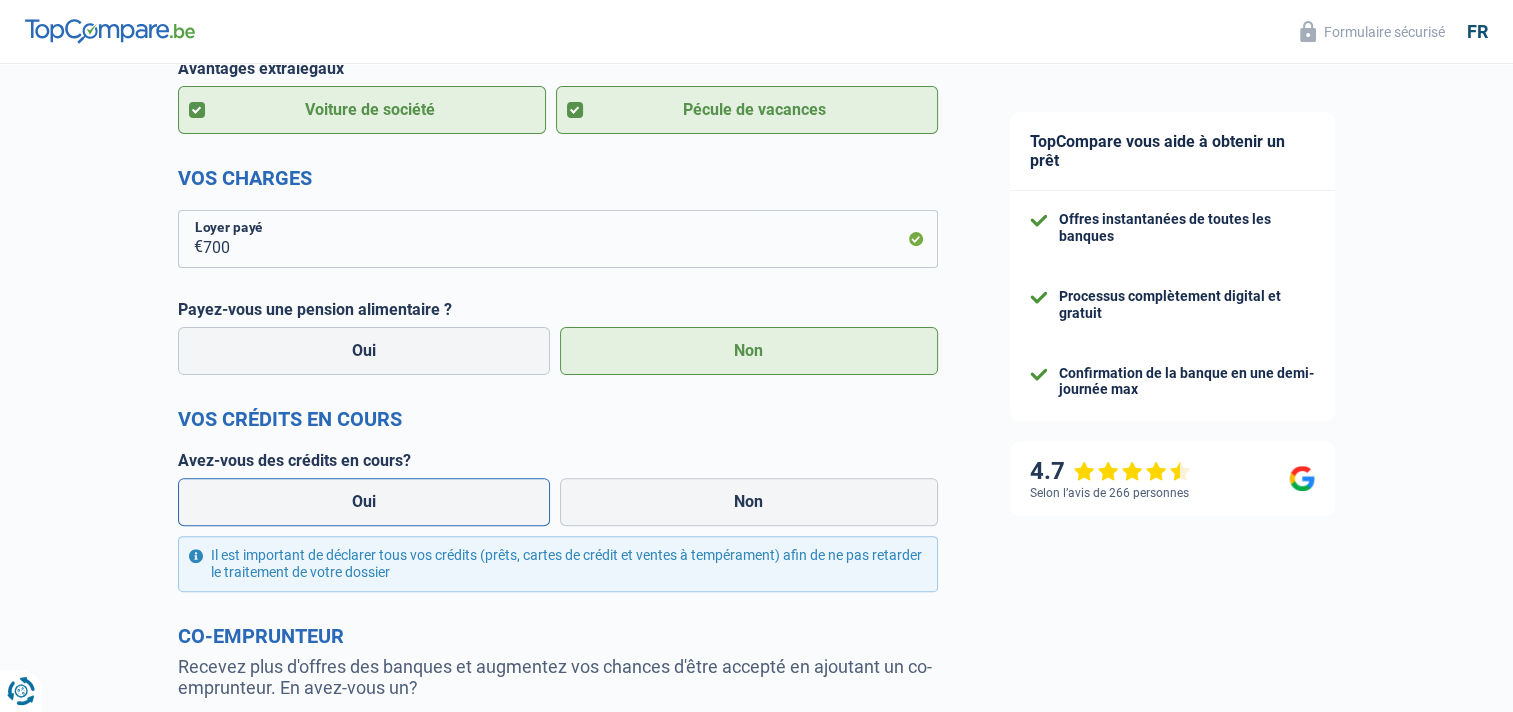 click on "Oui" at bounding box center (364, 502) 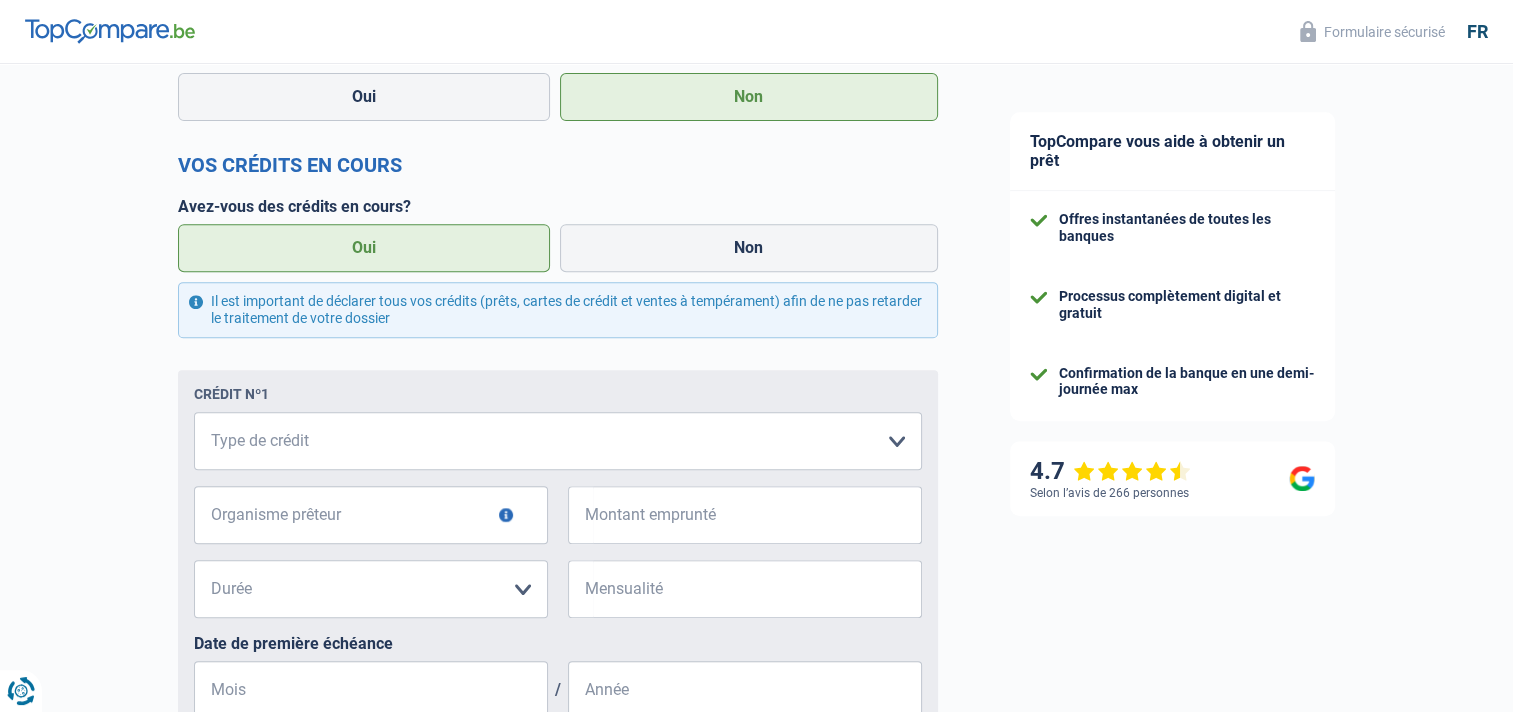scroll, scrollTop: 801, scrollLeft: 0, axis: vertical 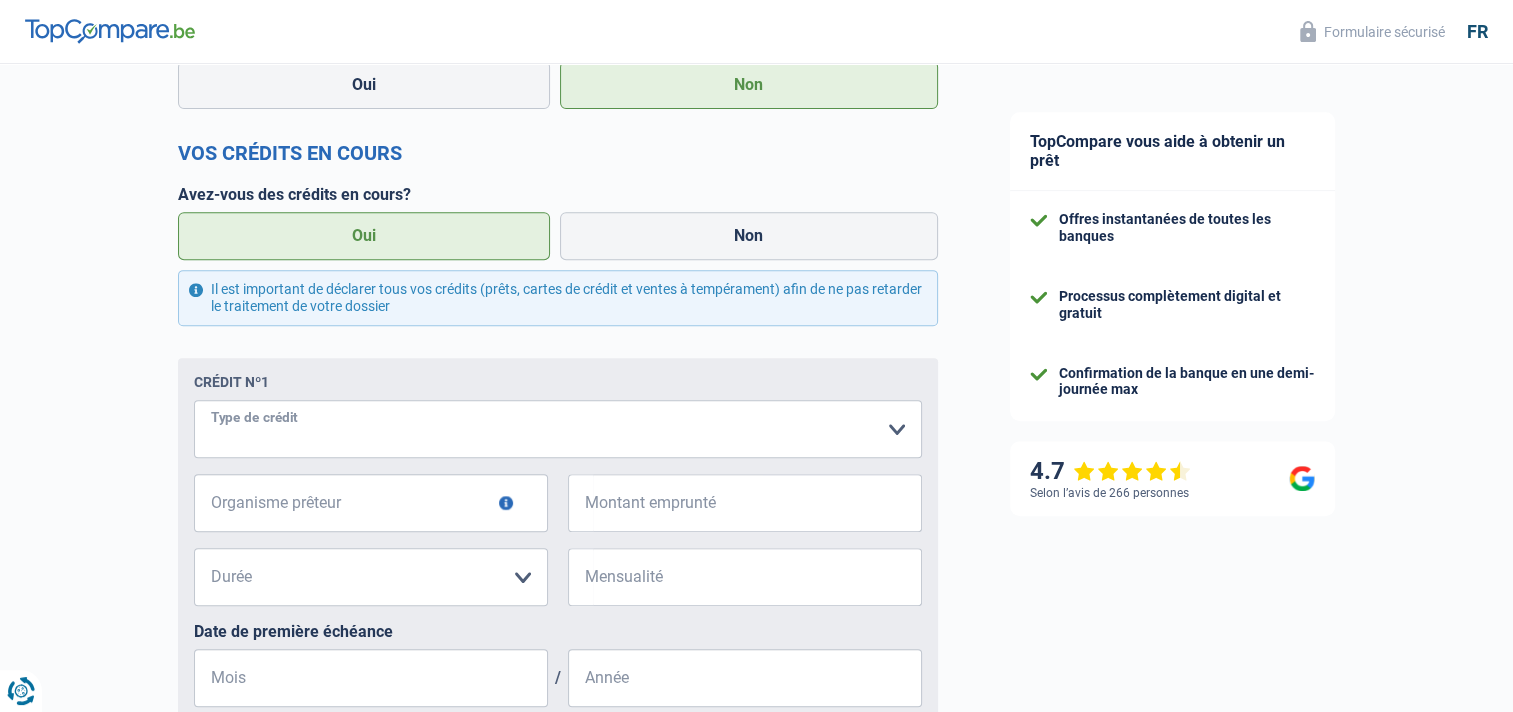 click on "Carte ou ouverture de crédit Prêt hypothécaire Vente à tempérament Prêt à tempérament Prêt rénovation Prêt voiture Regroupement d'un ou plusieurs crédits
Veuillez sélectionner une option" at bounding box center [558, 429] 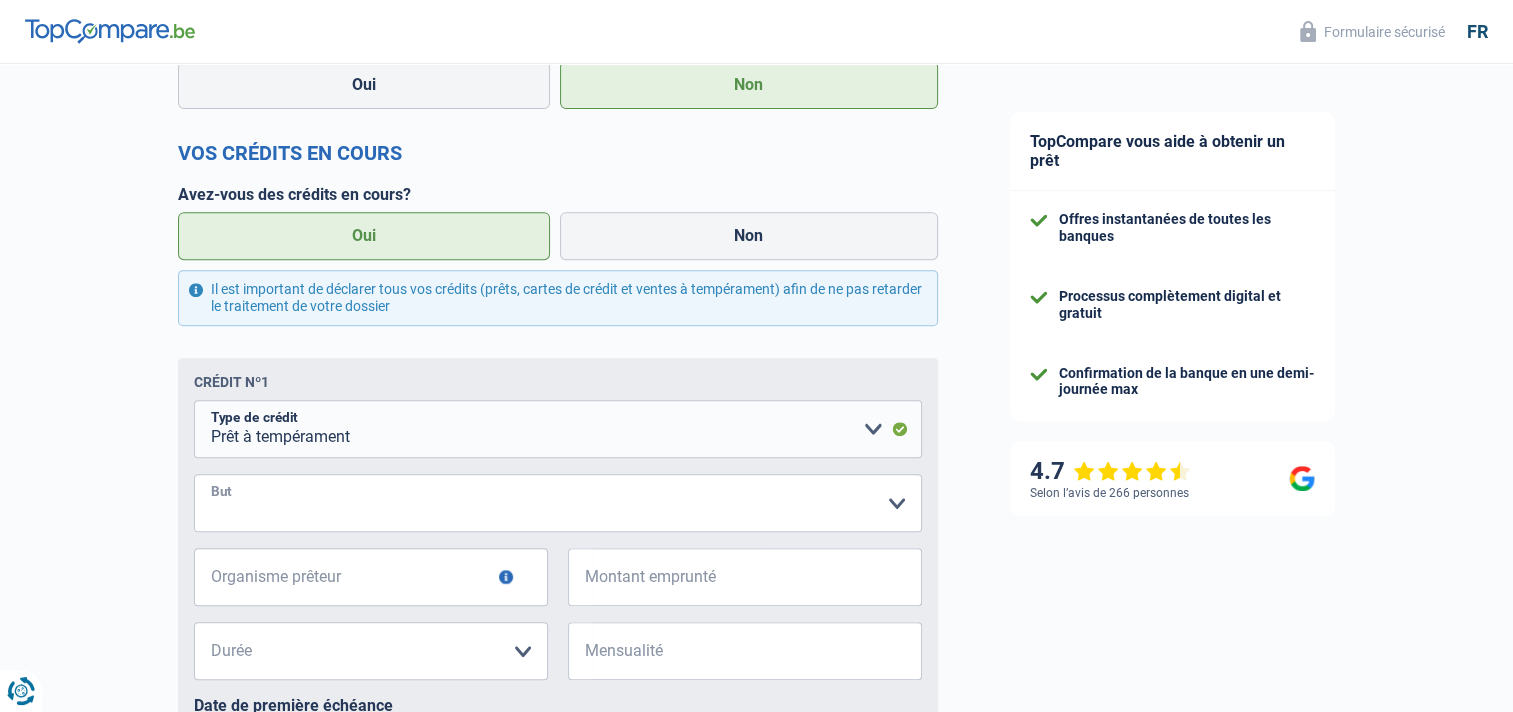 click on "Confort maison: meubles, textile, peinture, électroménager, outillage non-professionnel, Hifi, multimédia, gsm, ordinateur, Frais installation, déménagement Evénement familial: naissance, mariage, divorce, communion, décès Frais médicaux Frais d'études Remboursement prêt Frais permis de conduire Loisirs: voyage, sport, musique Petits travaux maison et jardin Frais divers (max 2.000€) Frais judiciaires Réparation voiture Autre
Veuillez sélectionner une option" at bounding box center [558, 503] 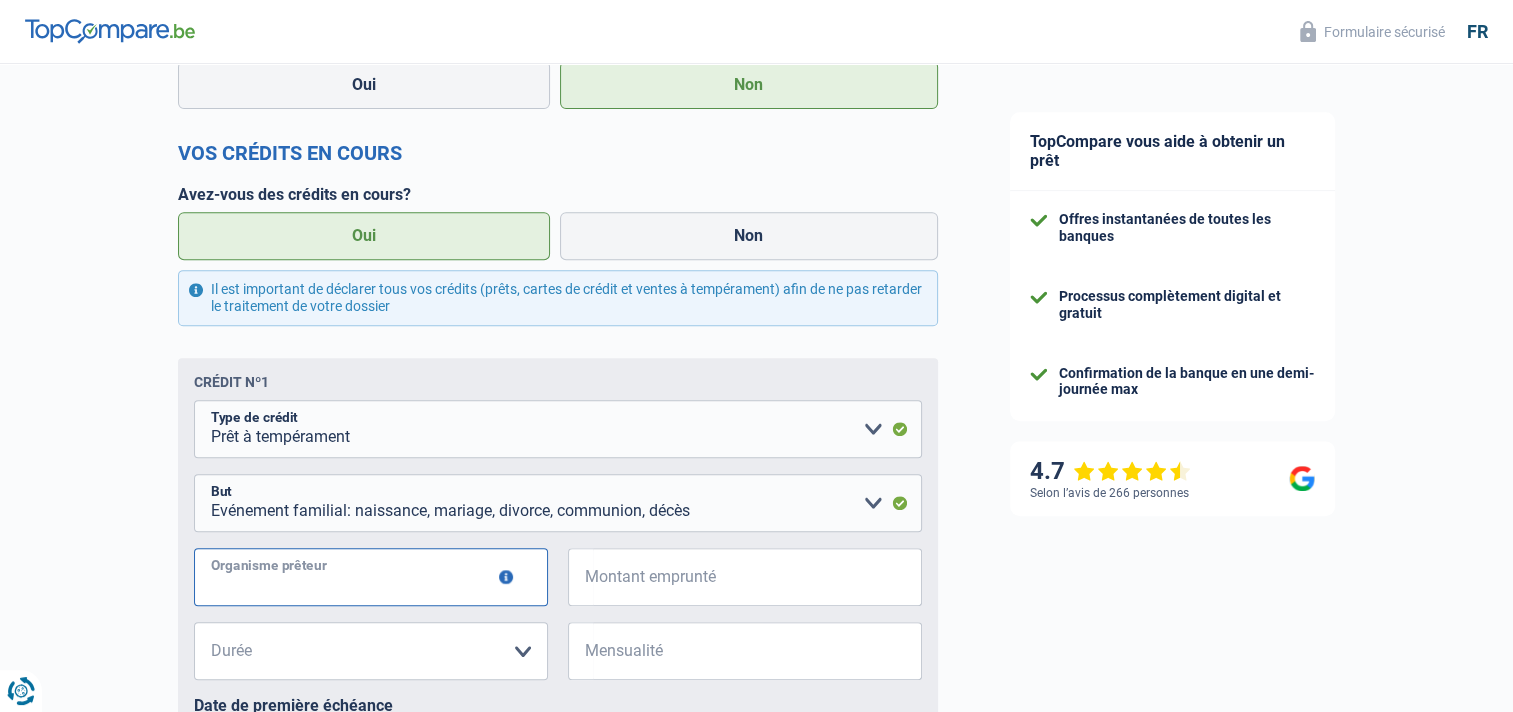 click on "Organisme prêteur" at bounding box center [371, 577] 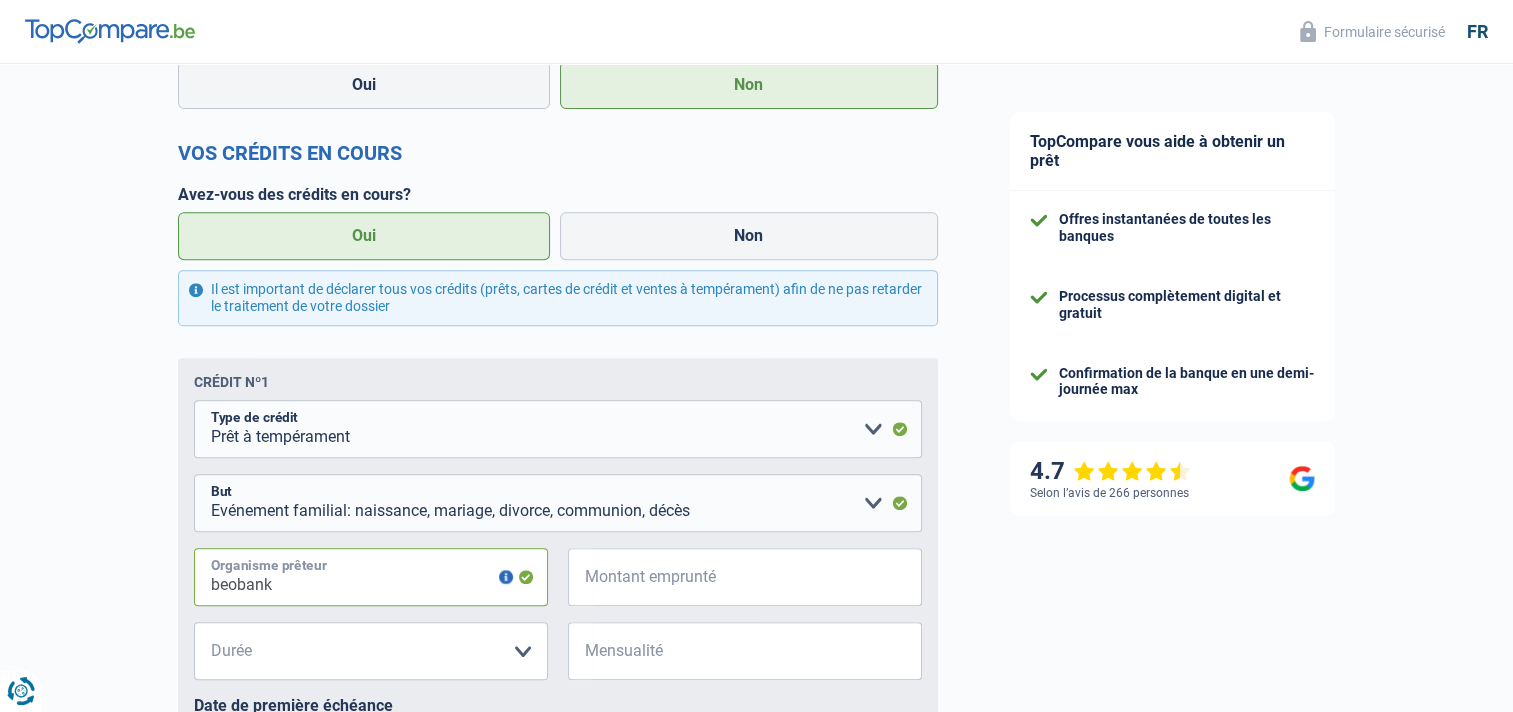 type on "beobank" 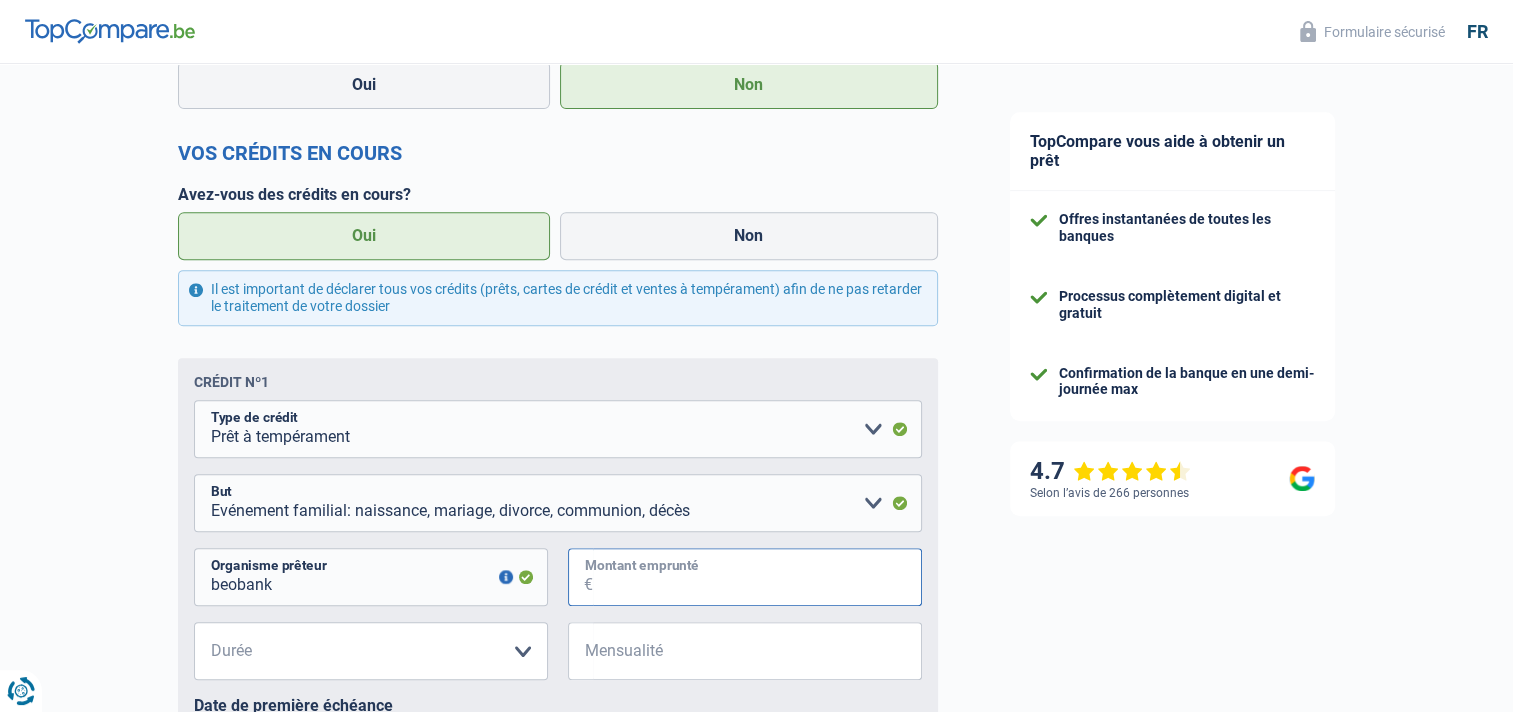 click on "Montant emprunté" at bounding box center [757, 577] 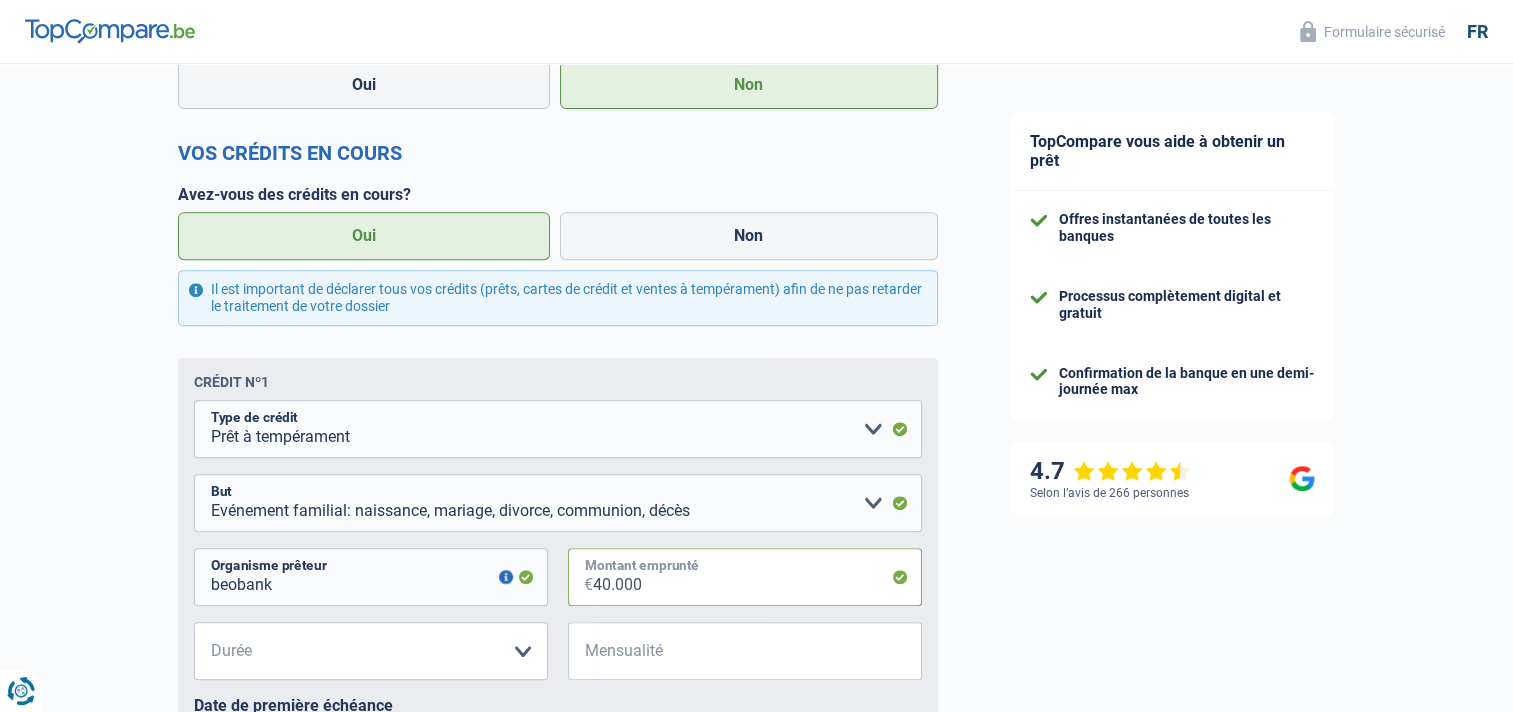 type on "40.000" 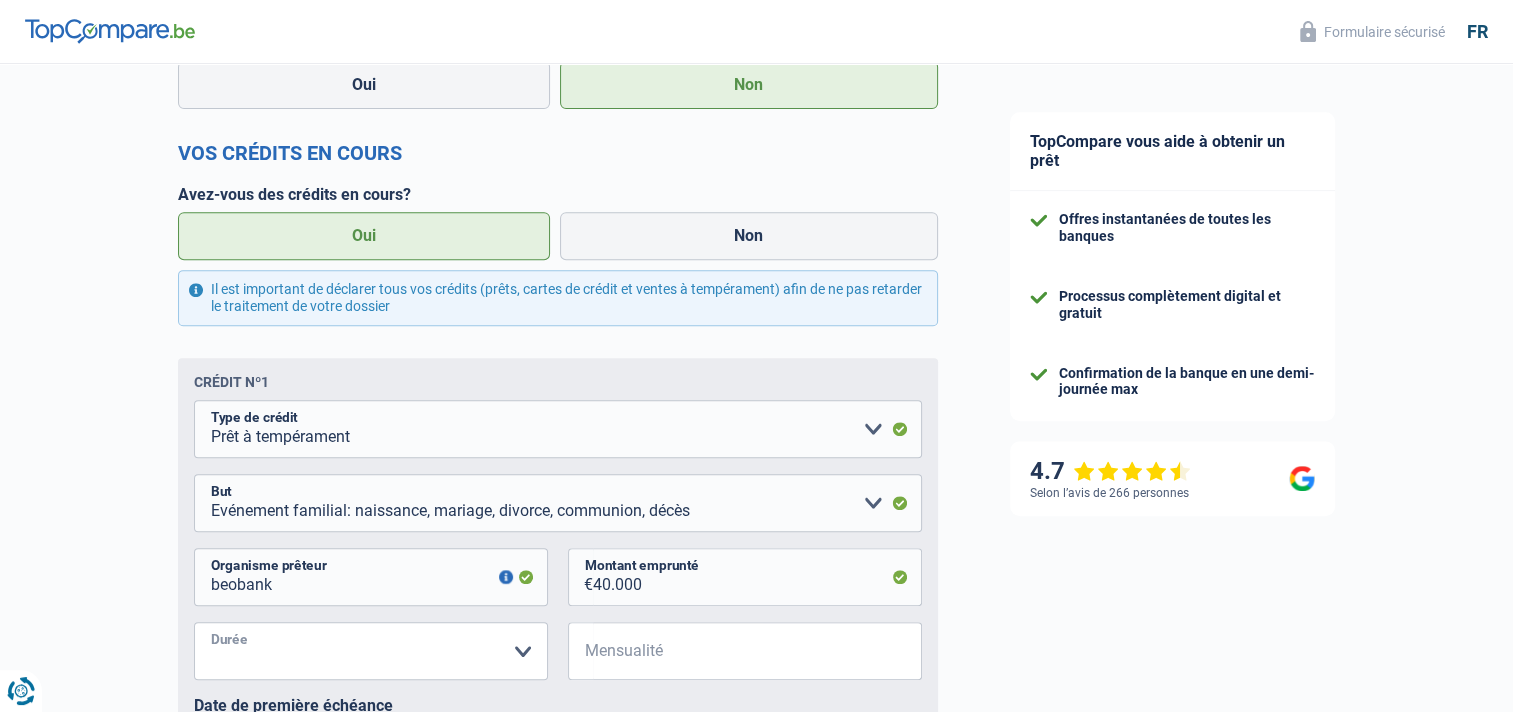 click on "12 mois 18 mois 24 mois 30 mois 36 mois 42 mois 48 mois 60 mois 72 mois 84 mois 96 mois 120 mois
Veuillez sélectionner une option" at bounding box center (371, 651) 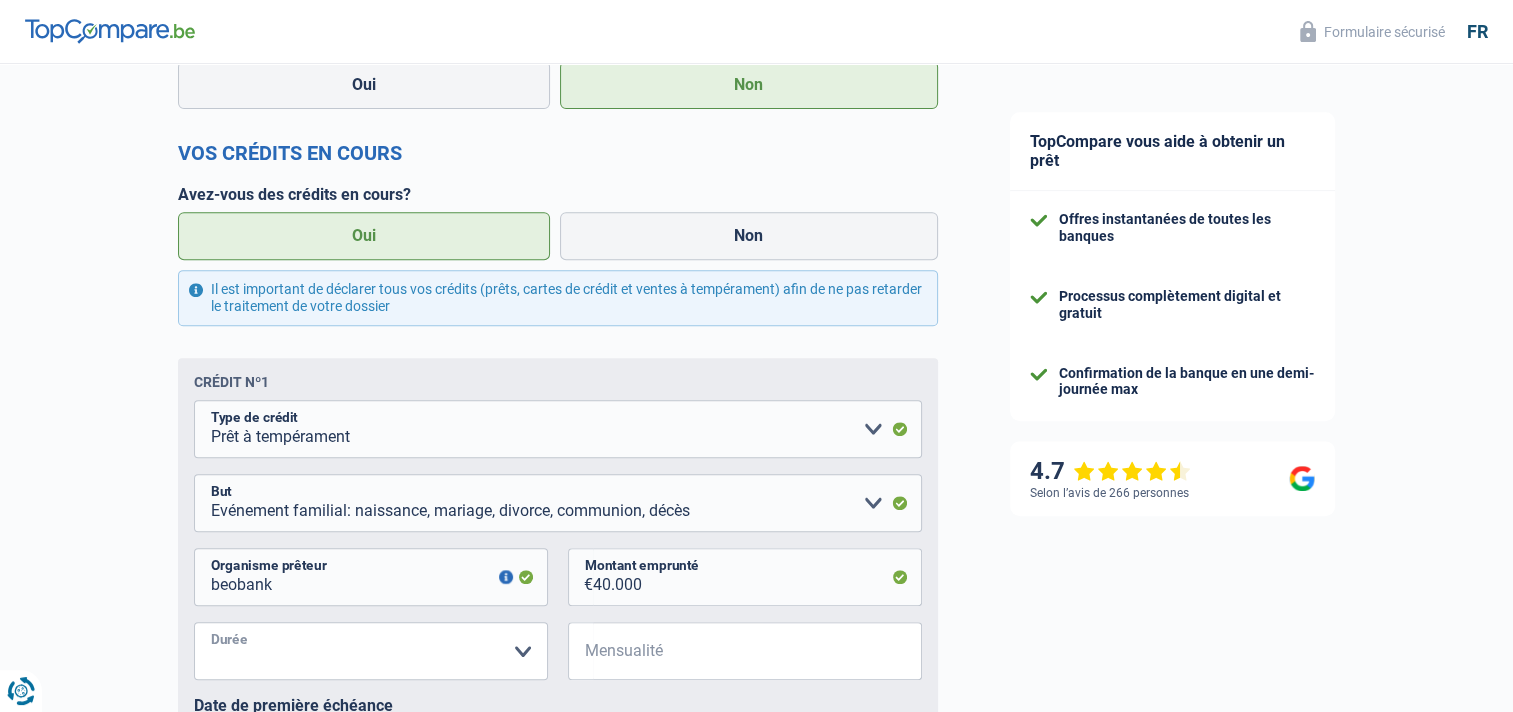click on "12 mois 18 mois 24 mois 30 mois 36 mois 42 mois 48 mois 60 mois 72 mois 84 mois 96 mois 120 mois
Veuillez sélectionner une option" at bounding box center [371, 651] 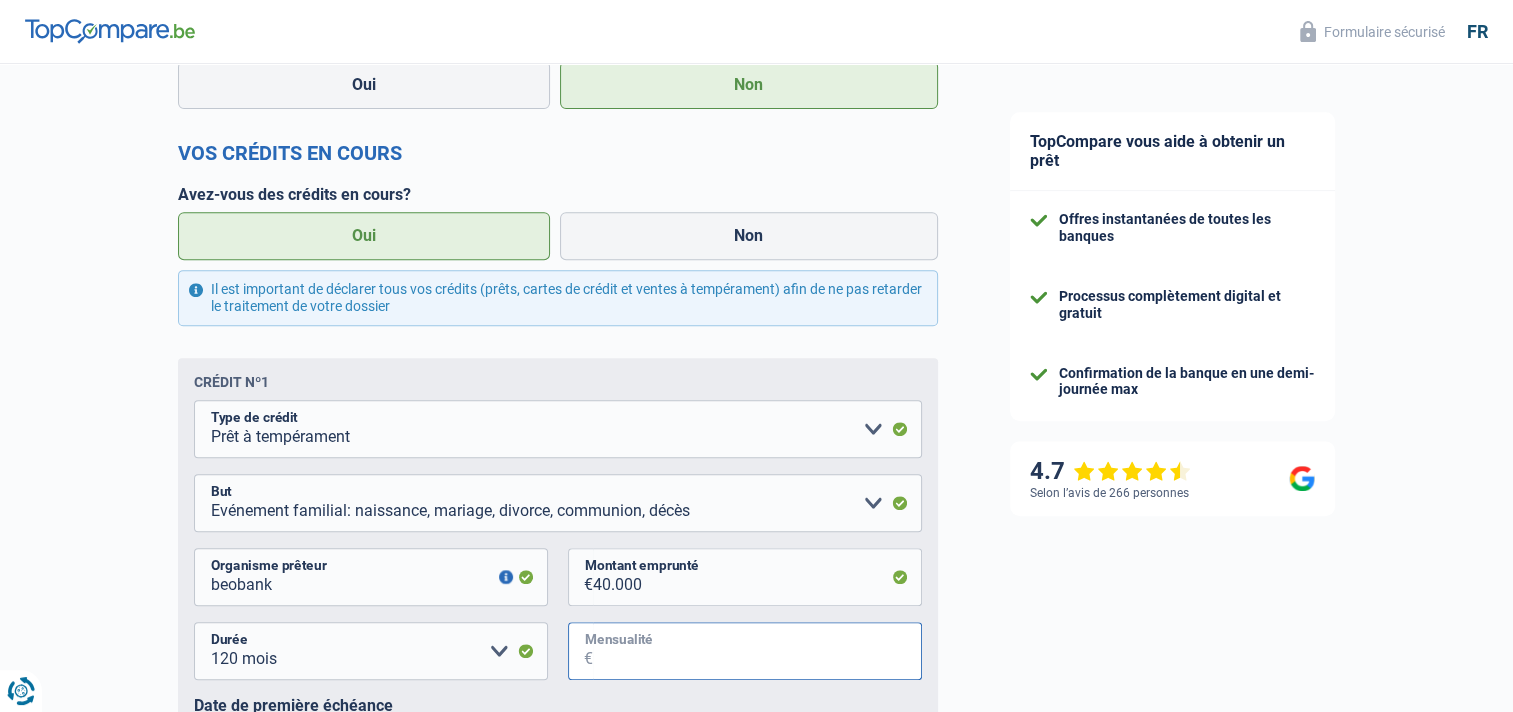 click on "Mensualité" at bounding box center [757, 651] 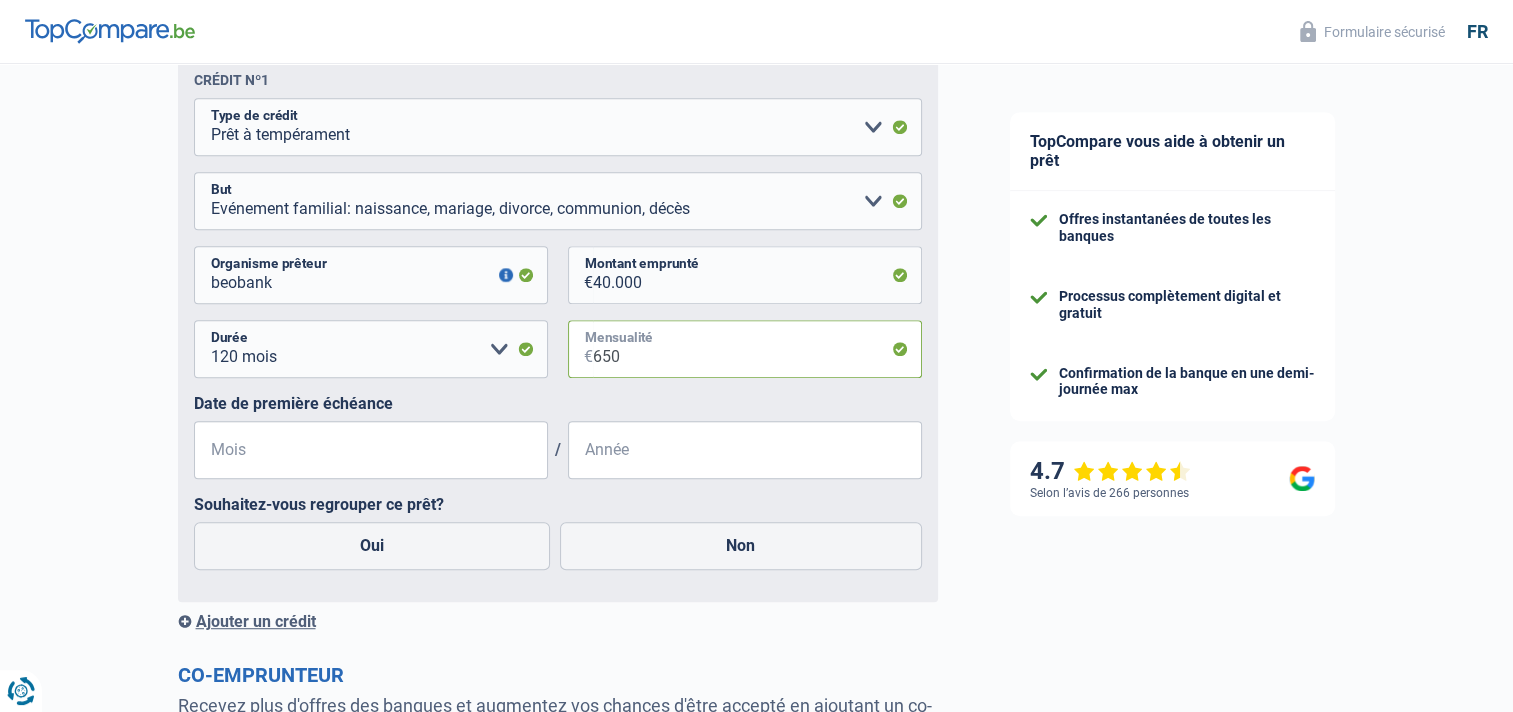 scroll, scrollTop: 1108, scrollLeft: 0, axis: vertical 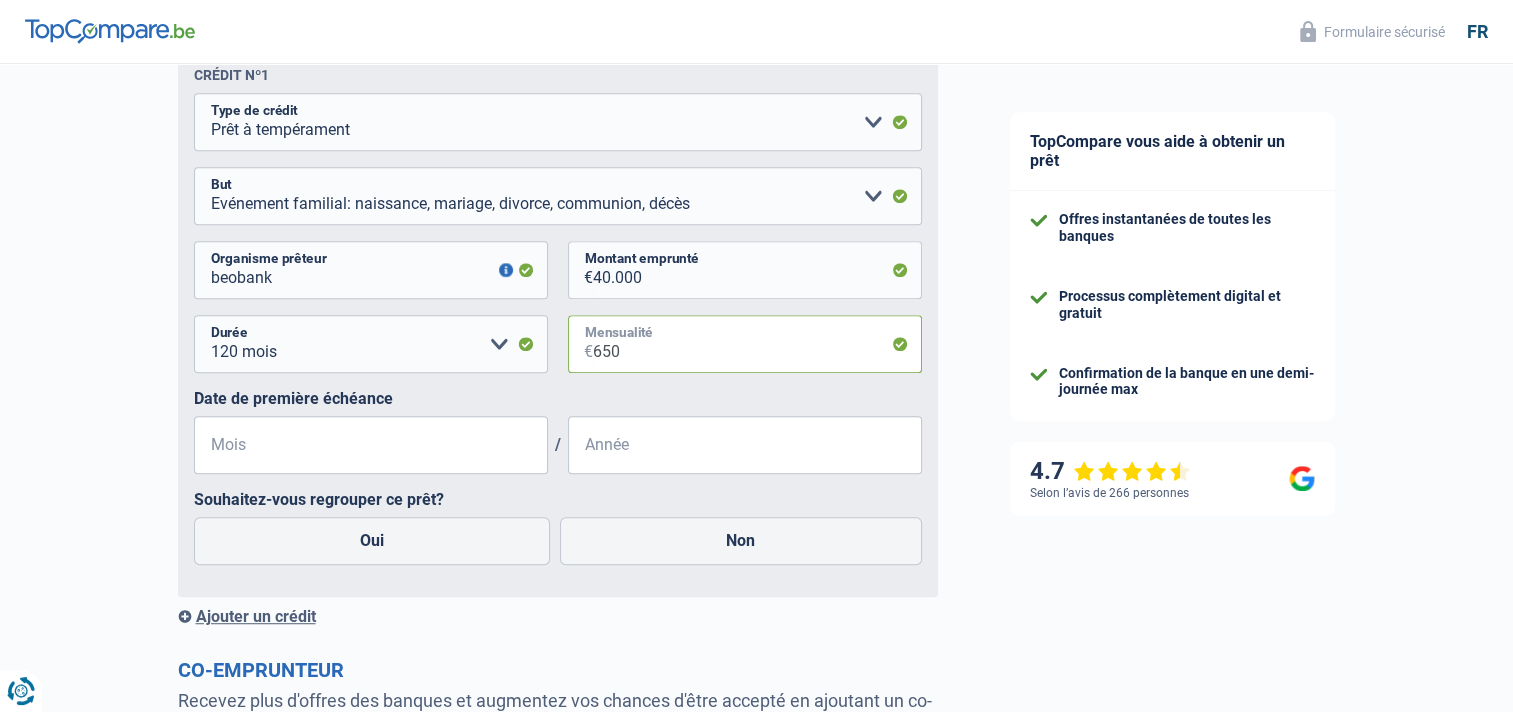 type on "650" 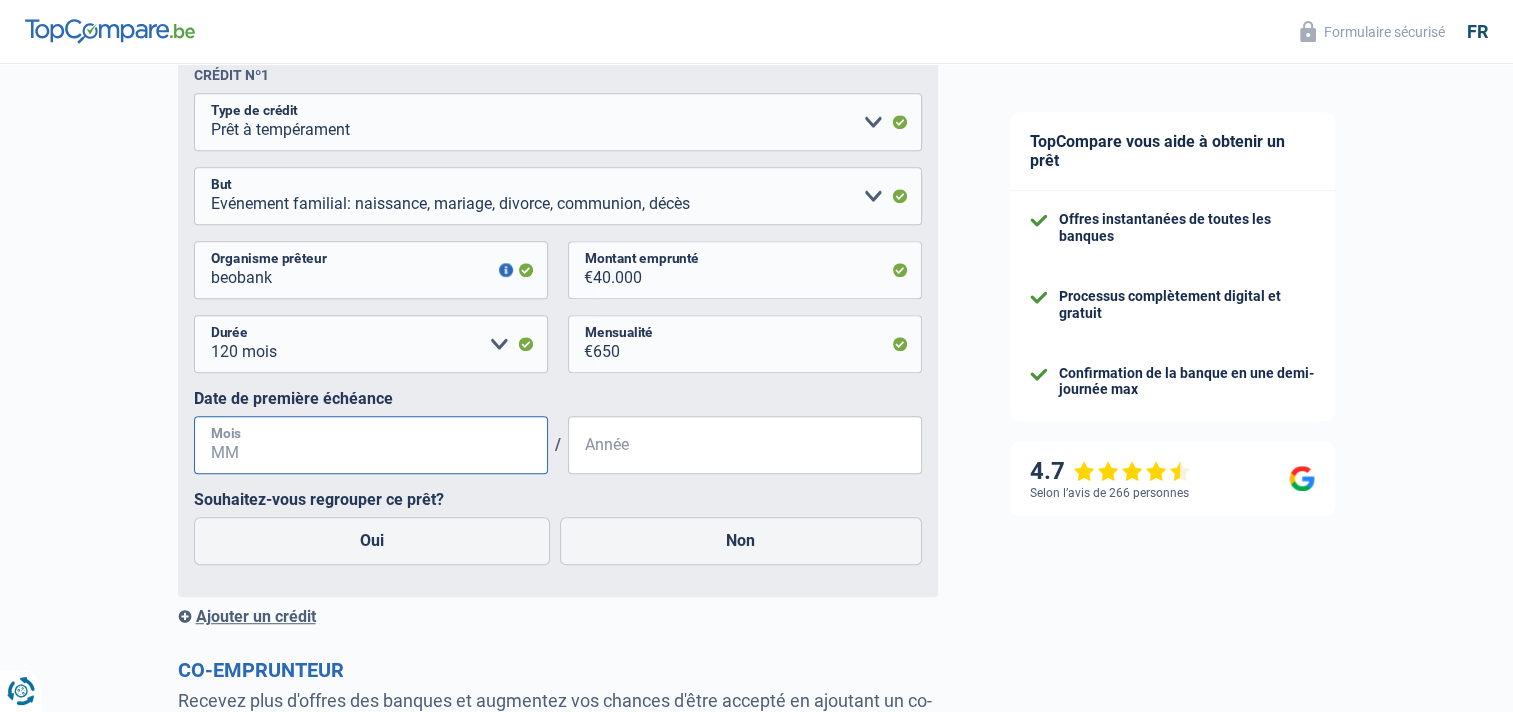 click on "Mois" at bounding box center (371, 445) 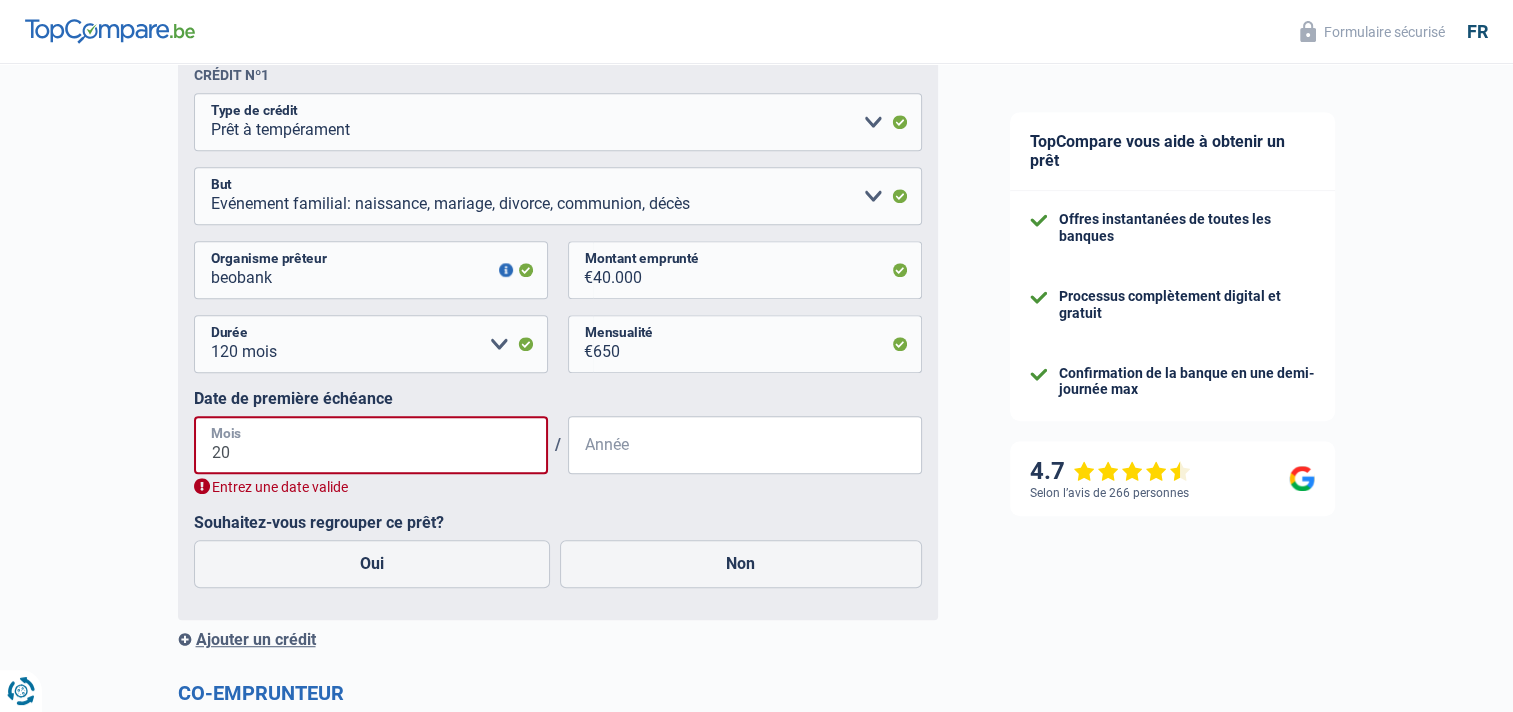 type on "2" 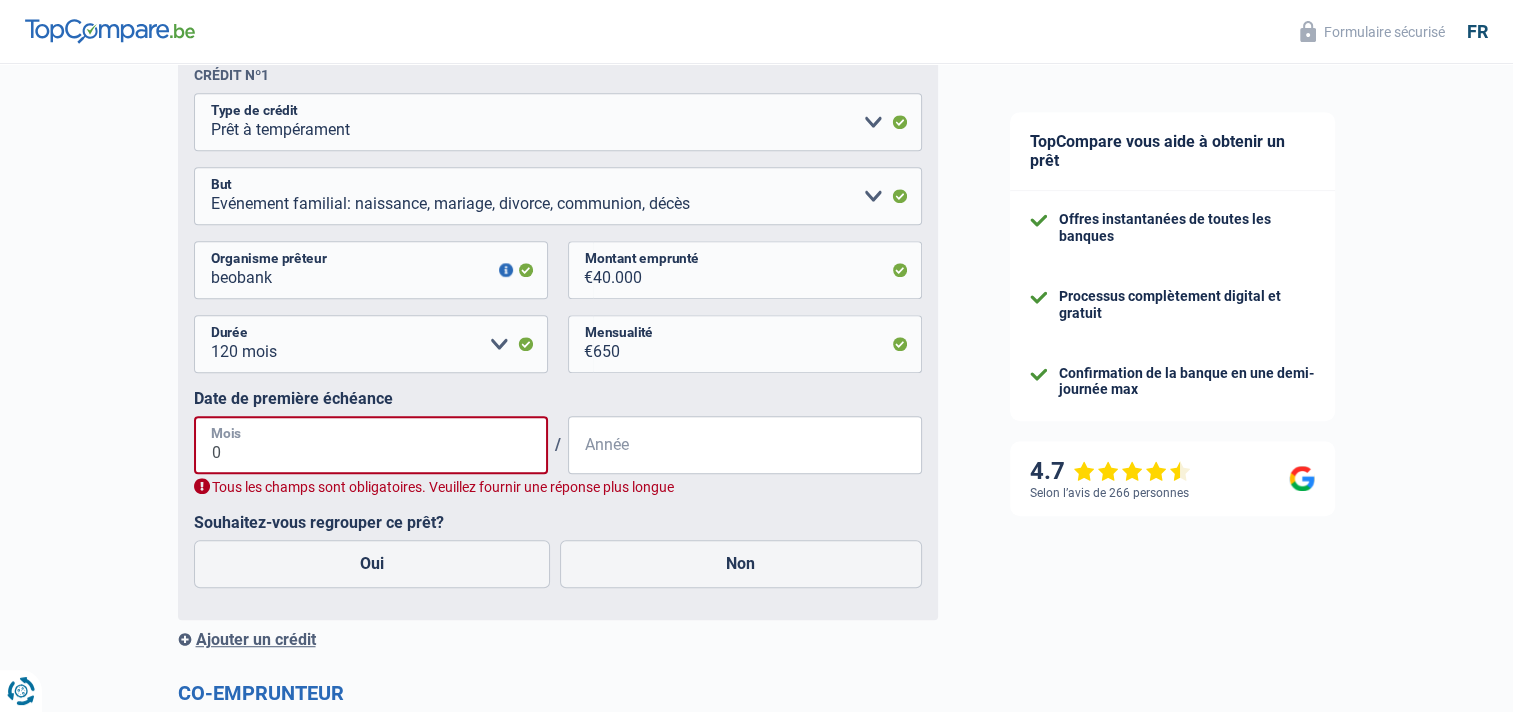 type on "01" 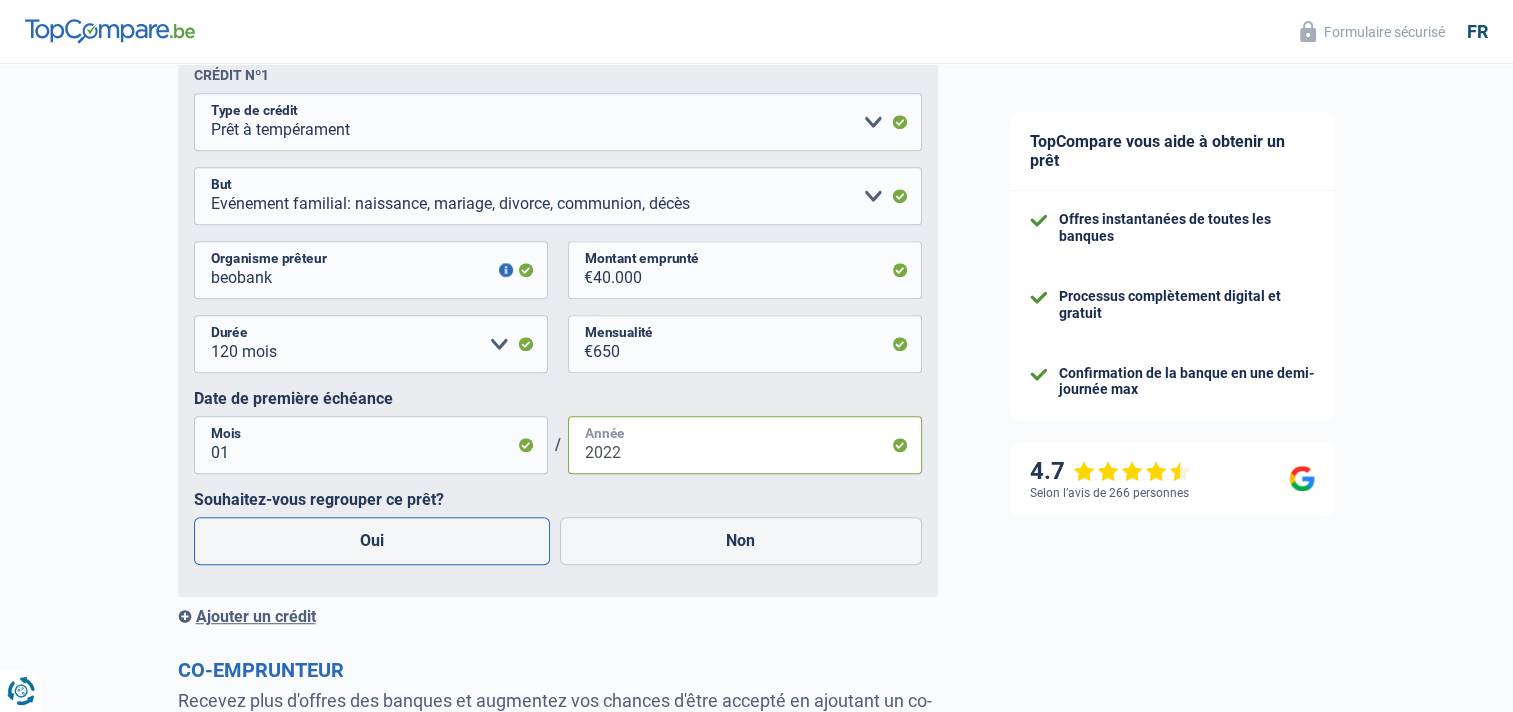 type on "2022" 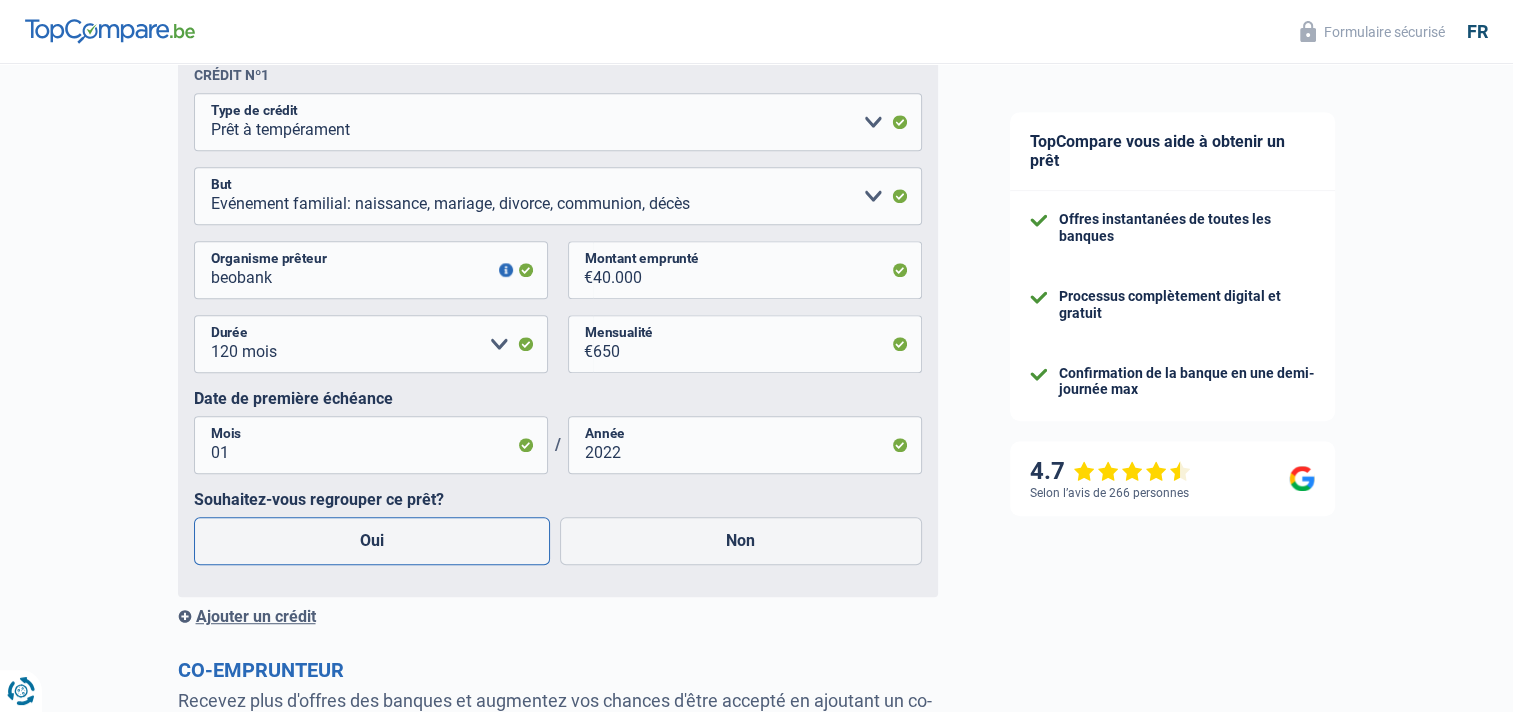click on "Oui" at bounding box center [372, 541] 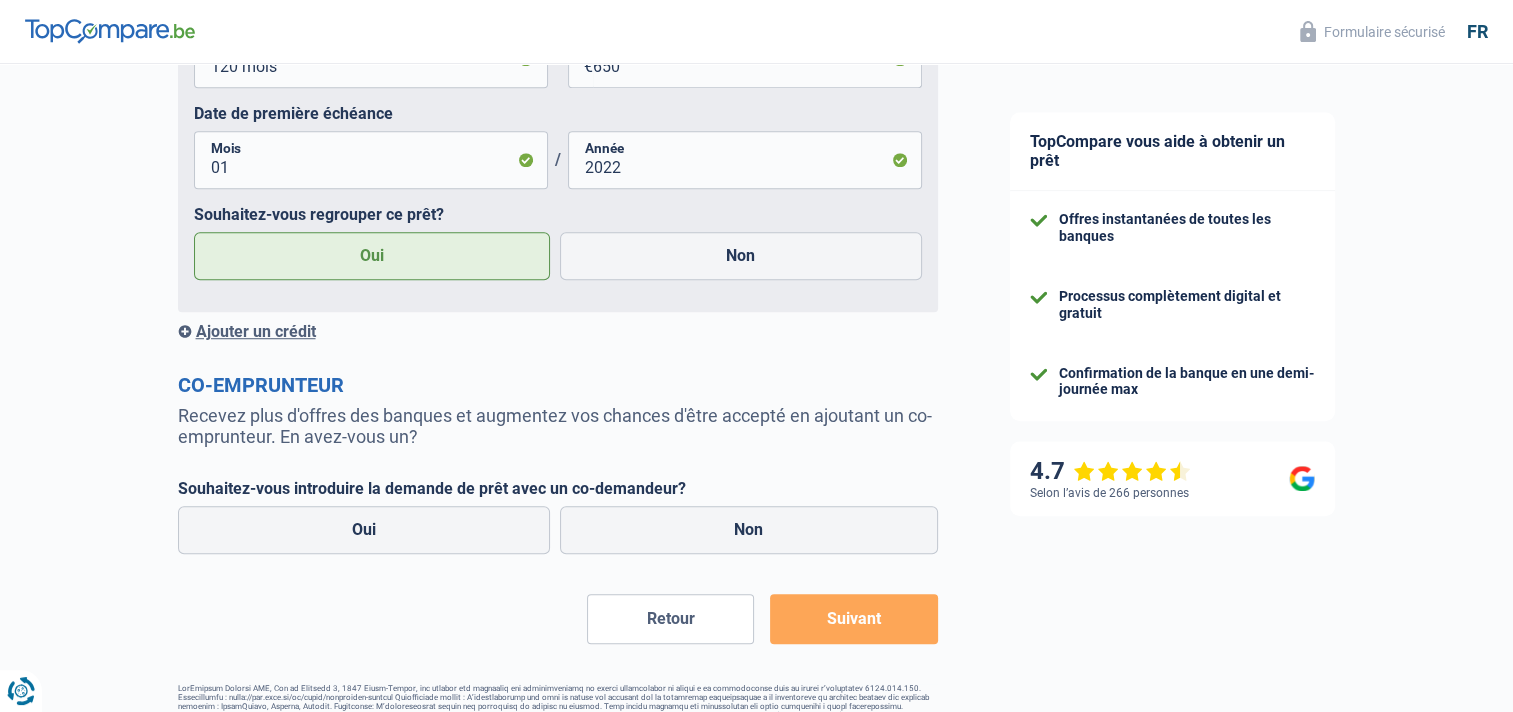 scroll, scrollTop: 1435, scrollLeft: 0, axis: vertical 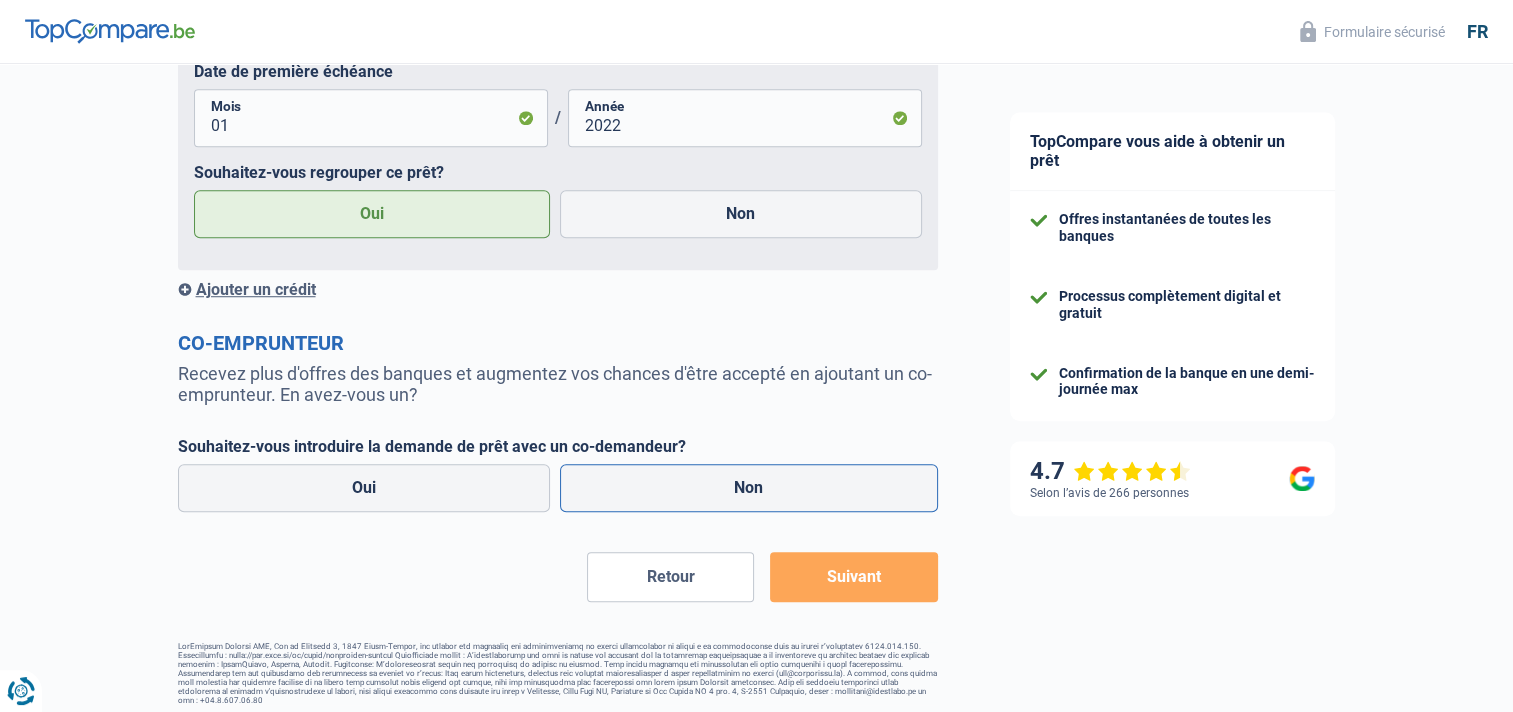 click on "Non" at bounding box center [749, 488] 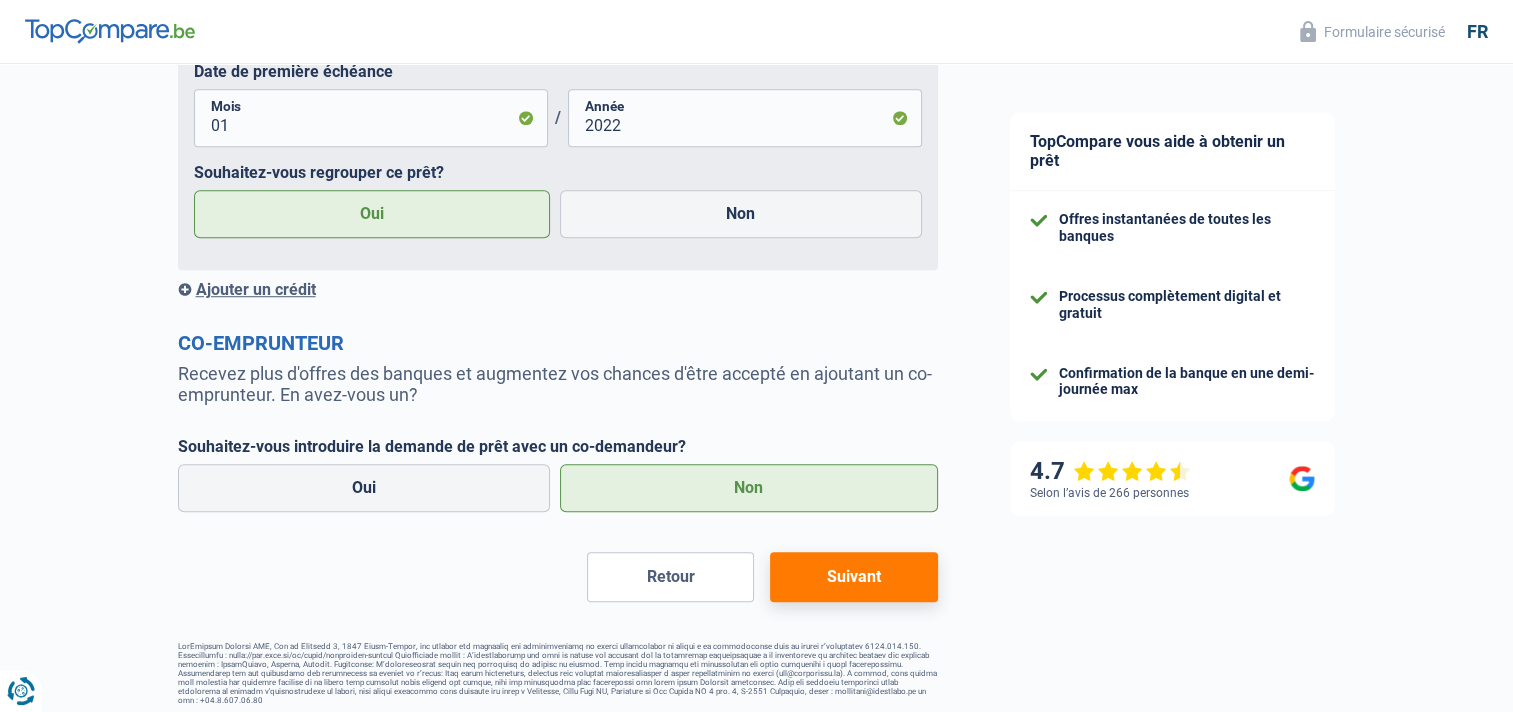 click on "Suivant" at bounding box center (853, 577) 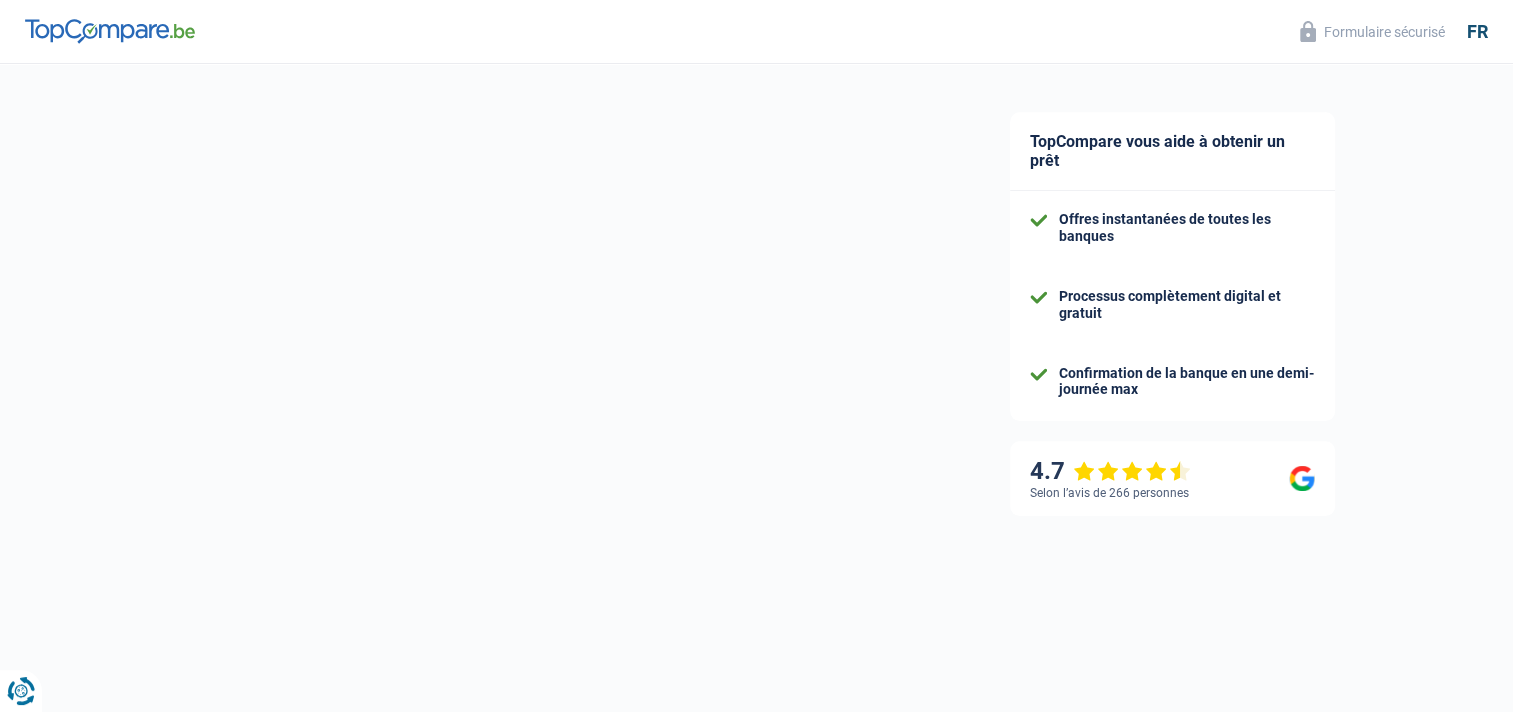 select on "refinancing" 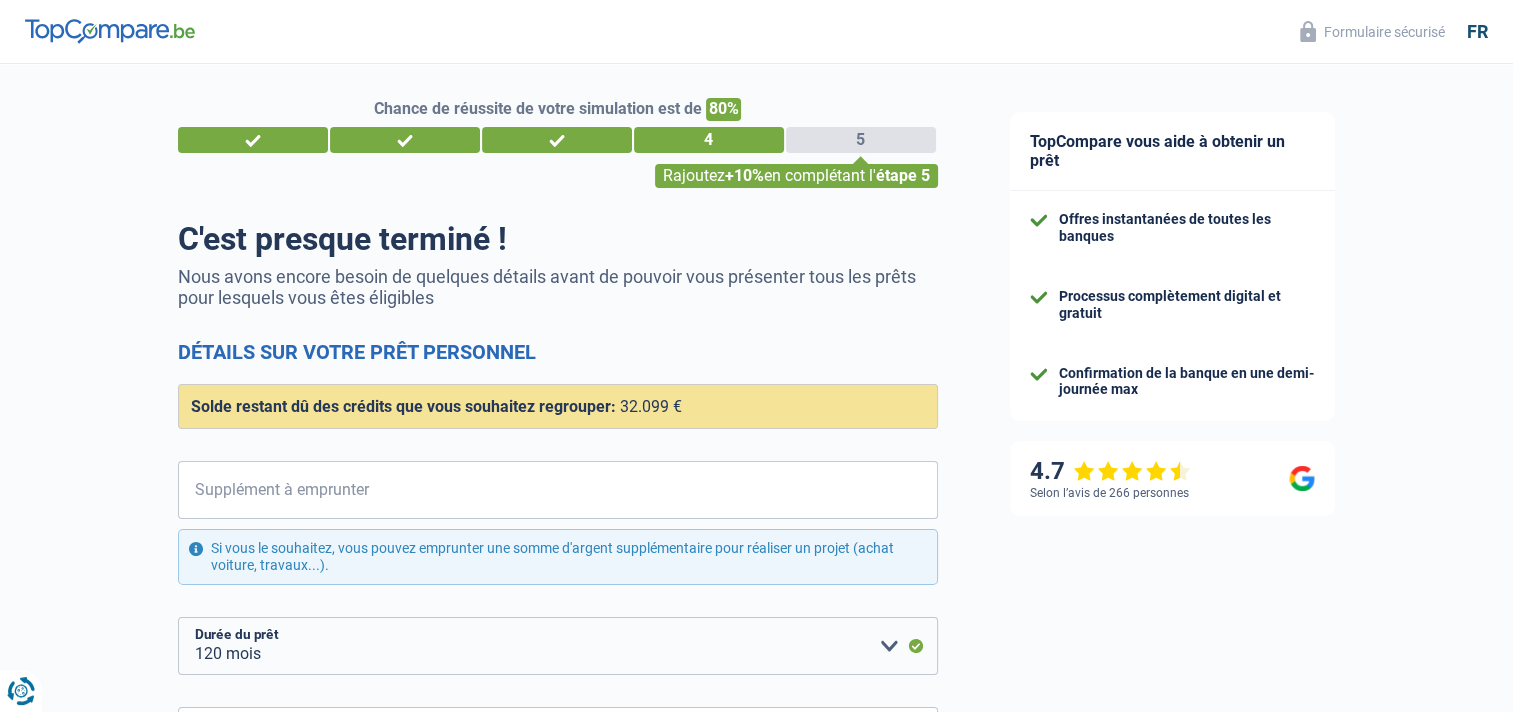 scroll, scrollTop: 0, scrollLeft: 0, axis: both 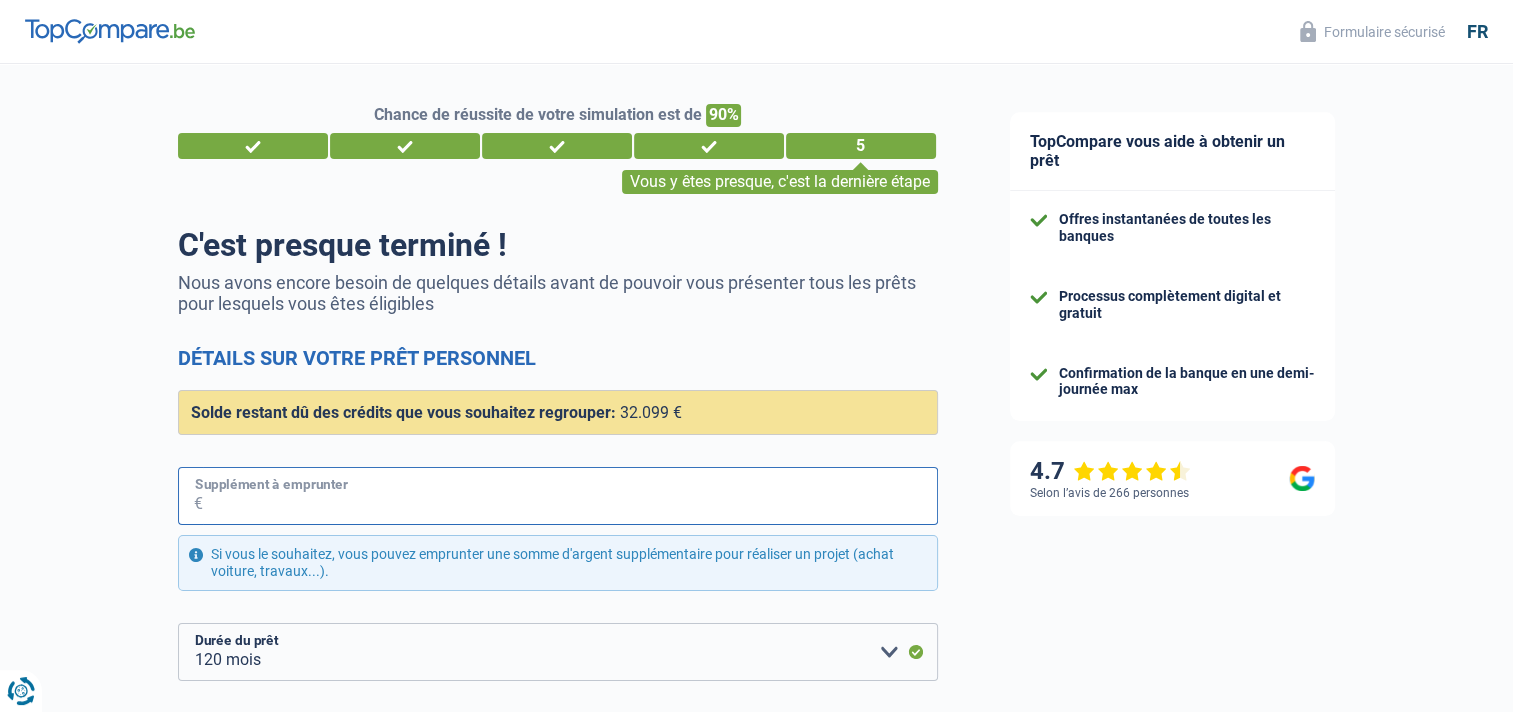 click on "Supplément à emprunter" at bounding box center [570, 496] 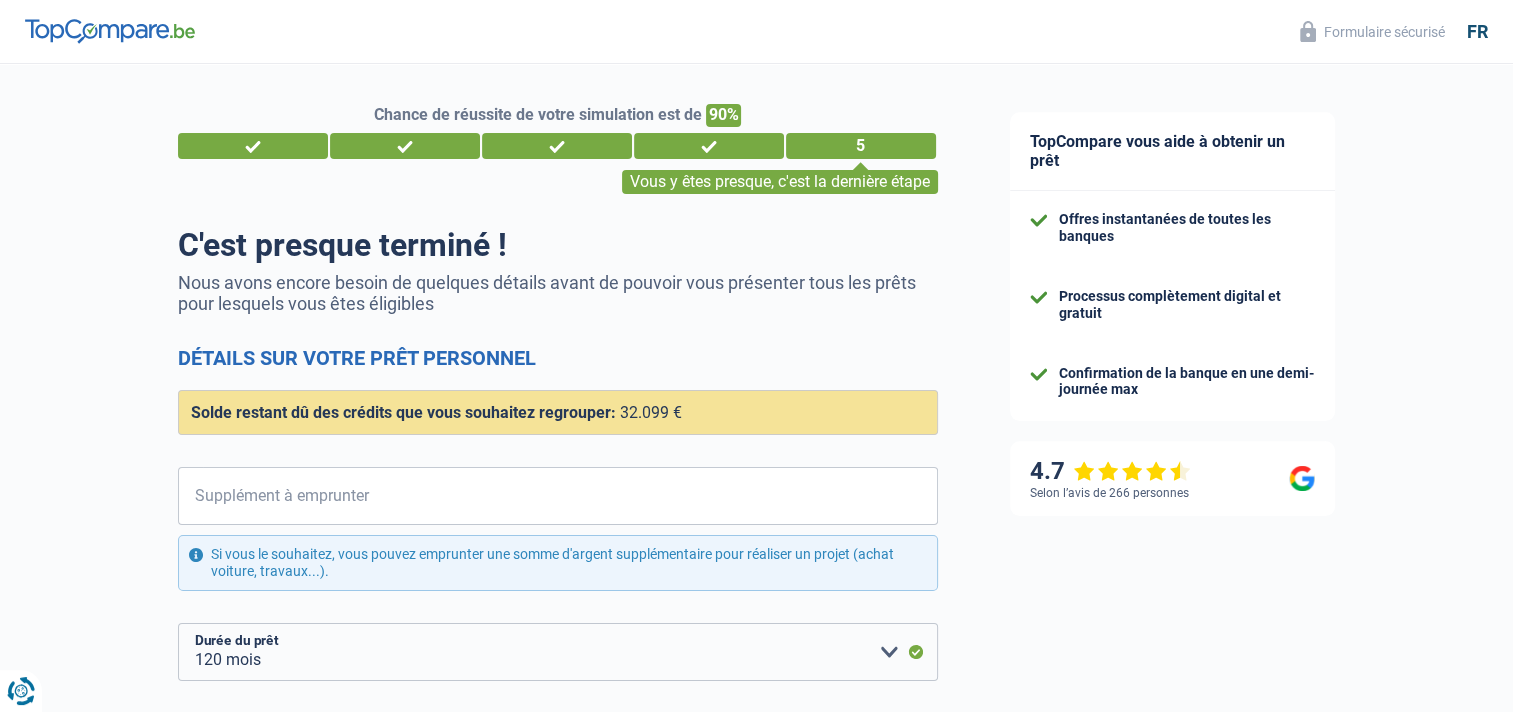 click on "32.099 €" at bounding box center (651, 412) 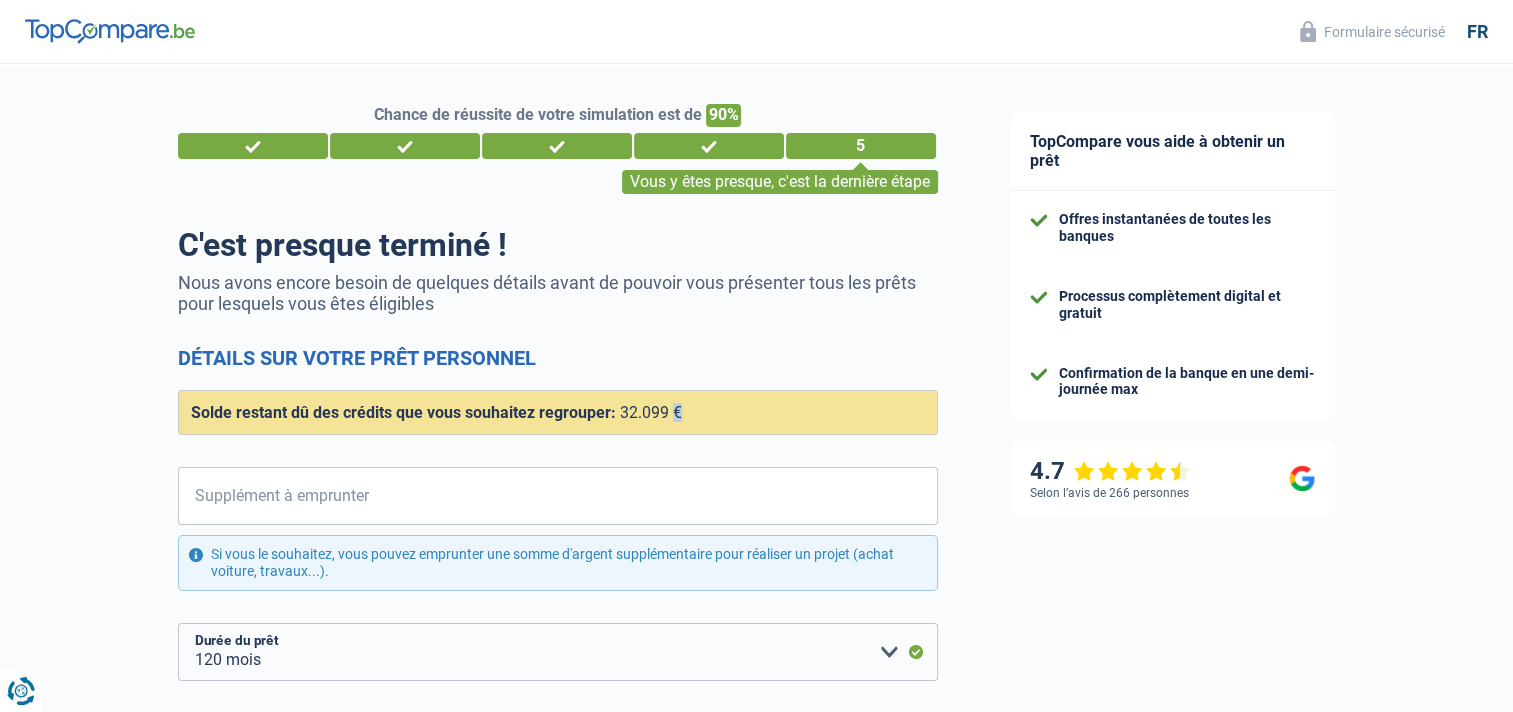 click on "32.099 €" at bounding box center [651, 412] 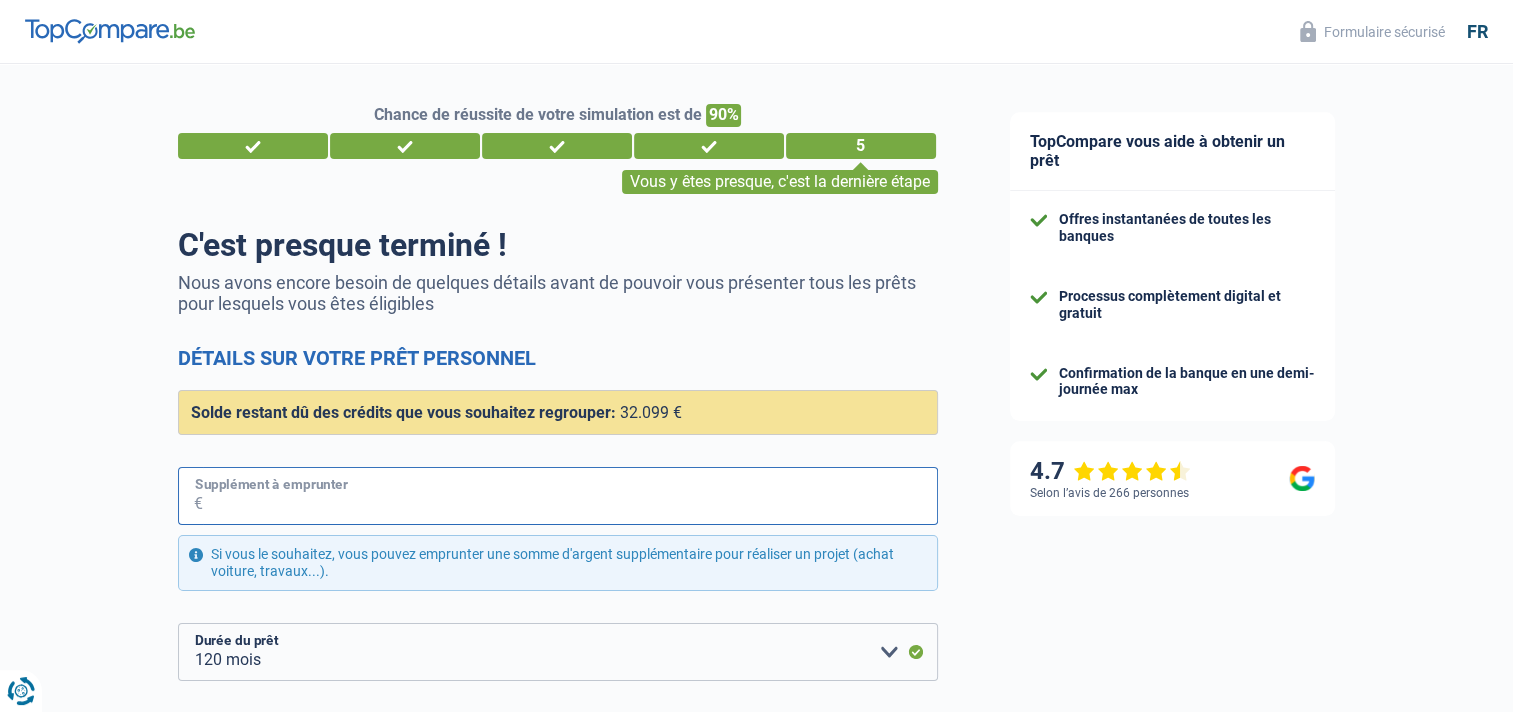 click on "Supplément à emprunter" at bounding box center (570, 496) 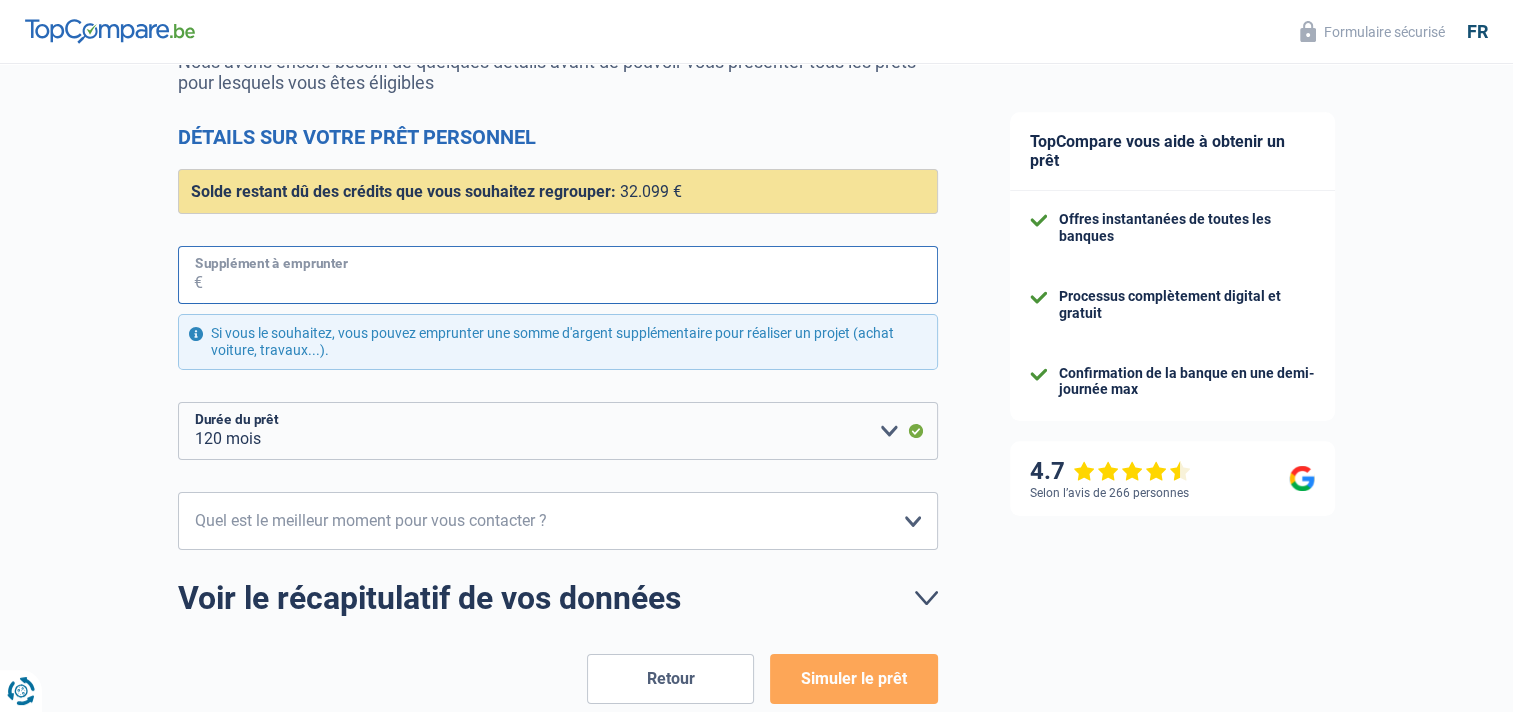 scroll, scrollTop: 0, scrollLeft: 0, axis: both 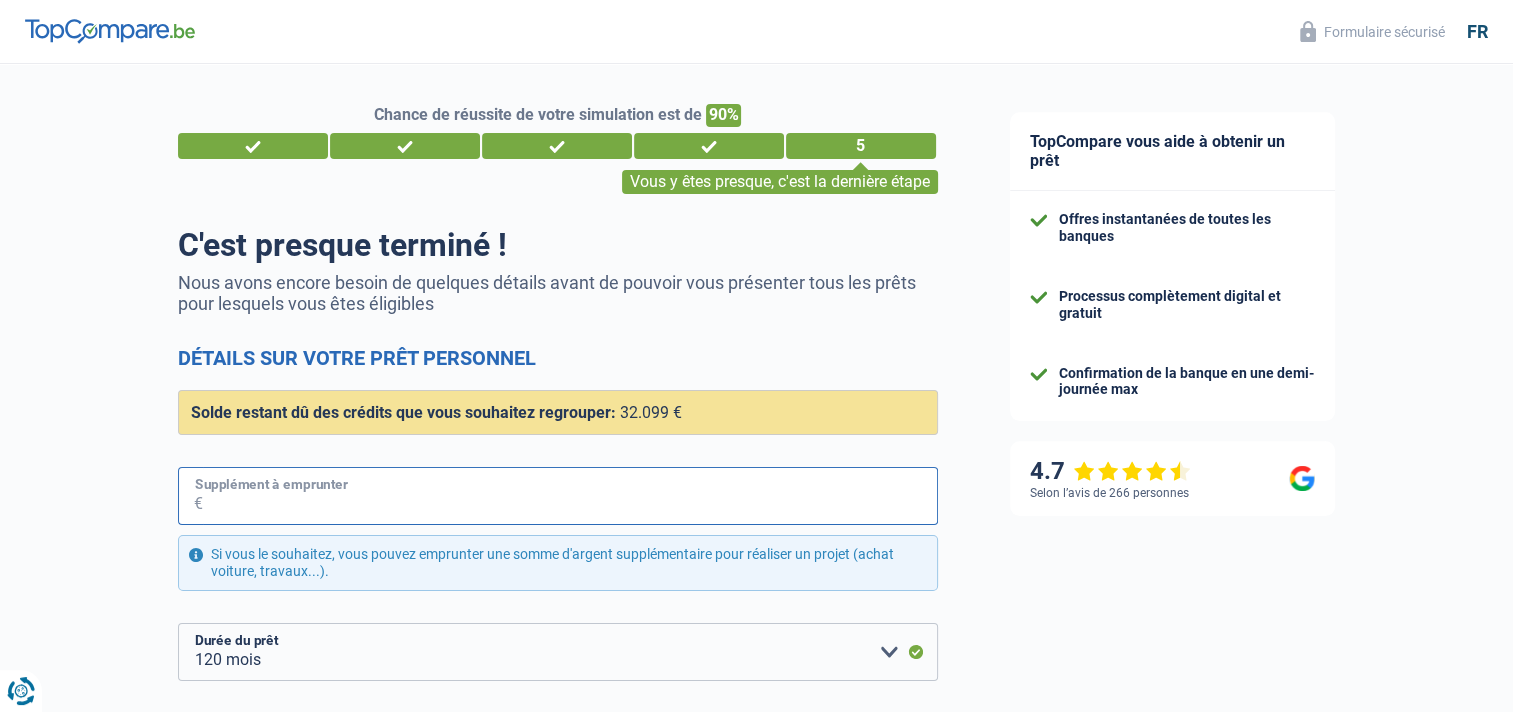 click on "Supplément à emprunter" at bounding box center (570, 496) 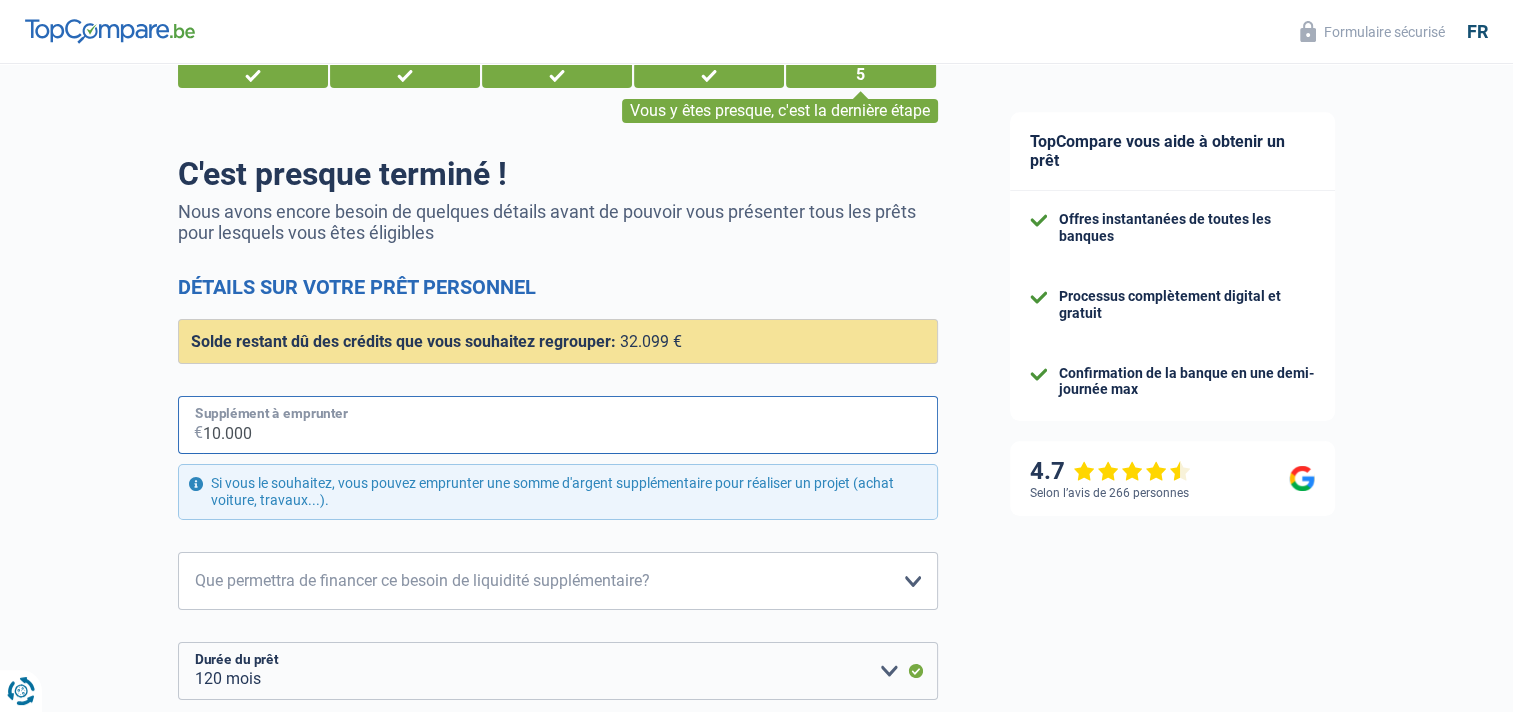 scroll, scrollTop: 90, scrollLeft: 0, axis: vertical 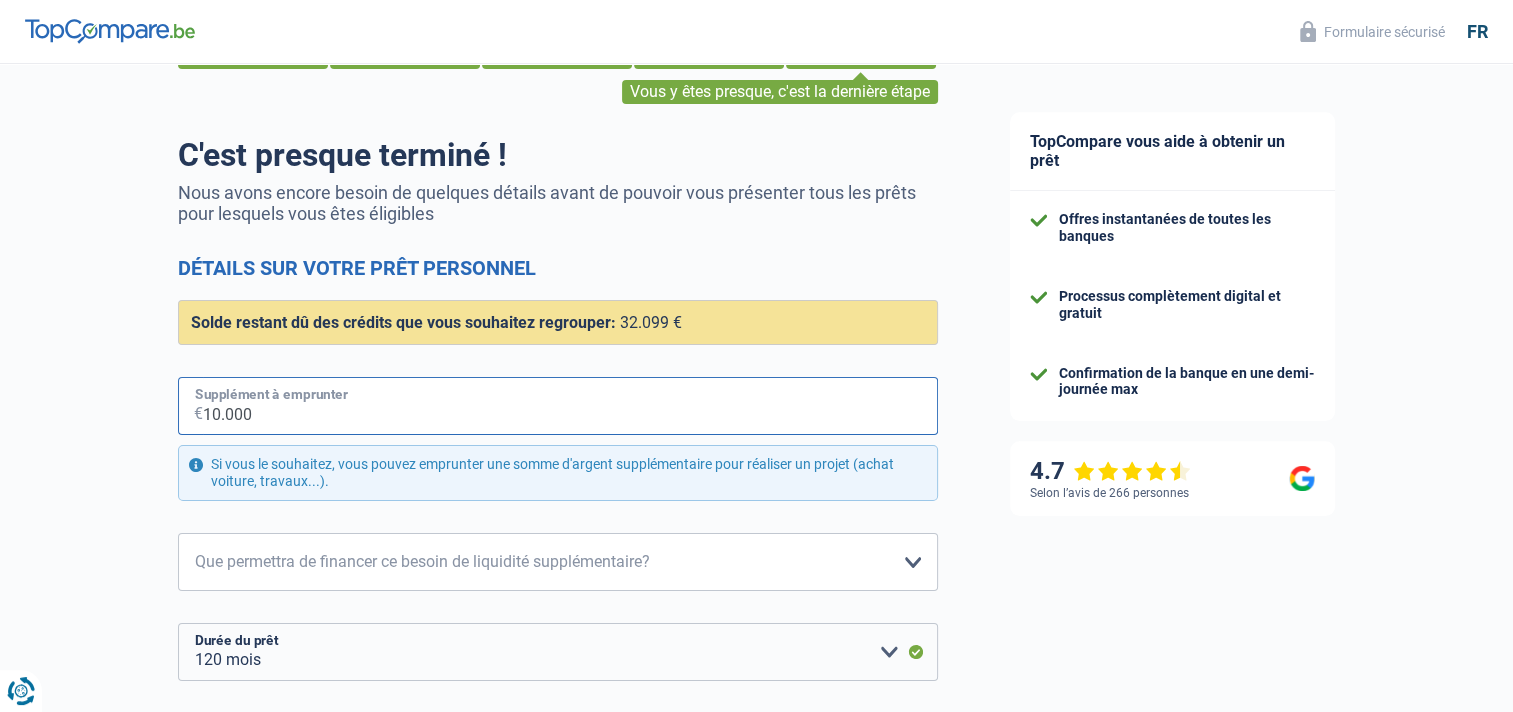 type on "10.000" 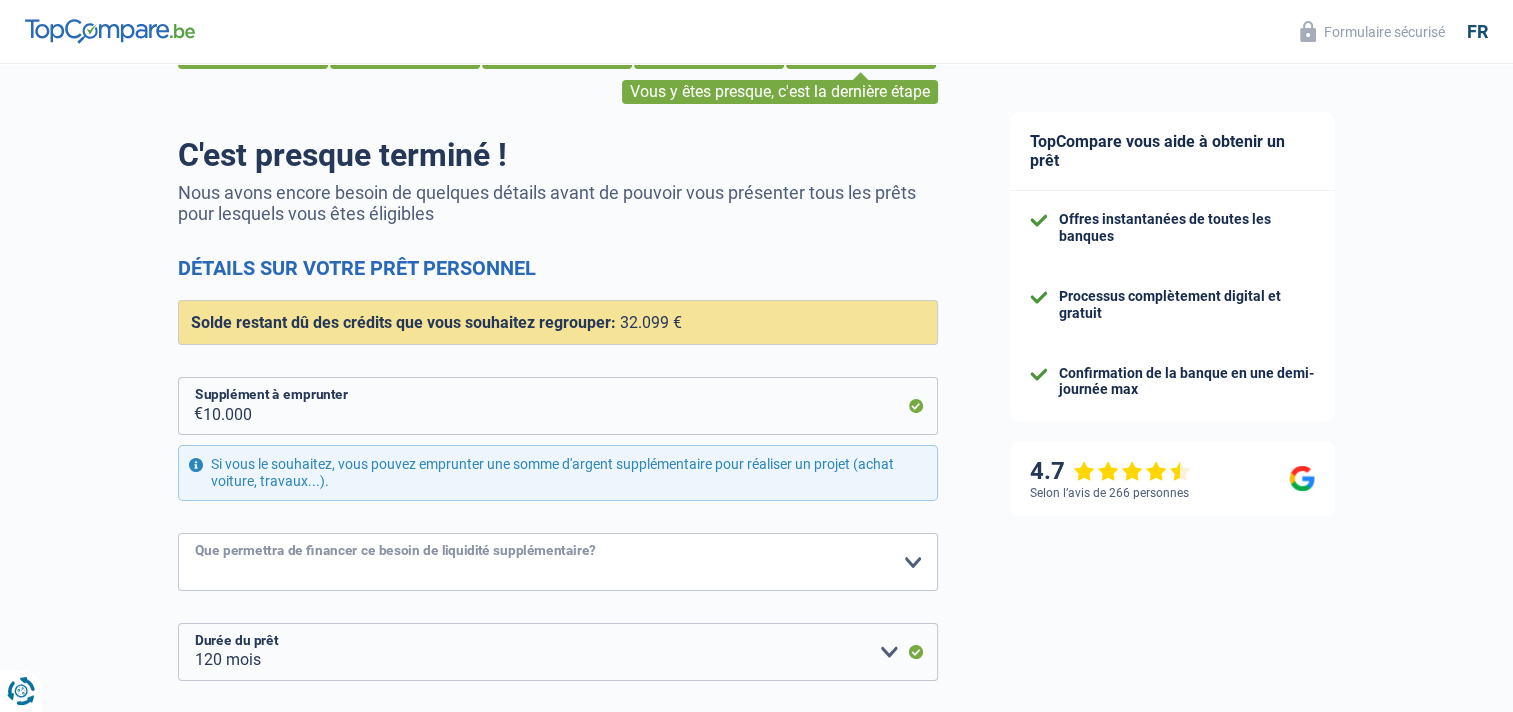 click on "Confort maison: meubles, textile, peinture, électroménager, outillage non-professionnel Hifi, multimédia, gsm, ordinateur Aménagement: frais d'installation, déménagement Evénement familial: naissance, mariage, divorce, communion, décès Frais médicaux Frais d'études Frais permis de conduire Loisirs: voyage, sport, musique Rafraîchissement: petits travaux maison et jardin Frais judiciaires Réparation voiture Prêt rénovation Prêt énergie Prêt voiture Autre
Veuillez sélectionner une option" at bounding box center [558, 562] 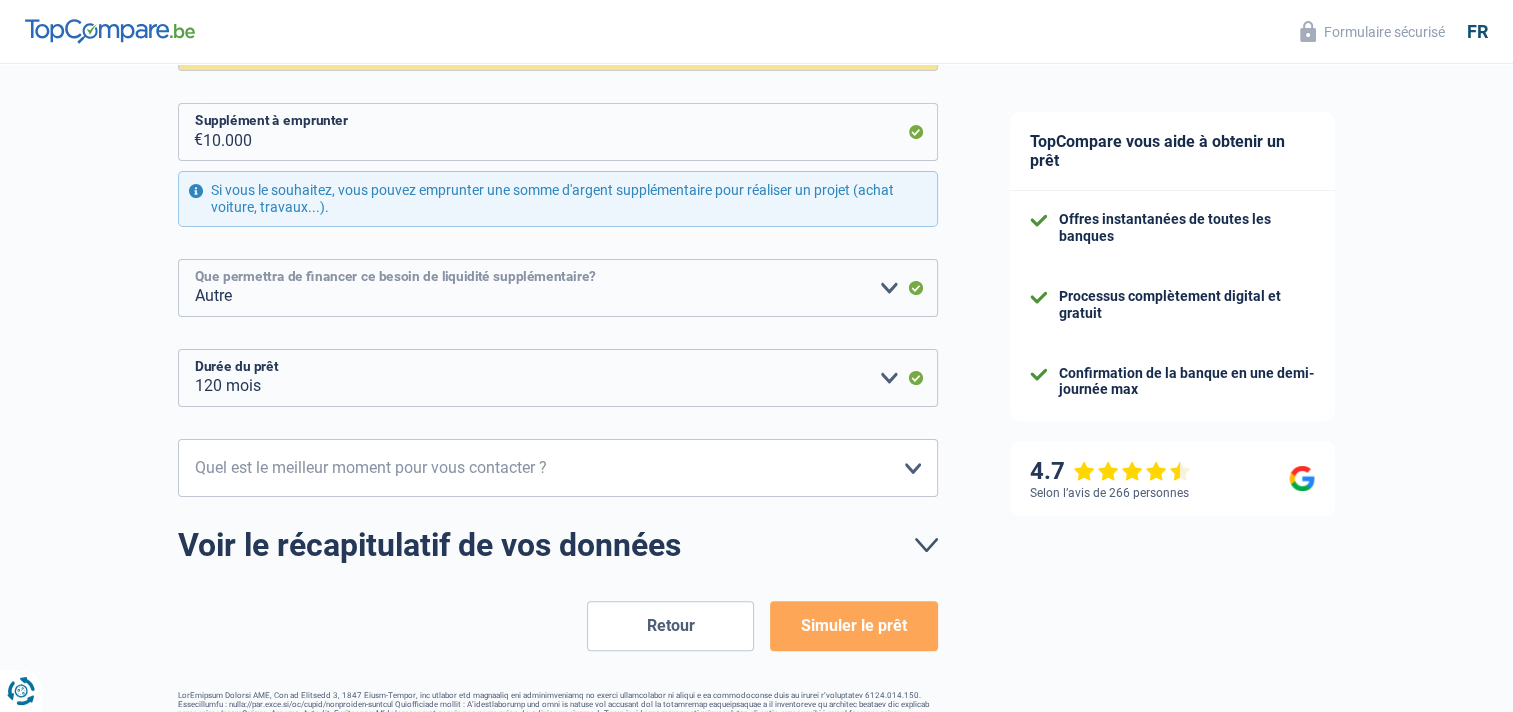 scroll, scrollTop: 421, scrollLeft: 0, axis: vertical 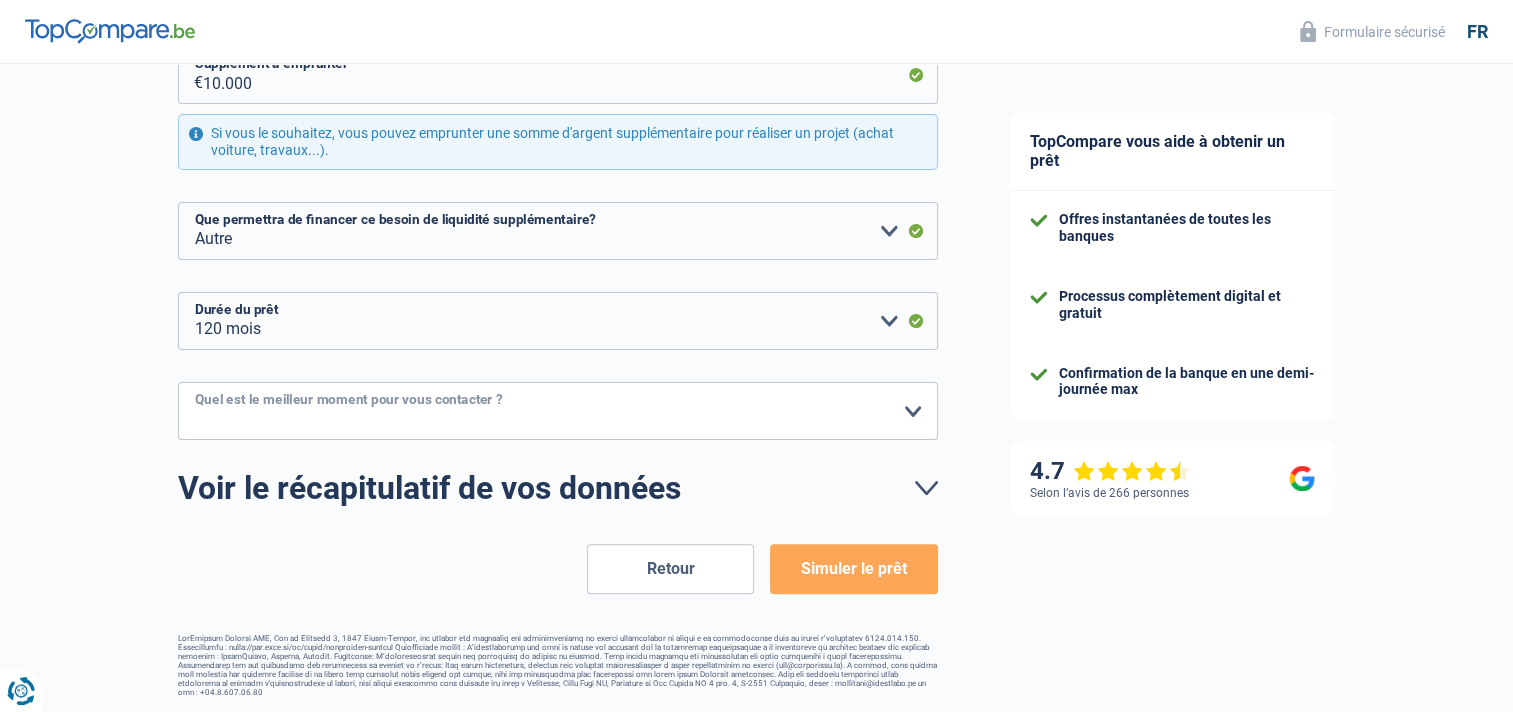 click on "10h-12h 12h-14h 14h-16h 16h-18h
Veuillez sélectionner une option" at bounding box center [558, 411] 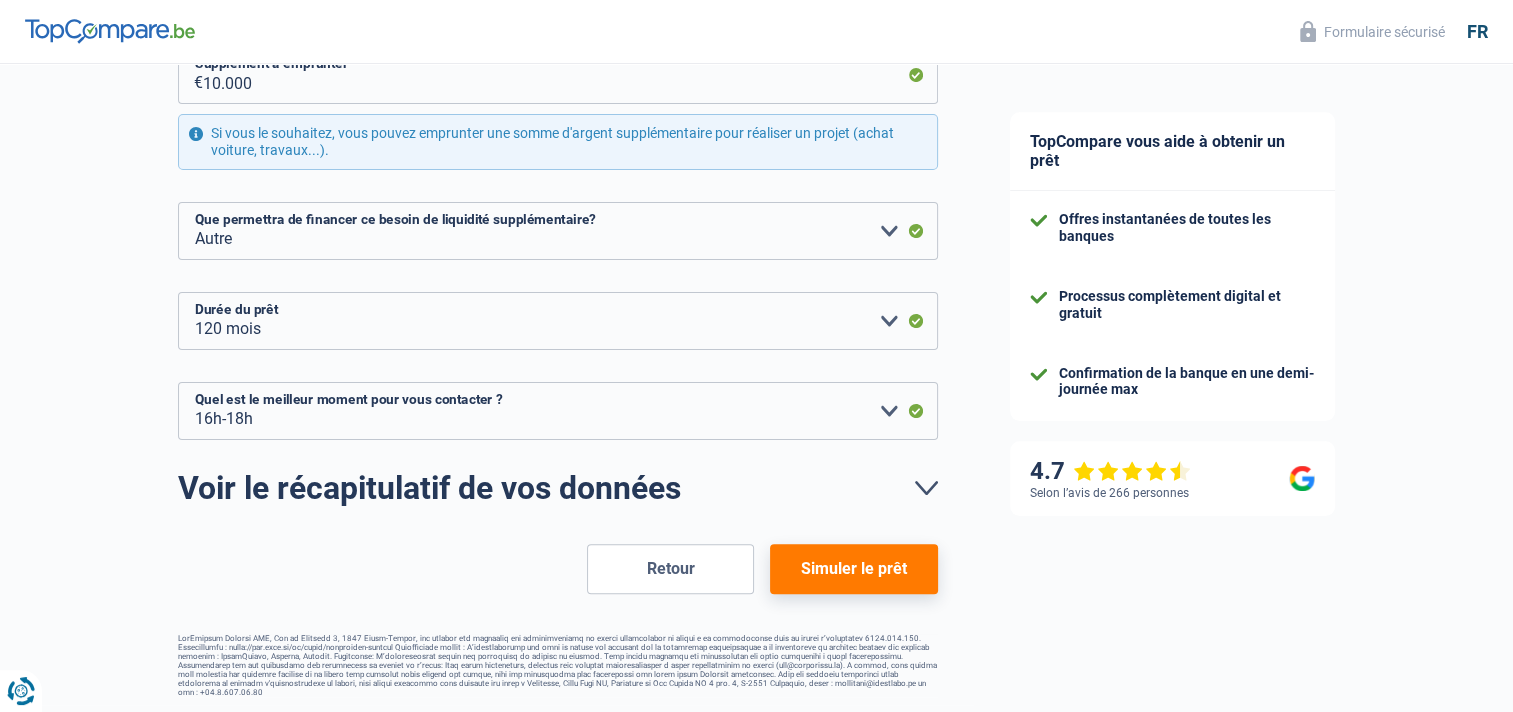 click on "Simuler le prêt" at bounding box center [853, 569] 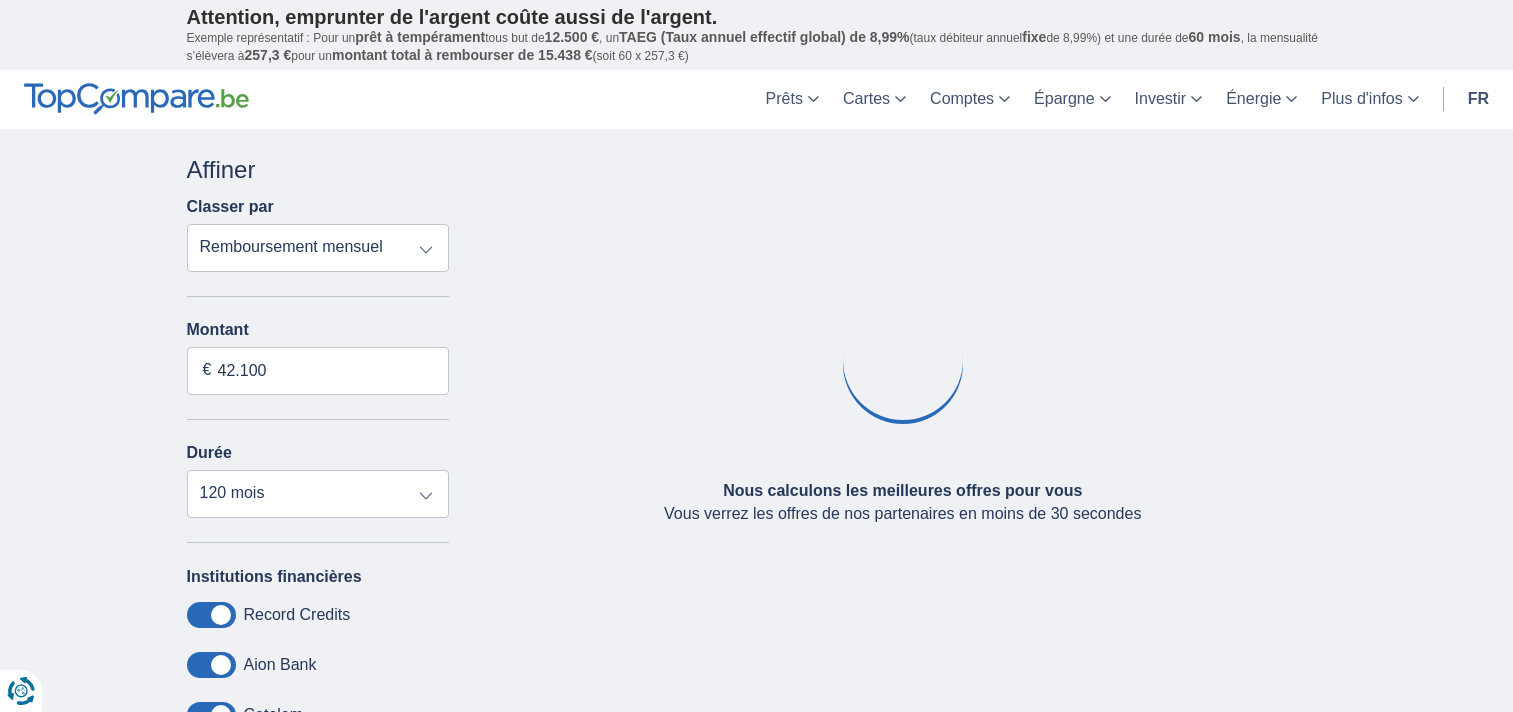 scroll, scrollTop: 0, scrollLeft: 0, axis: both 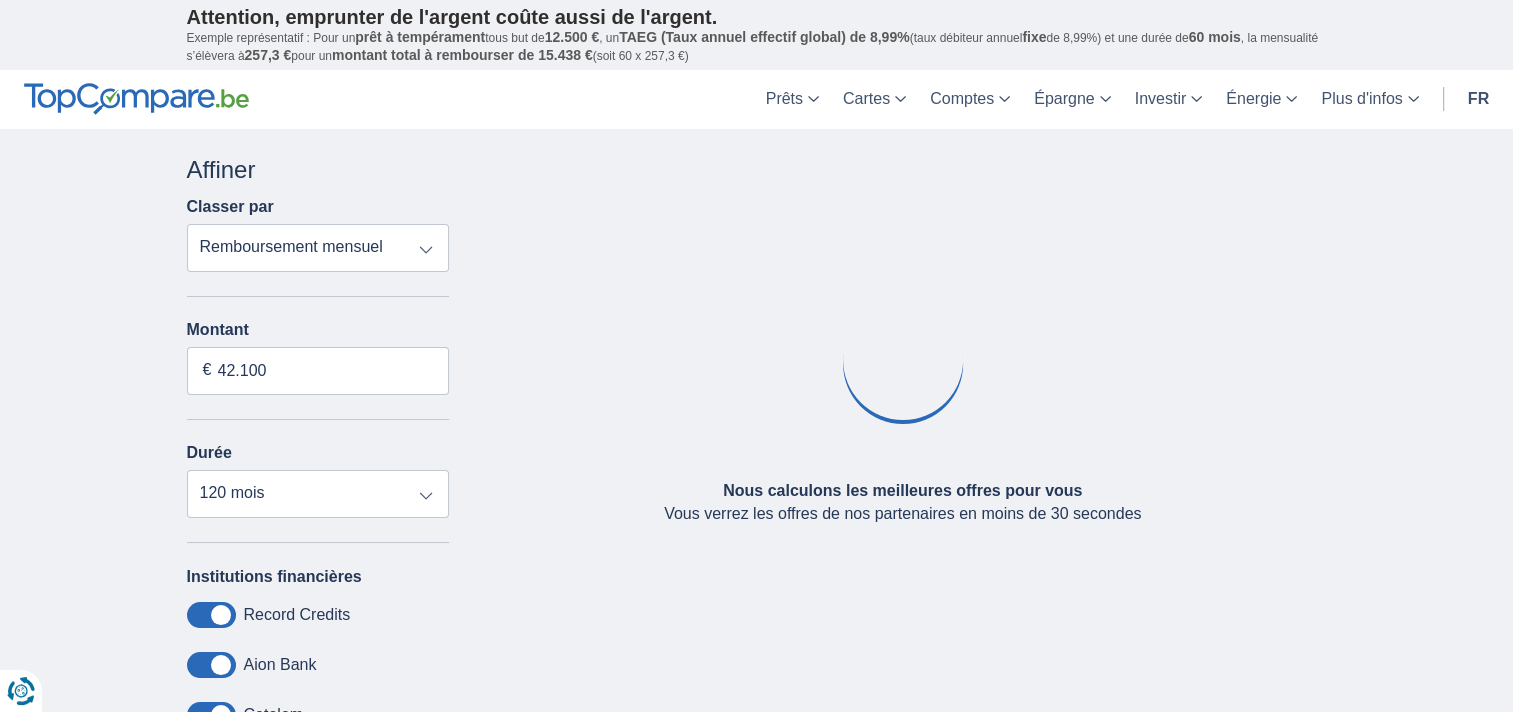 type on "38.937" 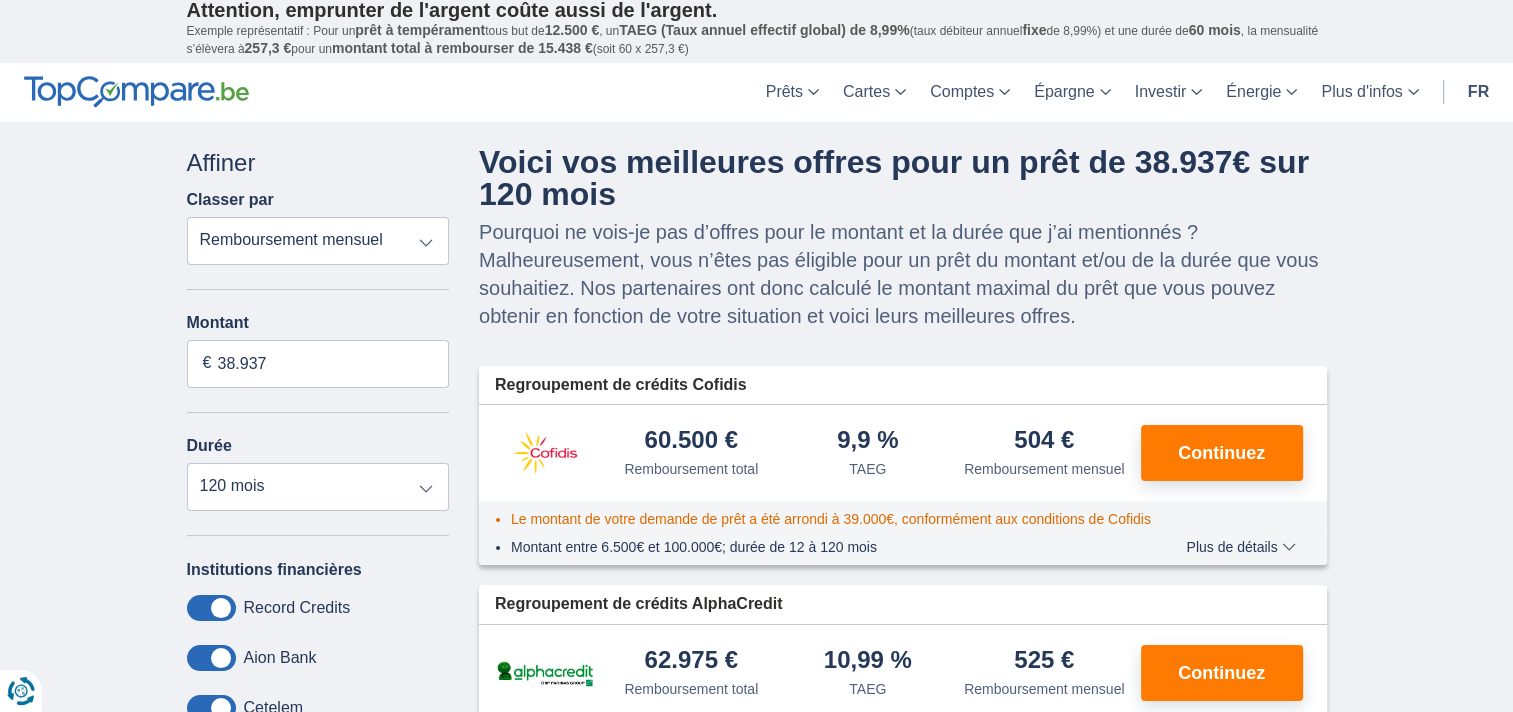 scroll, scrollTop: 0, scrollLeft: 0, axis: both 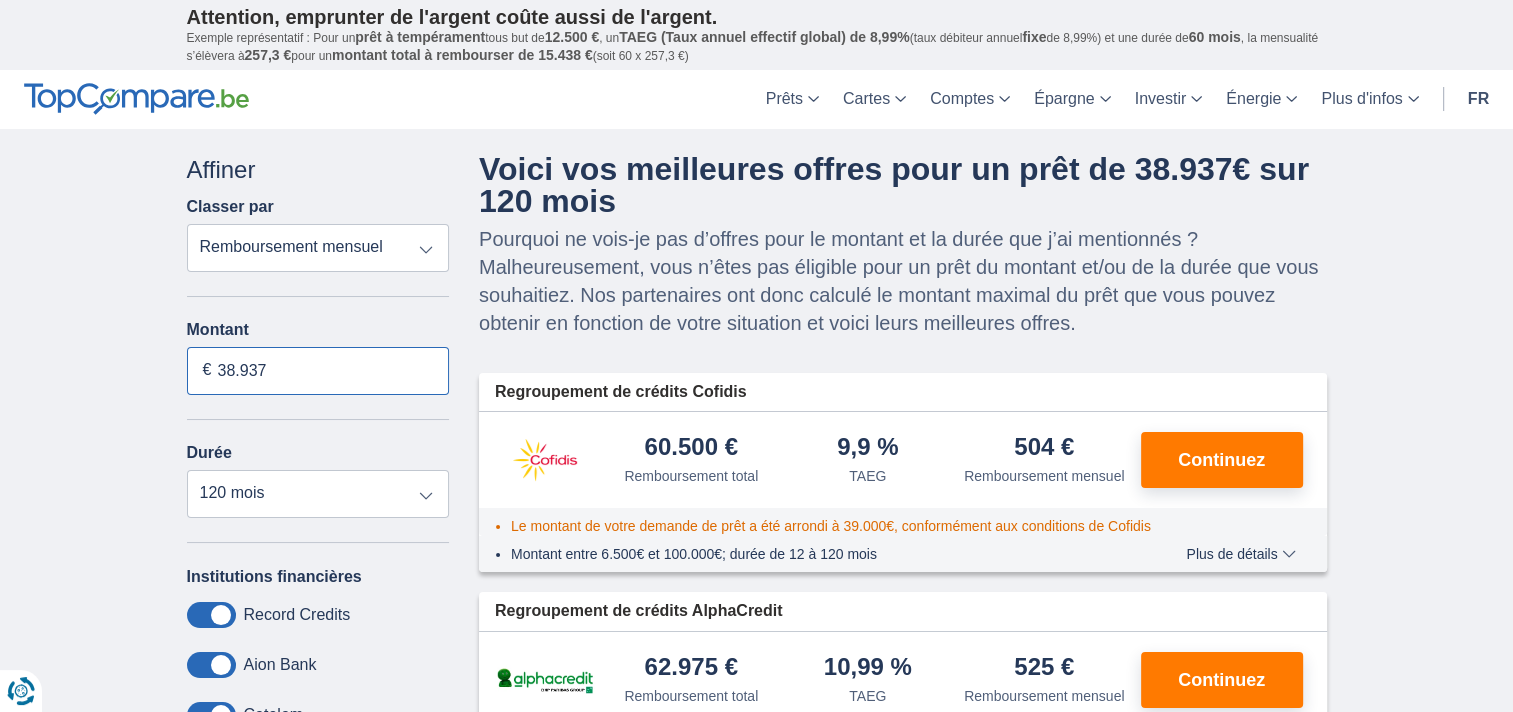 click on "38.937" at bounding box center (318, 371) 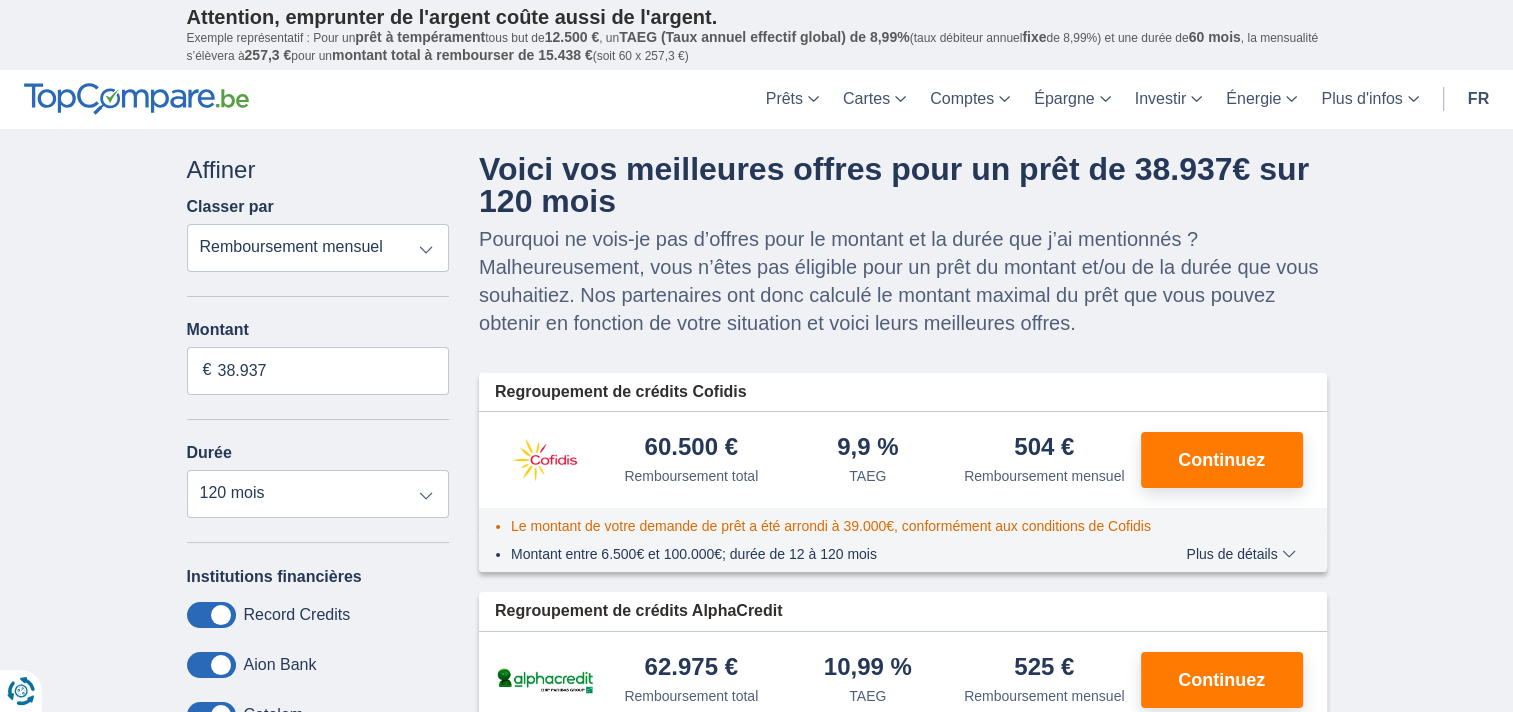 drag, startPoint x: 268, startPoint y: 364, endPoint x: 142, endPoint y: 428, distance: 141.32233 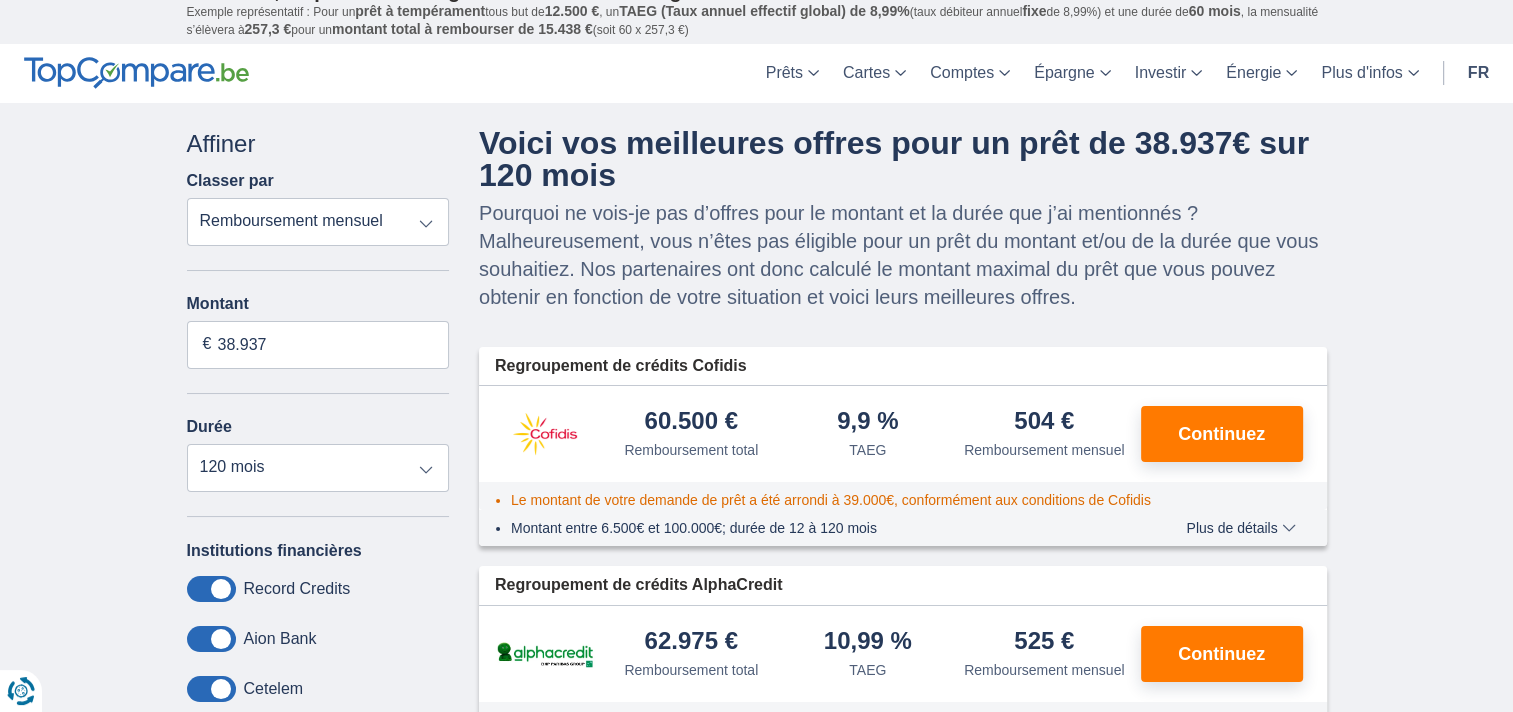 scroll, scrollTop: 0, scrollLeft: 0, axis: both 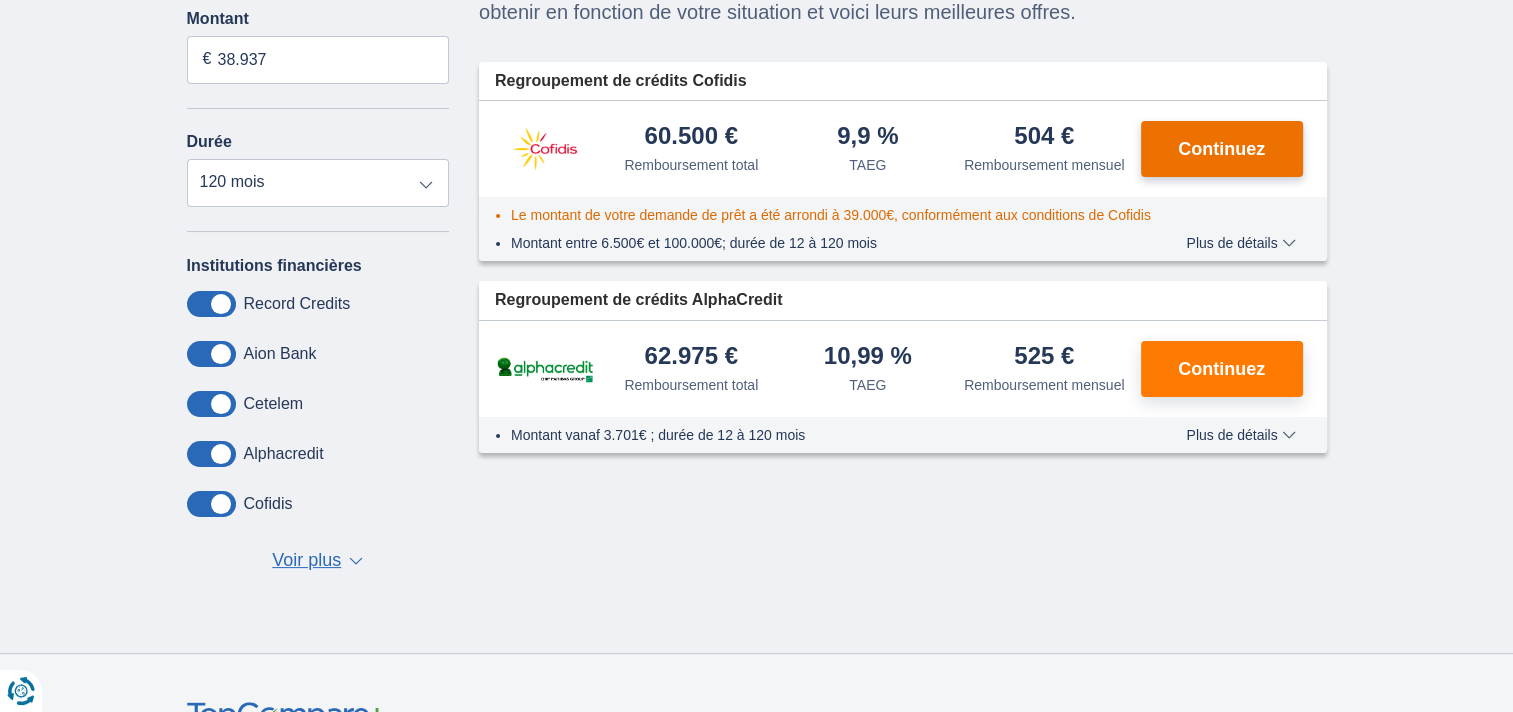 click on "Continuez" at bounding box center [1222, 149] 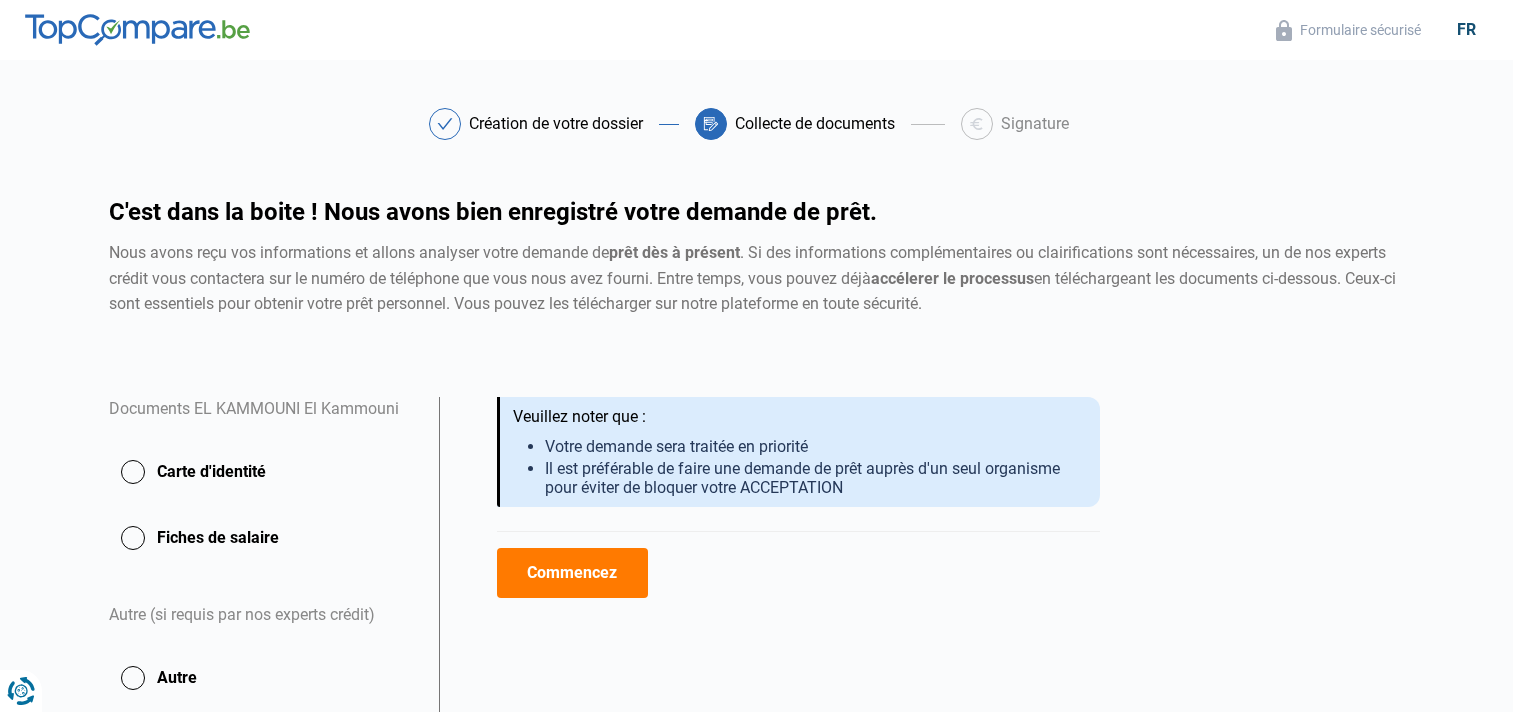 scroll, scrollTop: 0, scrollLeft: 0, axis: both 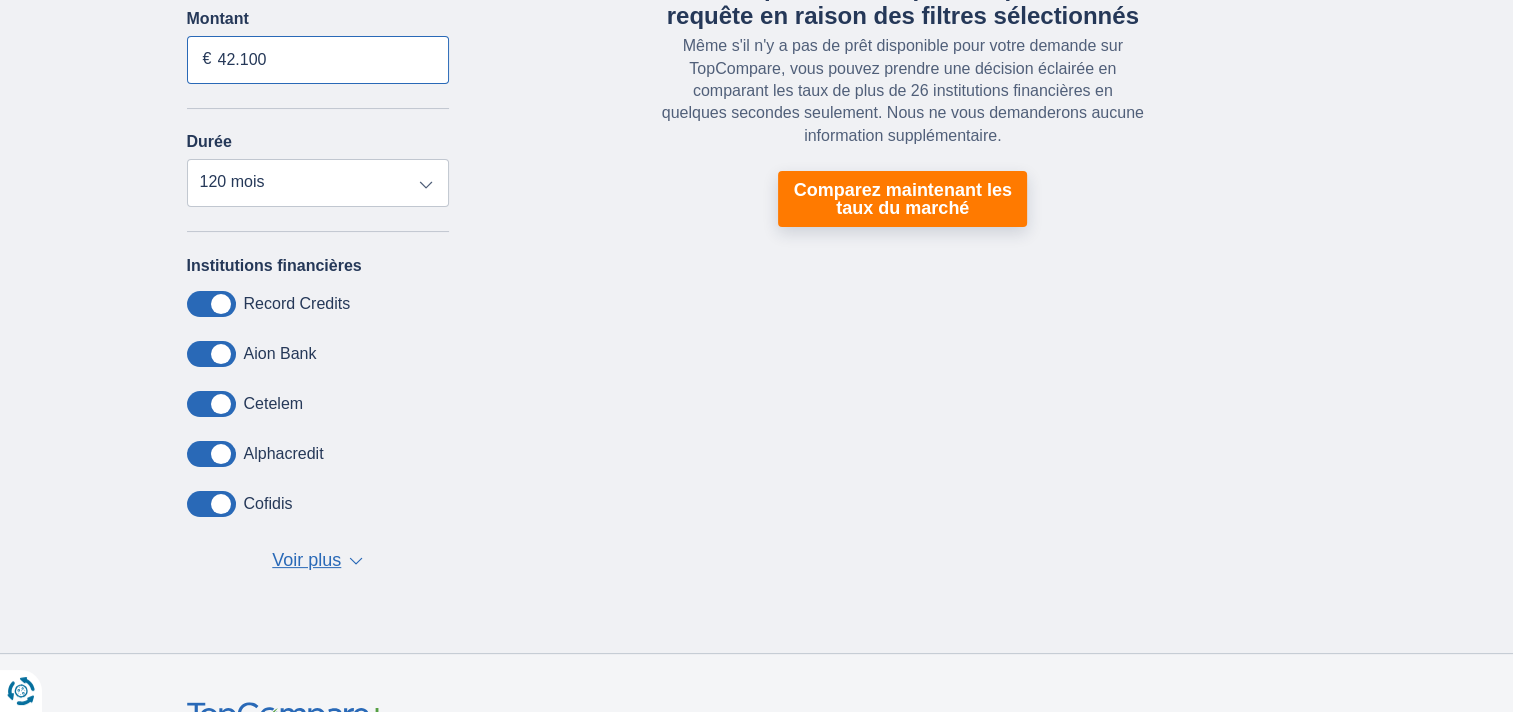 click on "42.100" at bounding box center [318, 60] 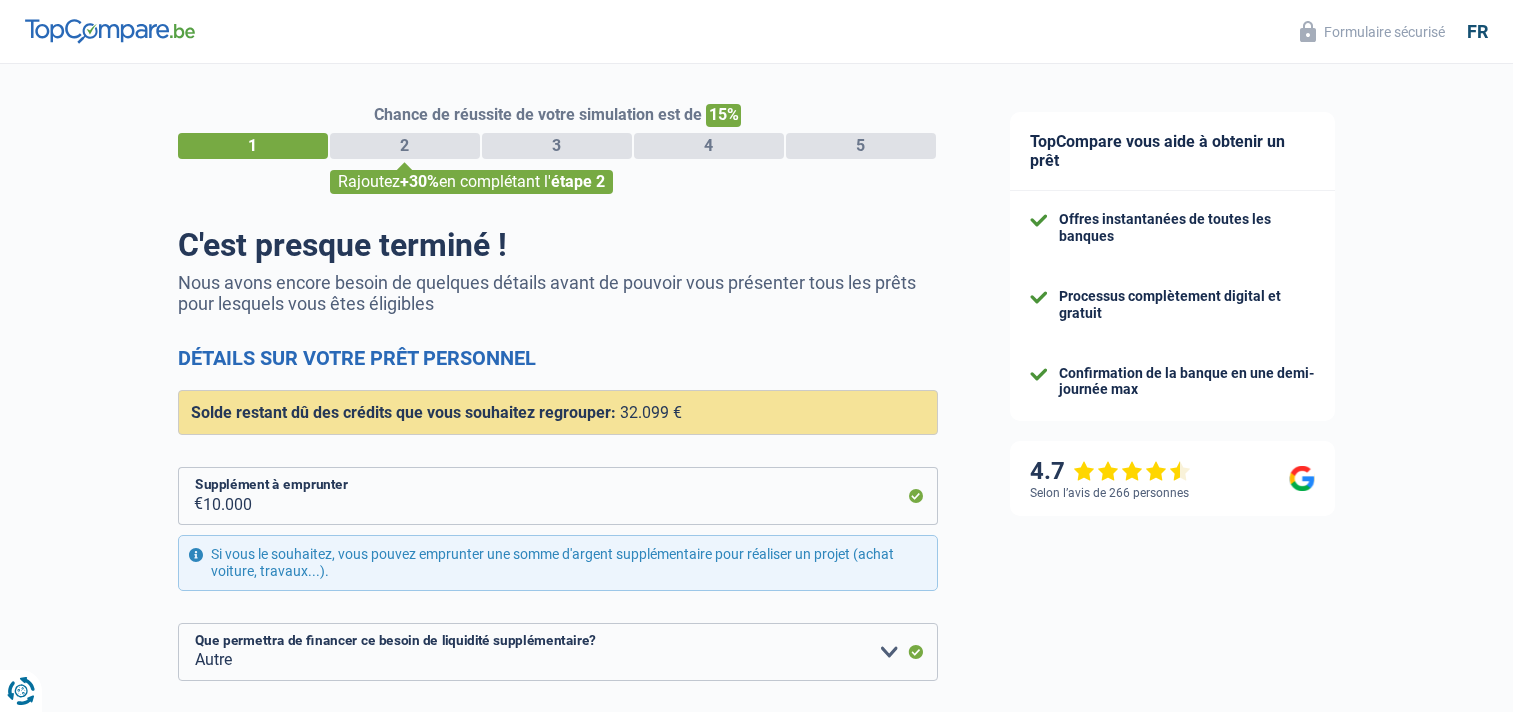 select on "refinancing" 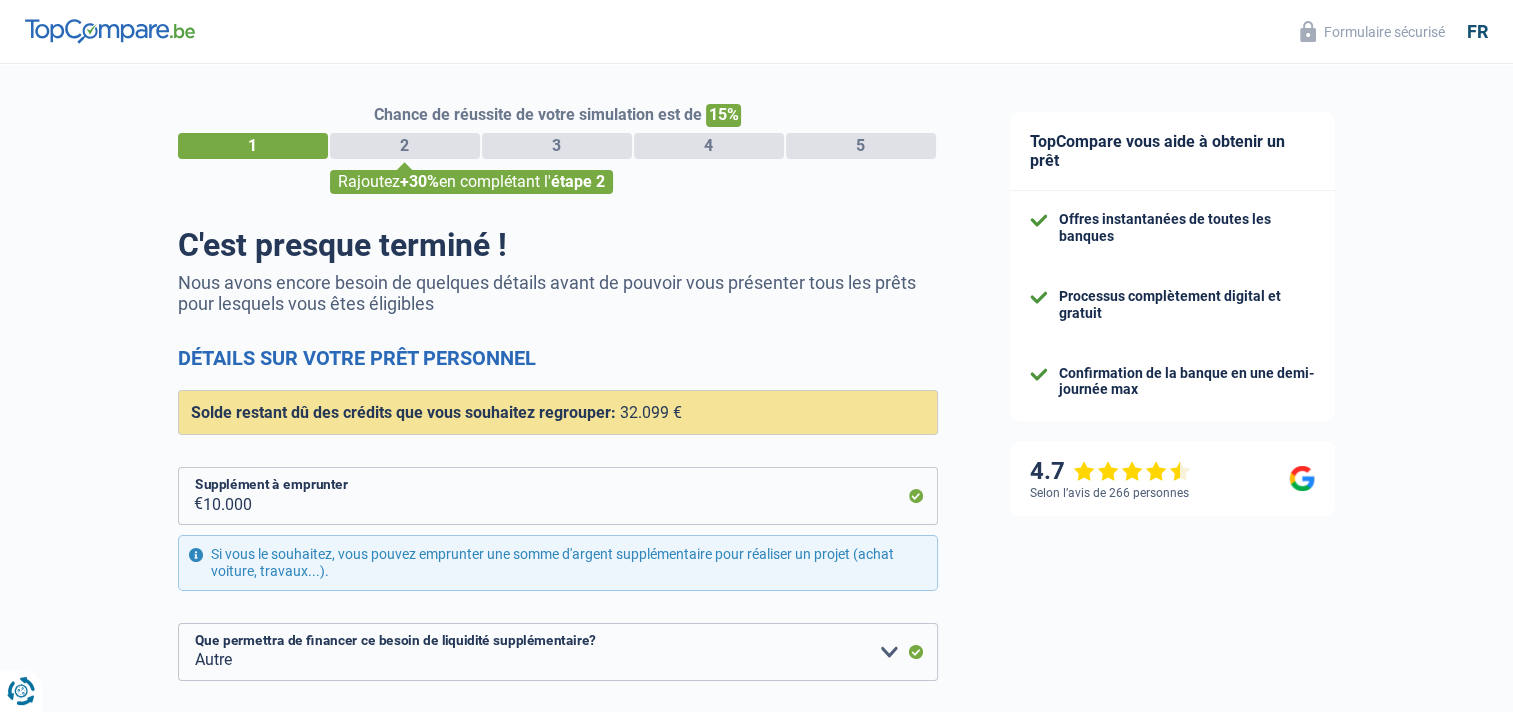 scroll, scrollTop: 0, scrollLeft: 0, axis: both 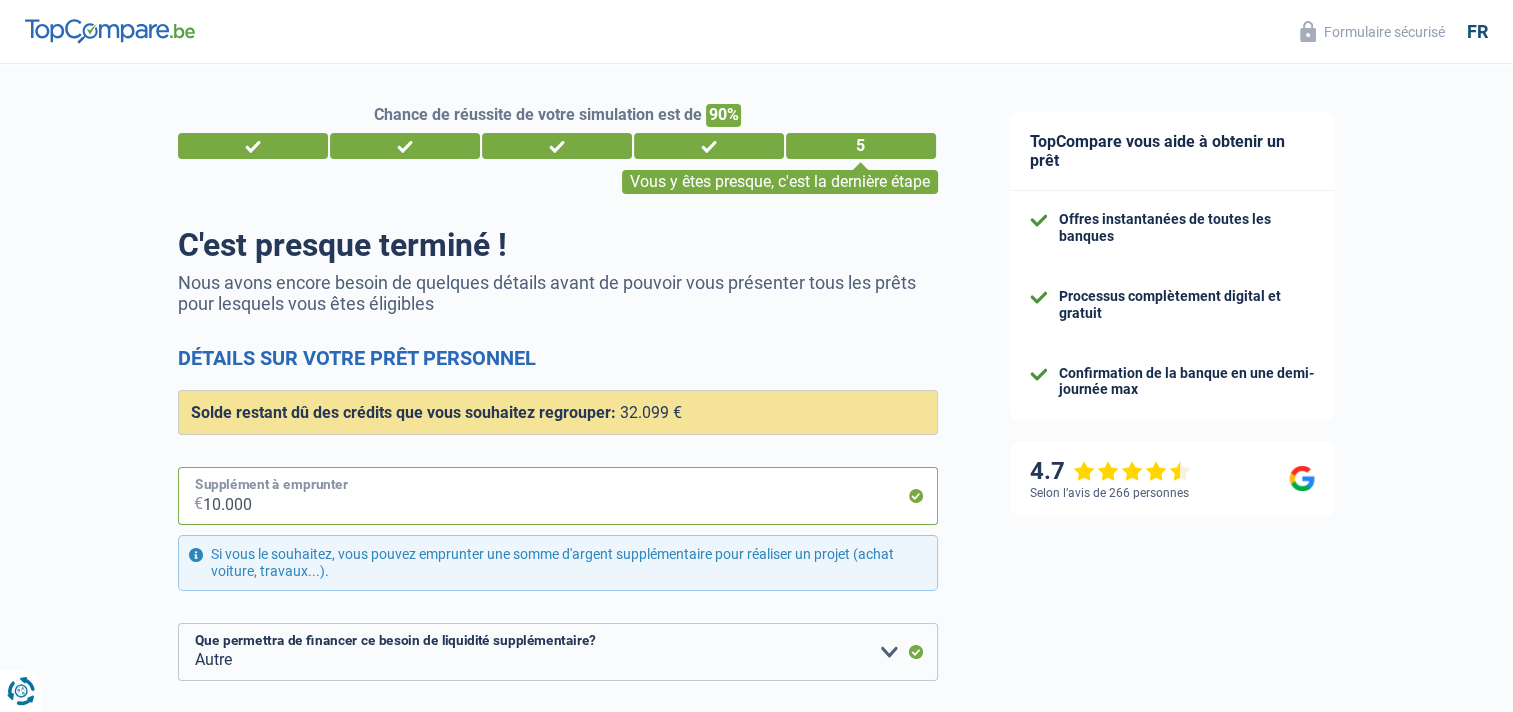 drag, startPoint x: 255, startPoint y: 498, endPoint x: 128, endPoint y: 488, distance: 127.39309 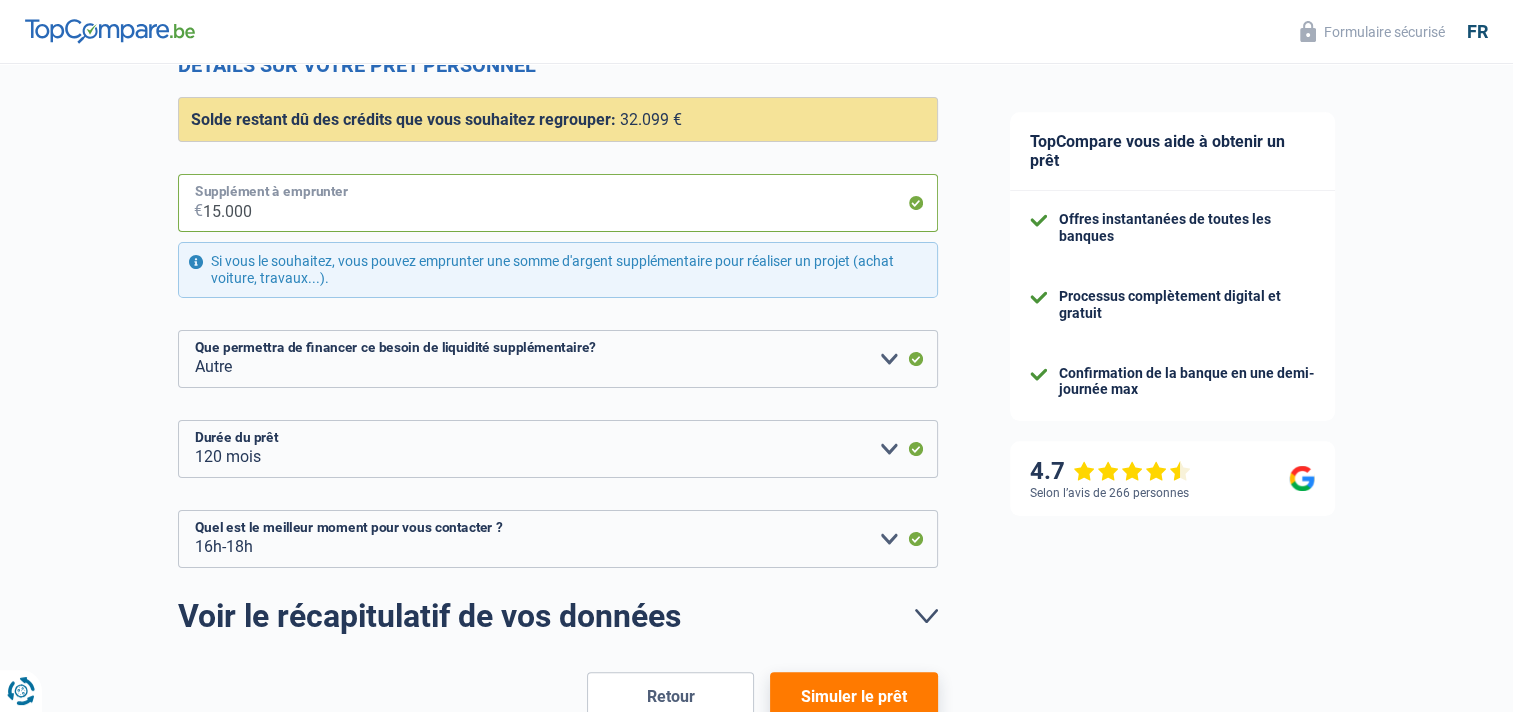 scroll, scrollTop: 421, scrollLeft: 0, axis: vertical 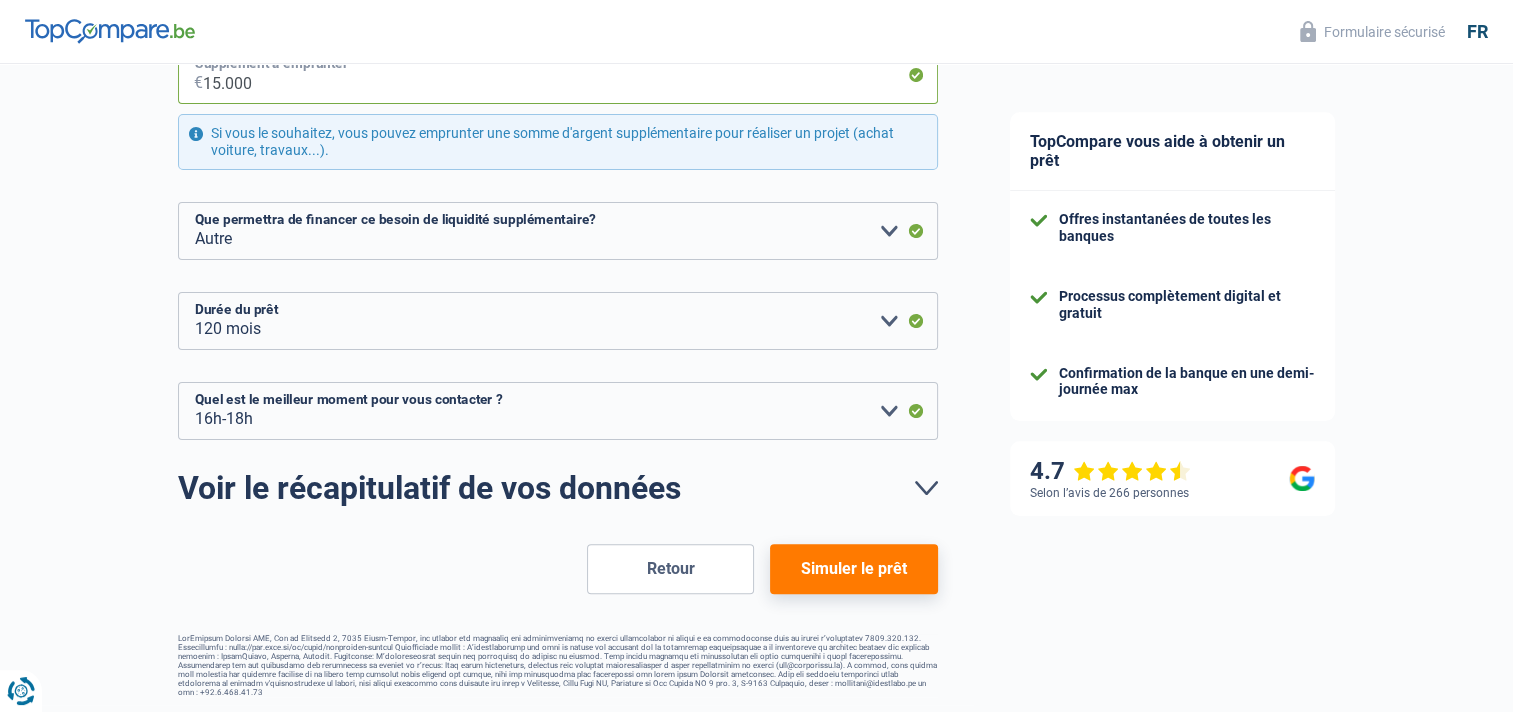 type on "15.000" 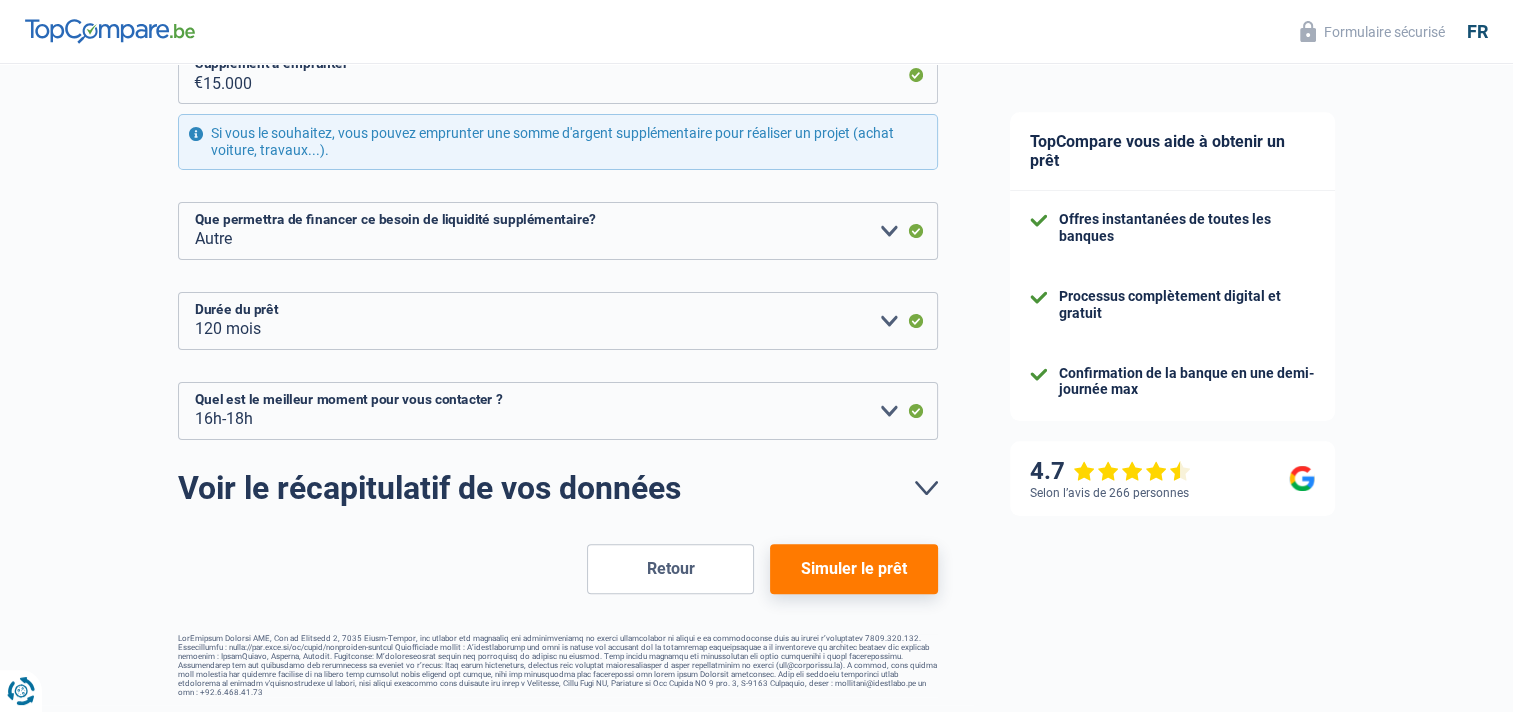 click on "Simuler le prêt" at bounding box center (853, 569) 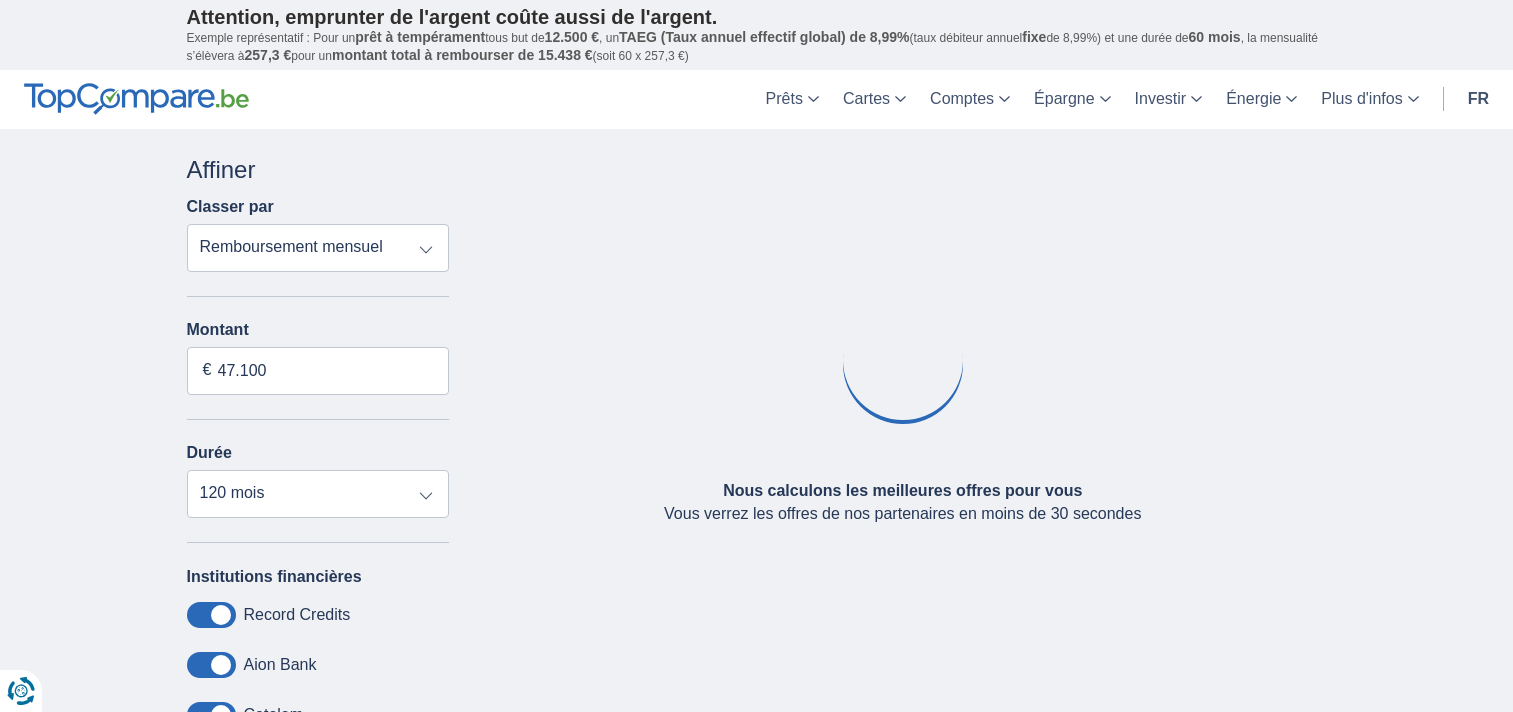 scroll, scrollTop: 0, scrollLeft: 0, axis: both 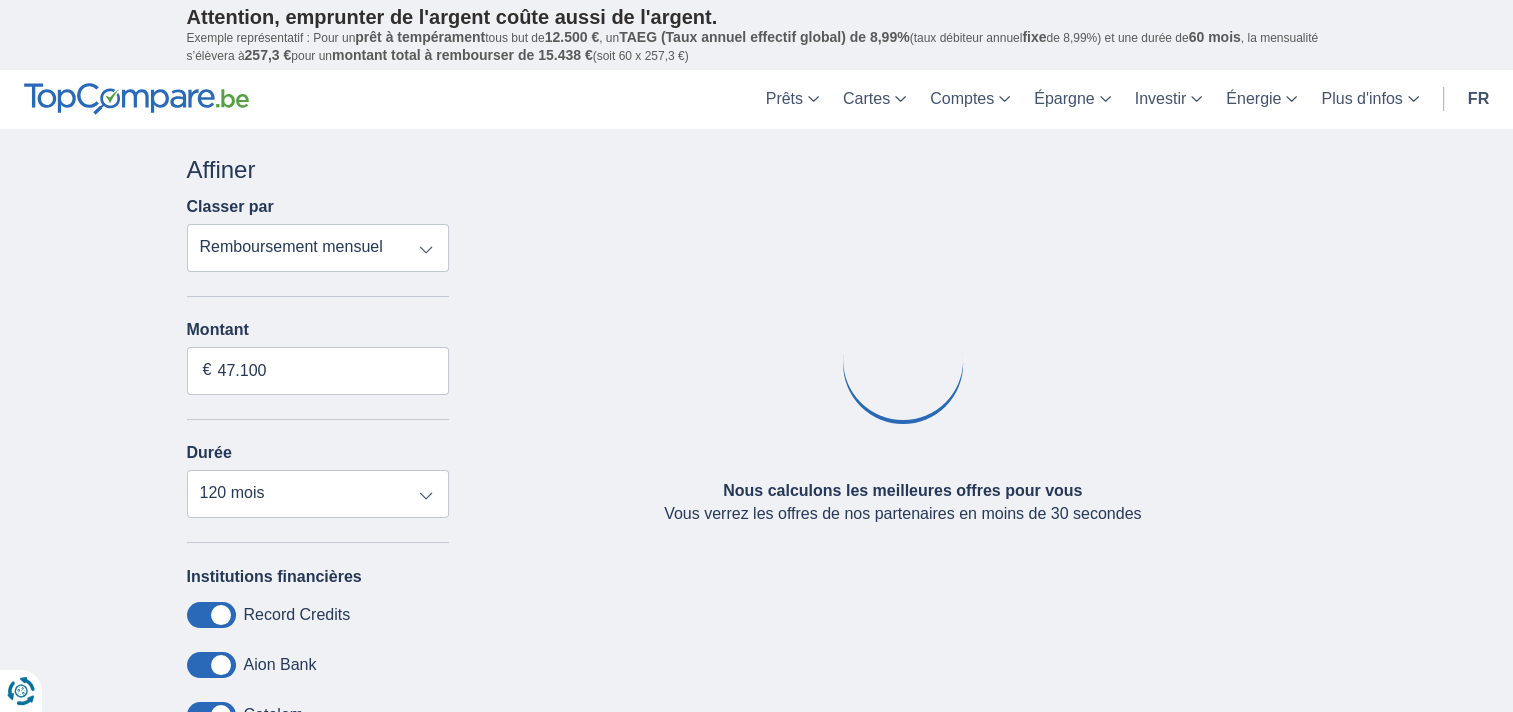 type on "38.937" 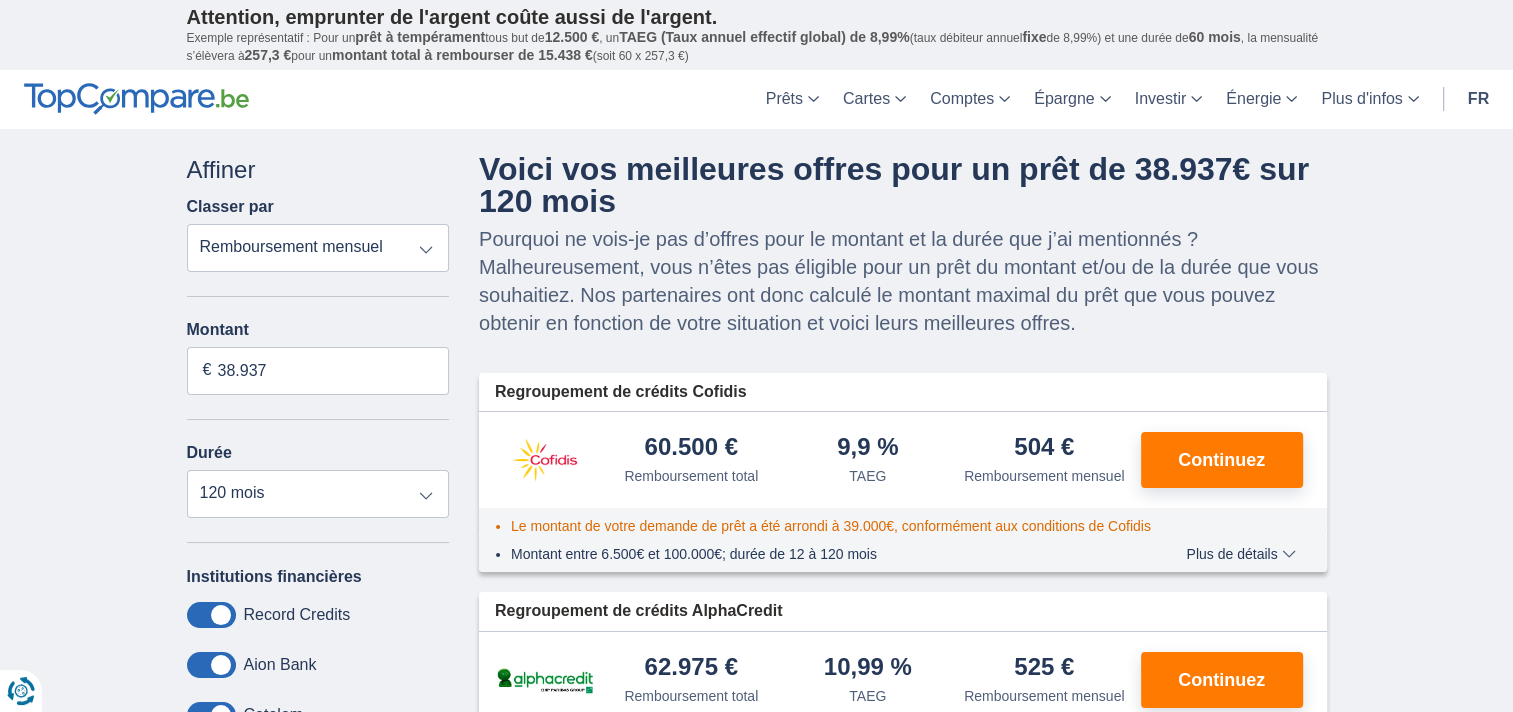 click on "Remboursement total
TAEG
Remboursement mensuel" at bounding box center [318, 248] 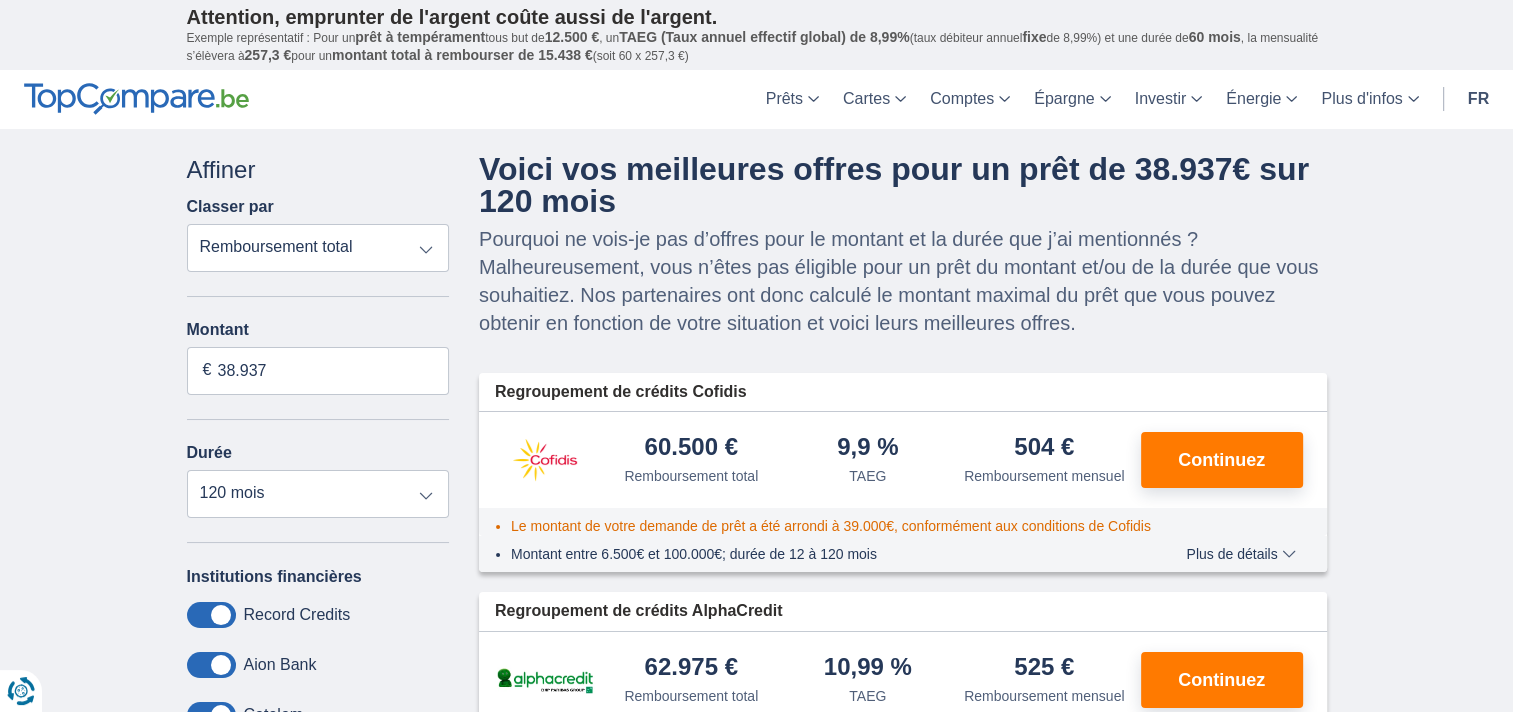 click on "Remboursement total
TAEG
Remboursement mensuel" at bounding box center [318, 248] 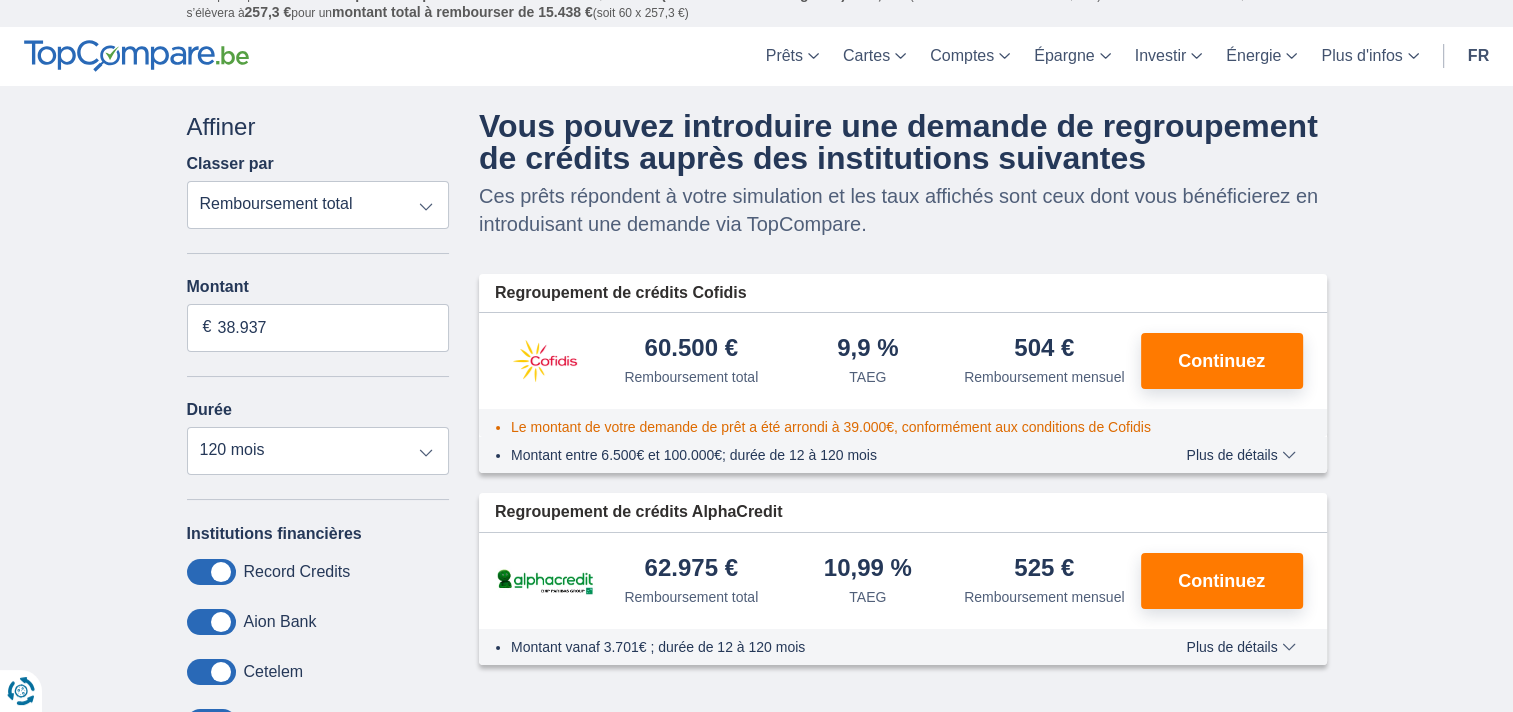 scroll, scrollTop: 0, scrollLeft: 0, axis: both 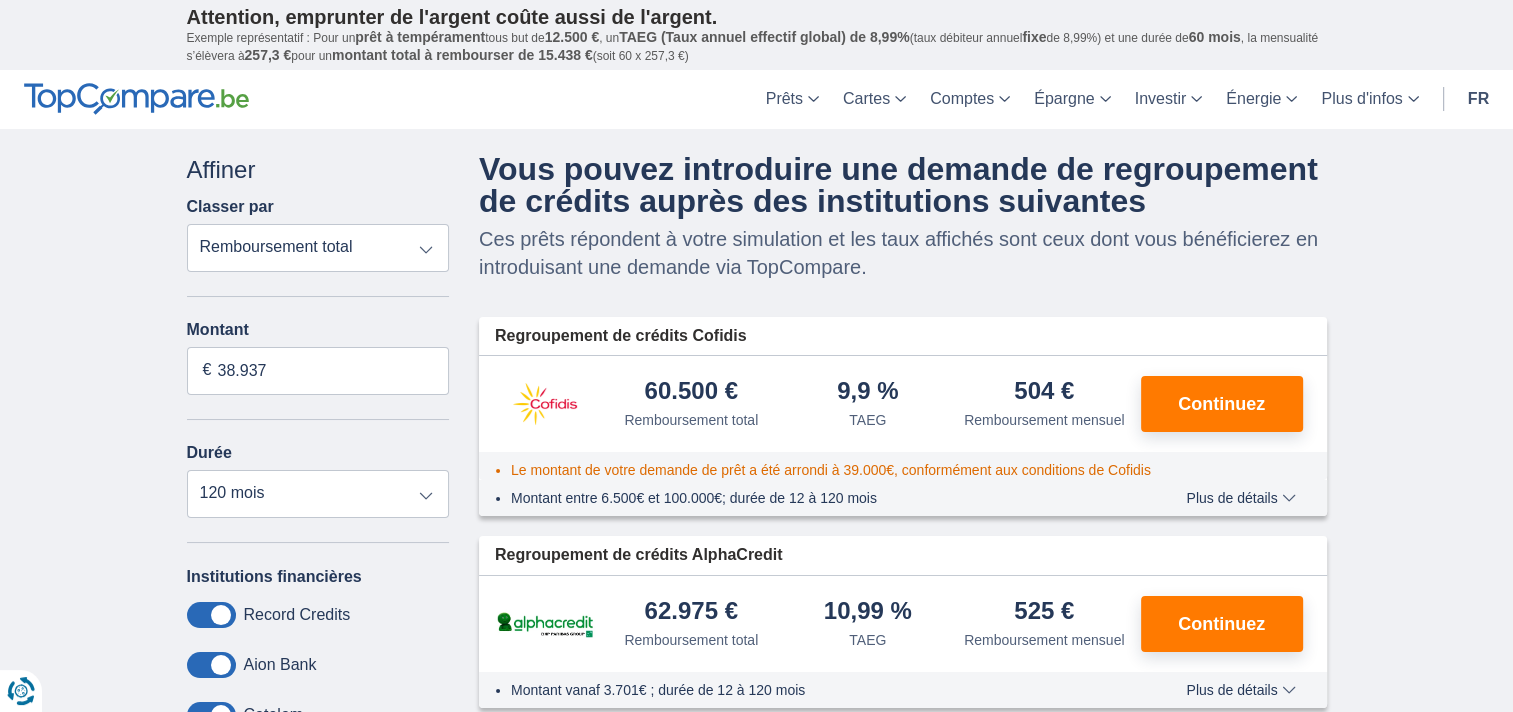 click on "Remboursement total
TAEG
Remboursement mensuel" at bounding box center [318, 248] 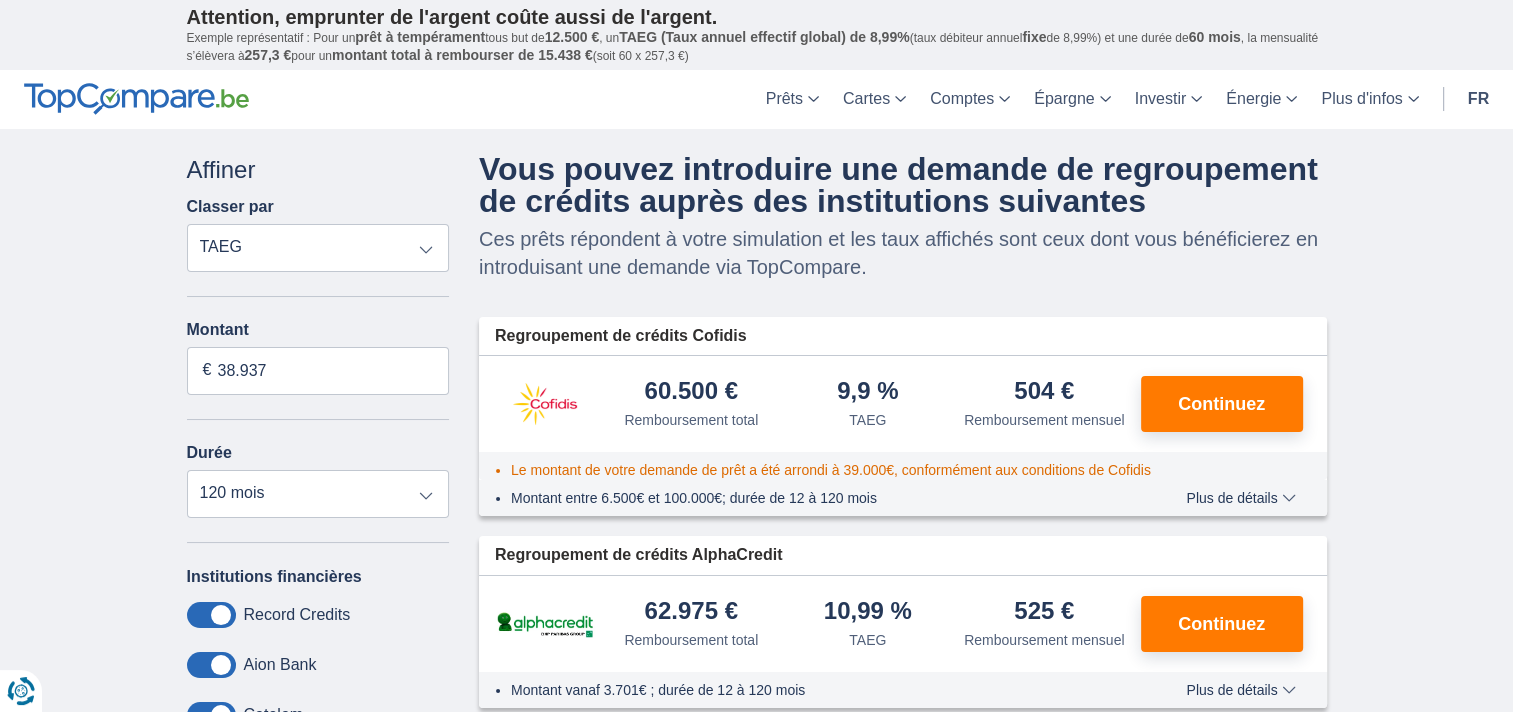 click on "Remboursement total
TAEG
Remboursement mensuel" at bounding box center (318, 248) 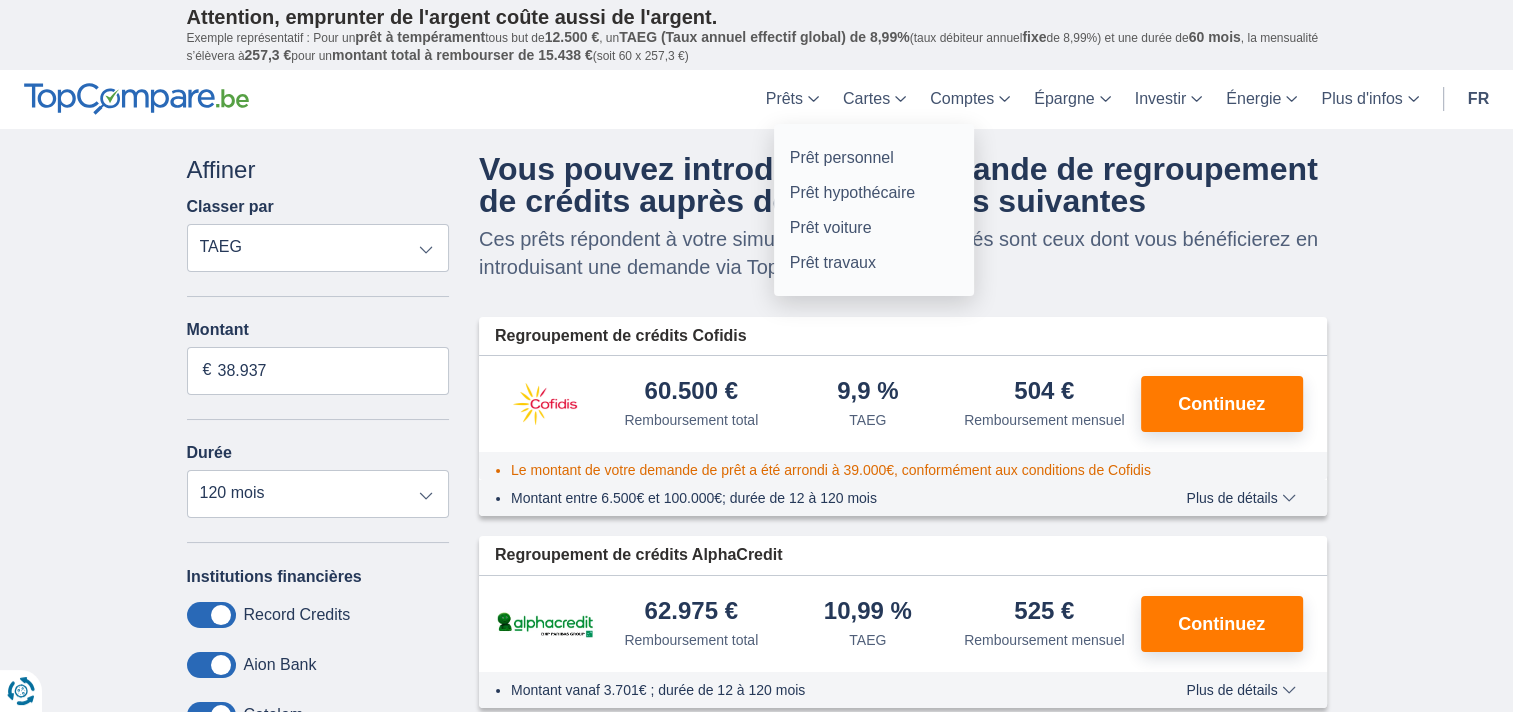 click on "Prêts" at bounding box center [792, 99] 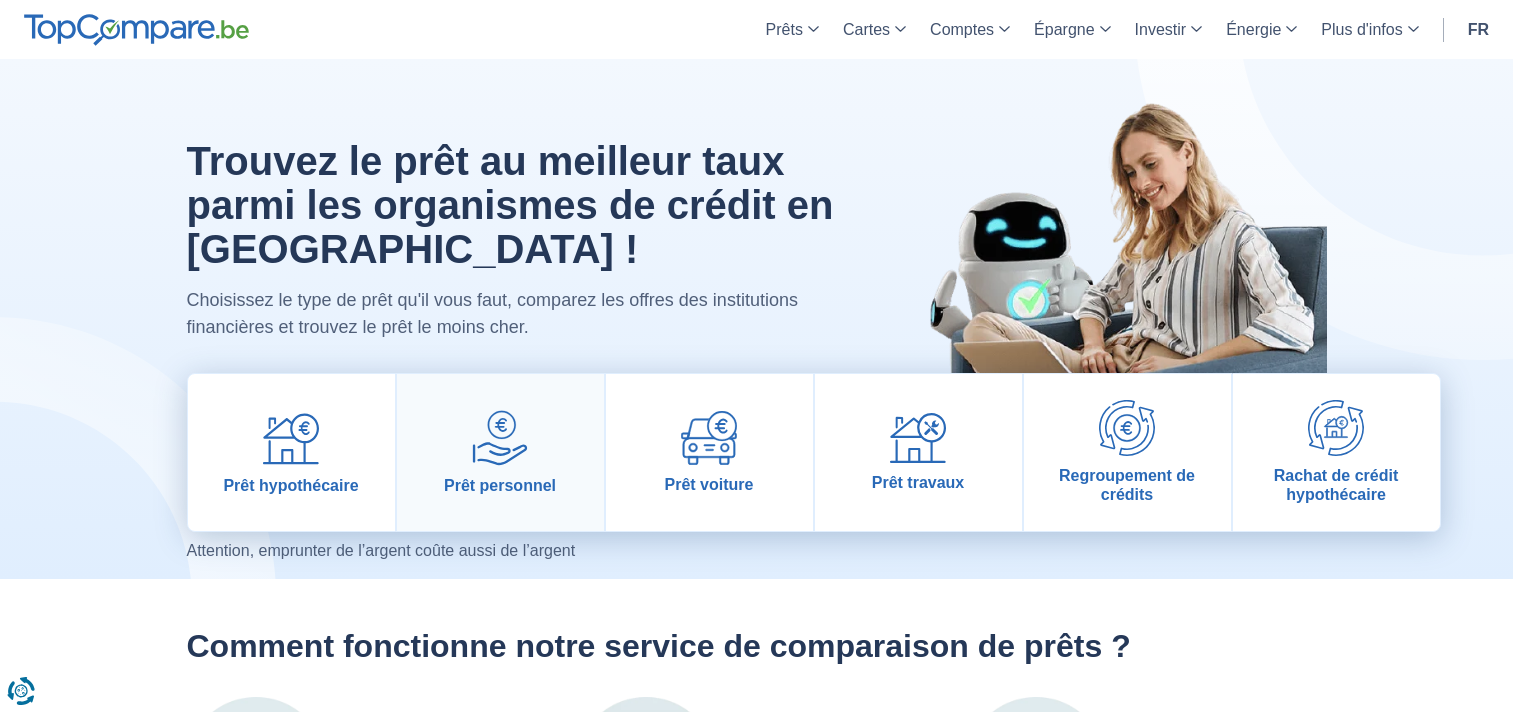 scroll, scrollTop: 0, scrollLeft: 0, axis: both 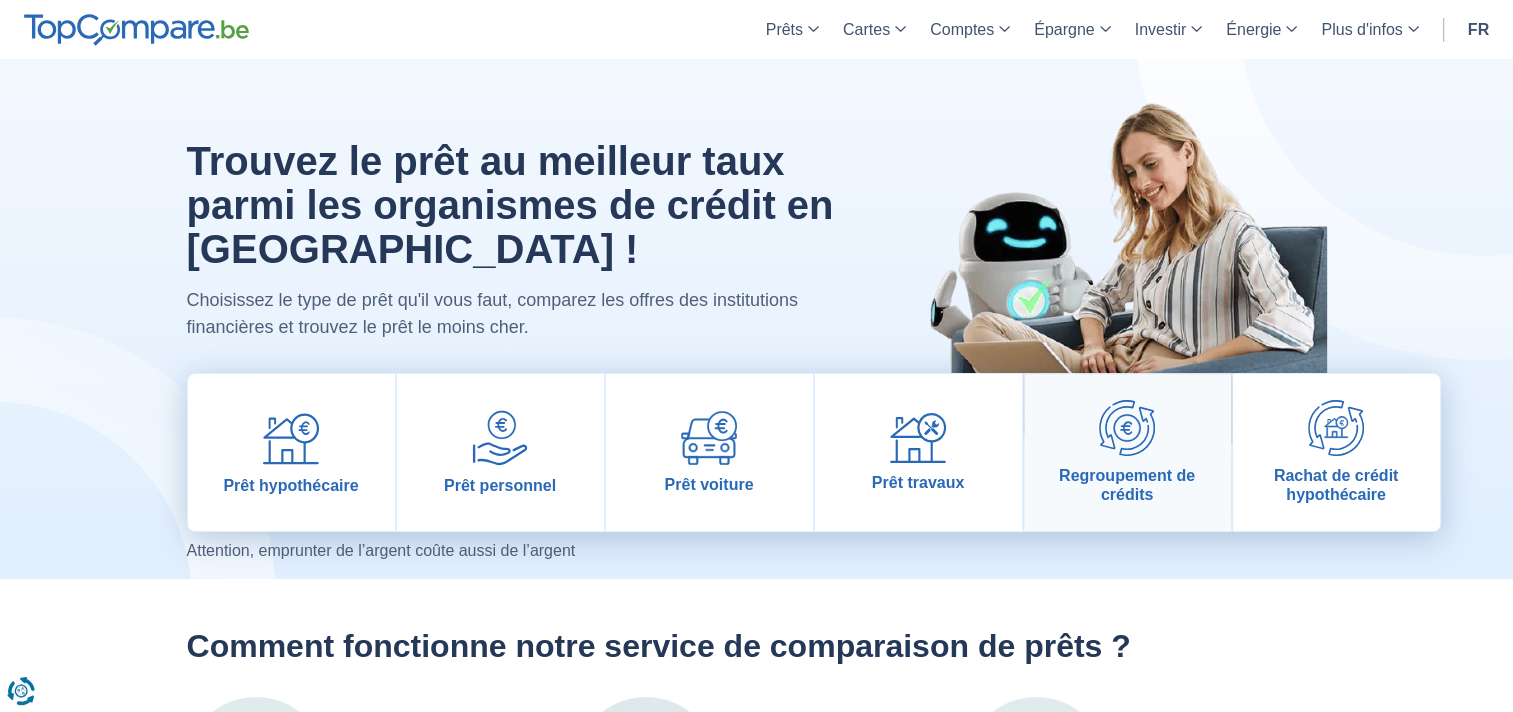 click at bounding box center (1127, 428) 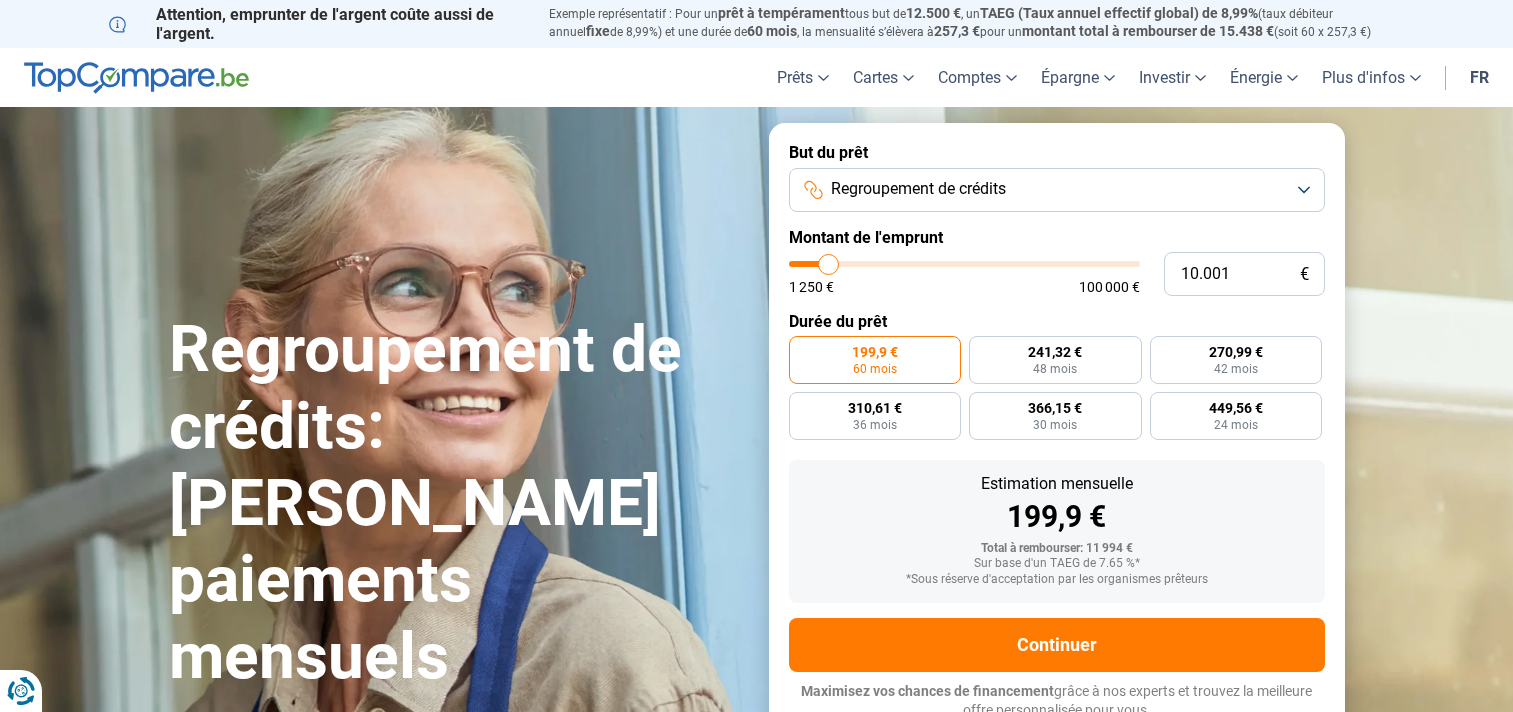 scroll, scrollTop: 8, scrollLeft: 0, axis: vertical 